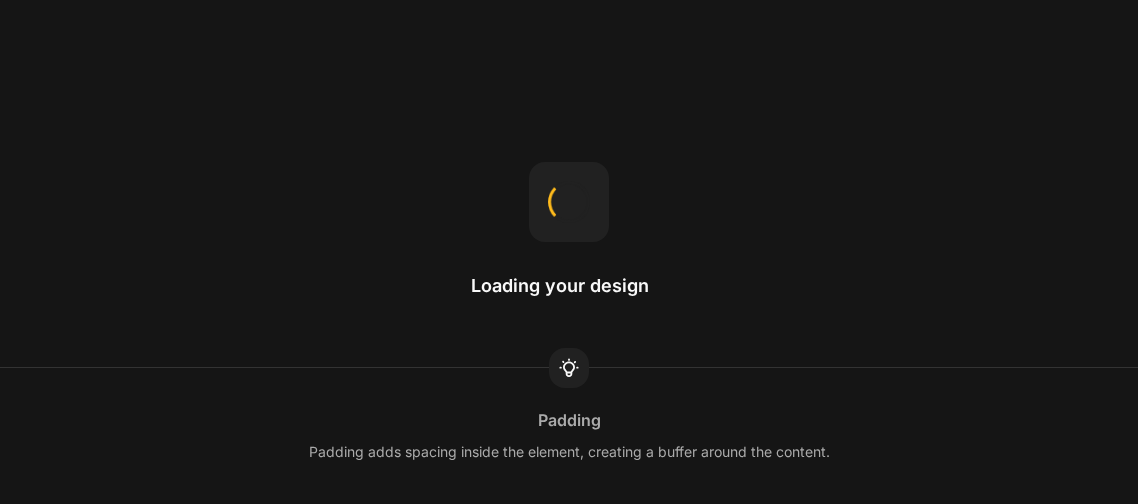 scroll, scrollTop: 0, scrollLeft: 0, axis: both 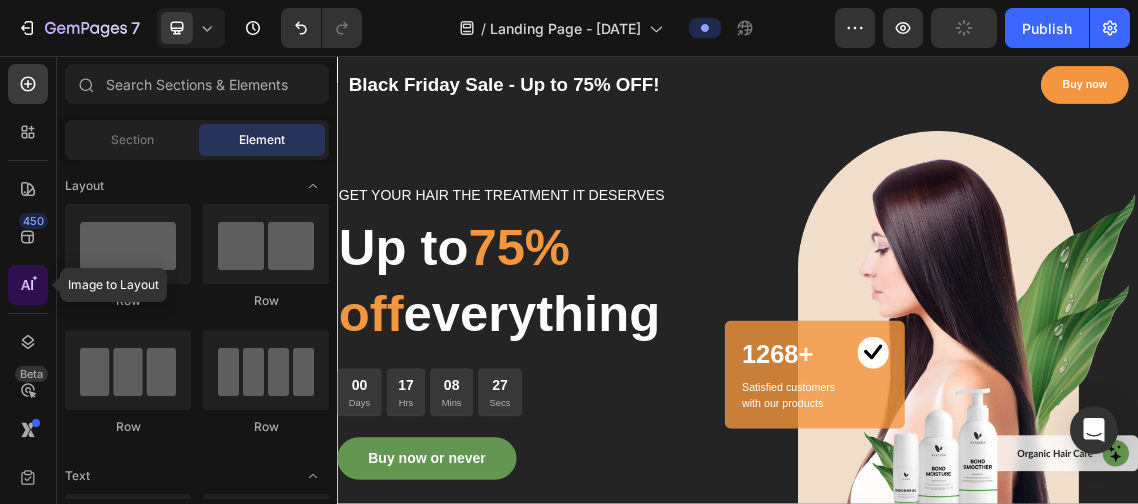 click 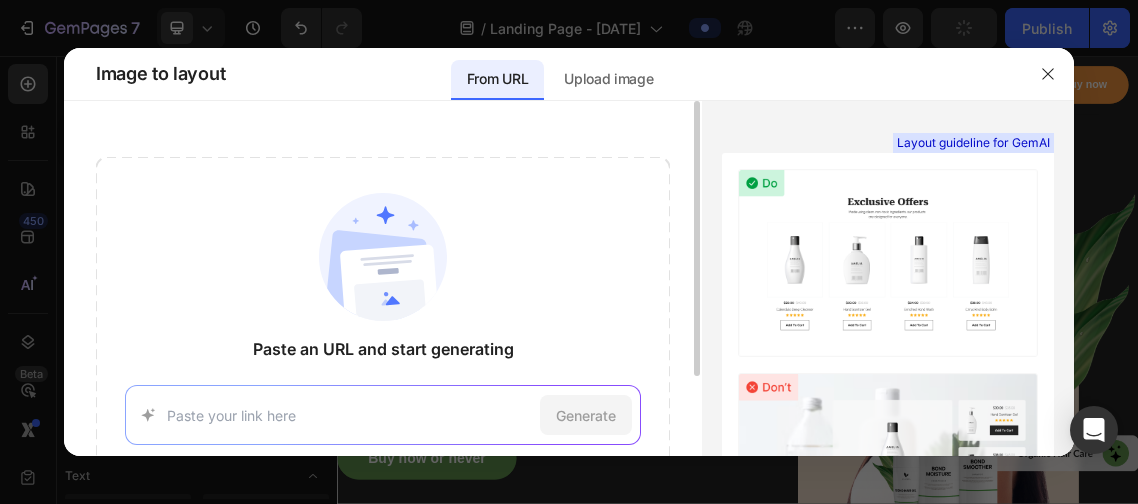 paste on "https://www.amazon.ca/?tag=hydcaabkg-20&hvadid=677743594513&hvpos=&hvnetw=g&hvrand=9914674788600154857&hvpone=&hvptwo=&hvqmt=e&hvdev=c&hvdvcmdl=&hvlocint=&hvlocphy=9001309&hvtargid=kwd-10573980&ref=pd_sl_7cbrgyloqa_e&hydadcr=20060_13508852&gad_source=1" 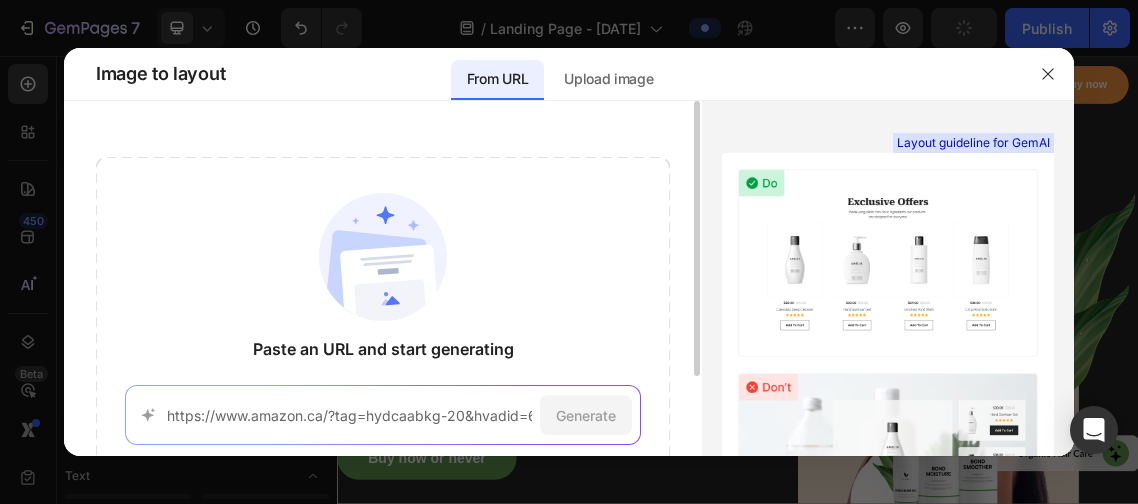 scroll, scrollTop: 0, scrollLeft: 1625, axis: horizontal 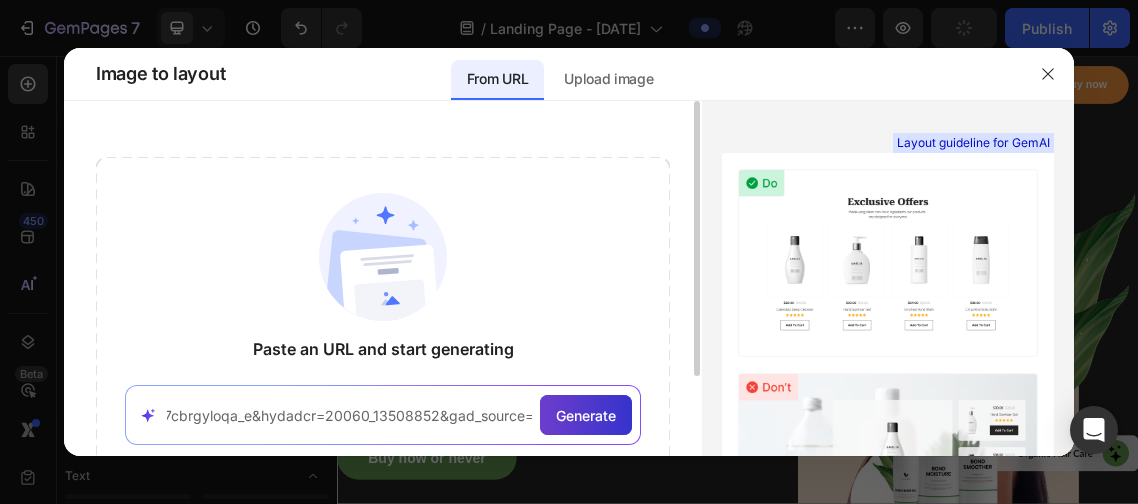 type on "https://www.amazon.ca/?tag=hydcaabkg-20&hvadid=677743594513&hvpos=&hvnetw=g&hvrand=9914674788600154857&hvpone=&hvptwo=&hvqmt=e&hvdev=c&hvdvcmdl=&hvlocint=&hvlocphy=9001309&hvtargid=kwd-10573980&ref=pd_sl_7cbrgyloqa_e&hydadcr=20060_13508852&gad_source=1" 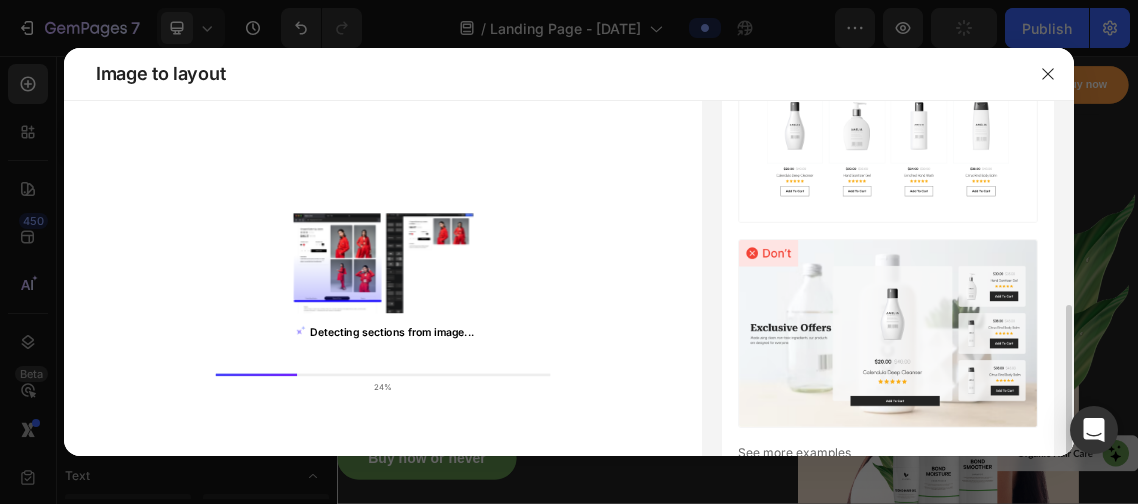 scroll, scrollTop: 207, scrollLeft: 0, axis: vertical 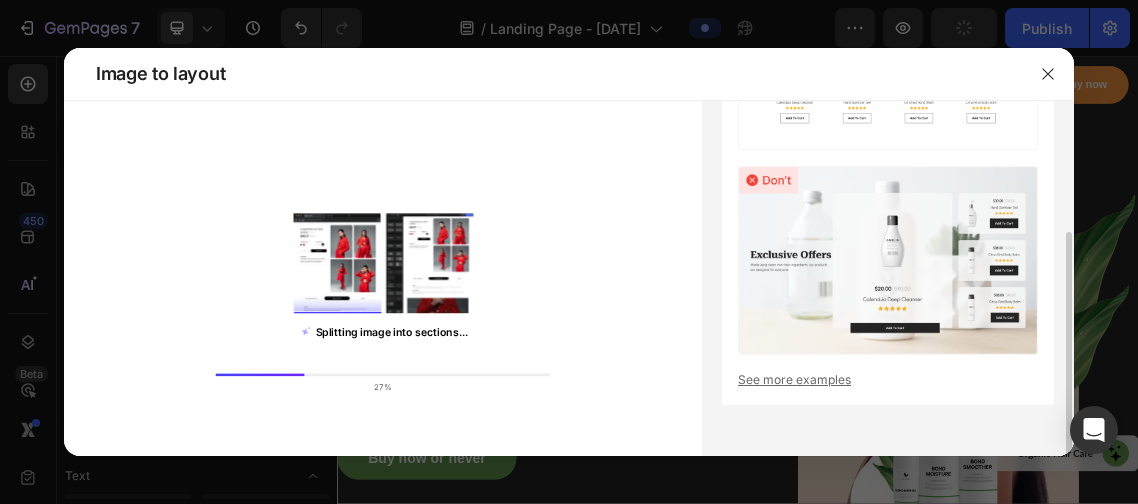 click on "See more examples" at bounding box center [888, 380] 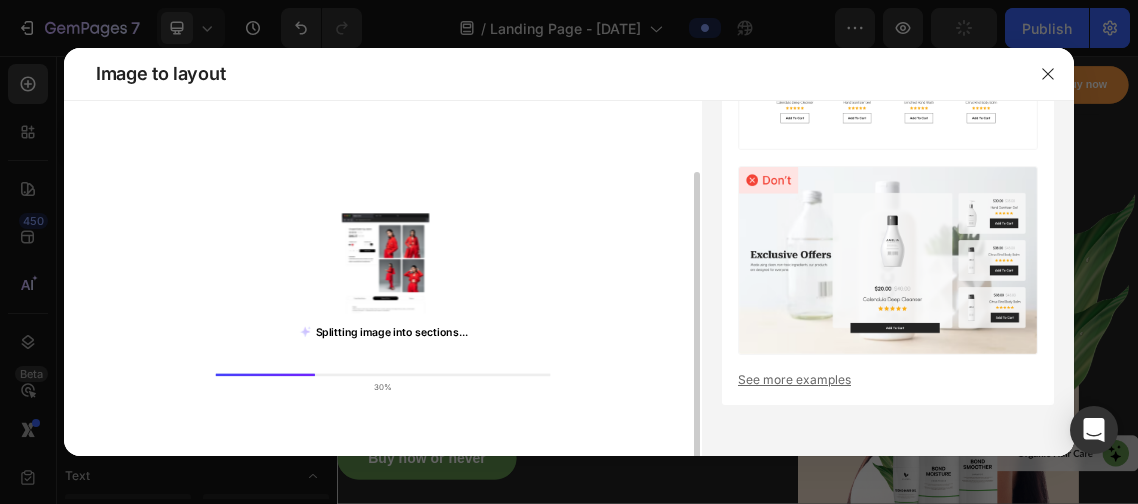 scroll, scrollTop: 39, scrollLeft: 0, axis: vertical 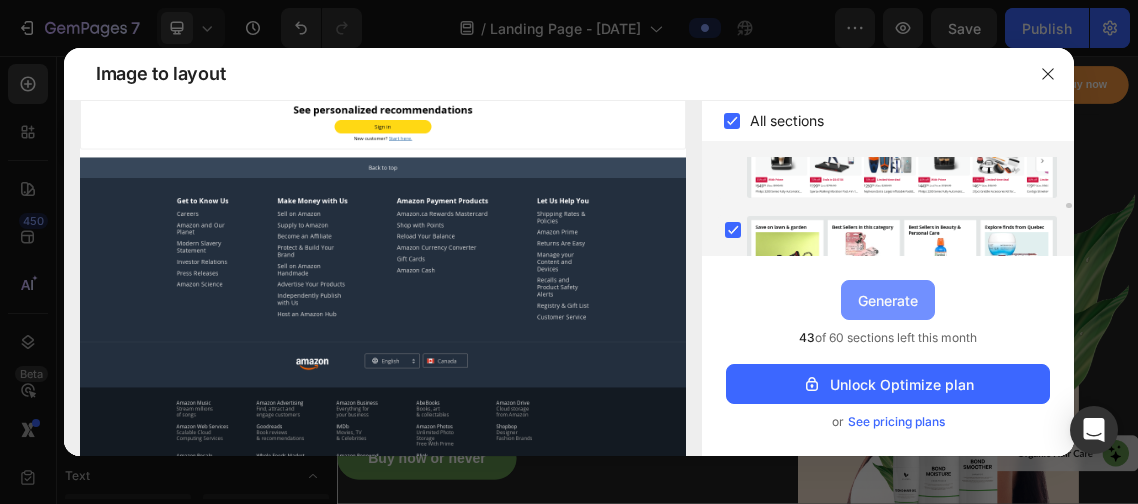drag, startPoint x: 863, startPoint y: 303, endPoint x: 800, endPoint y: 203, distance: 118.19052 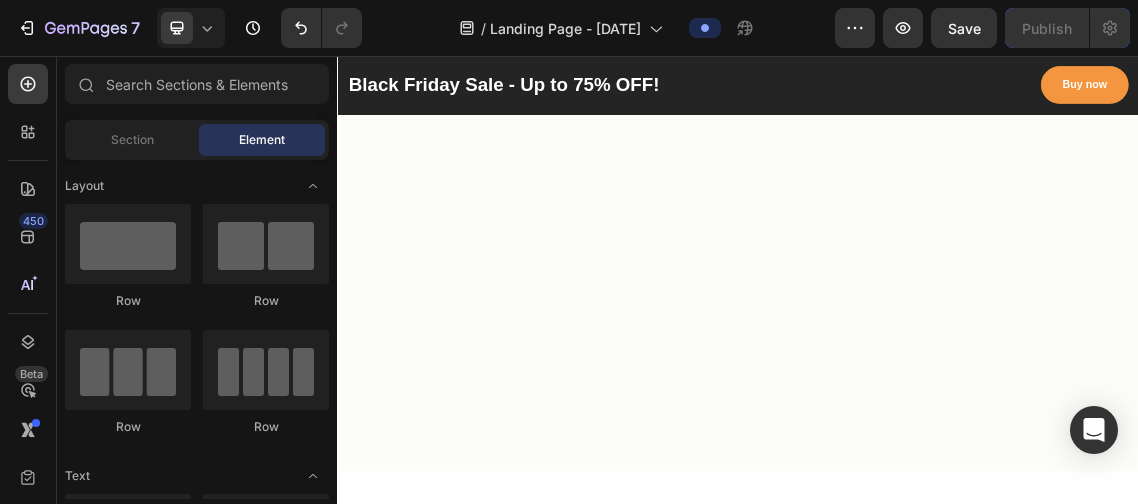 scroll, scrollTop: 0, scrollLeft: 0, axis: both 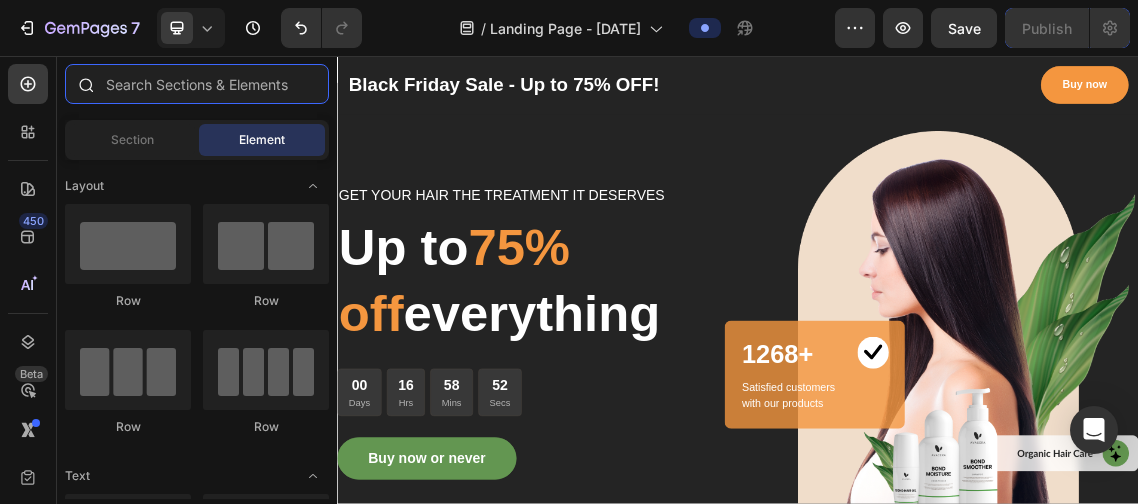 click at bounding box center [197, 84] 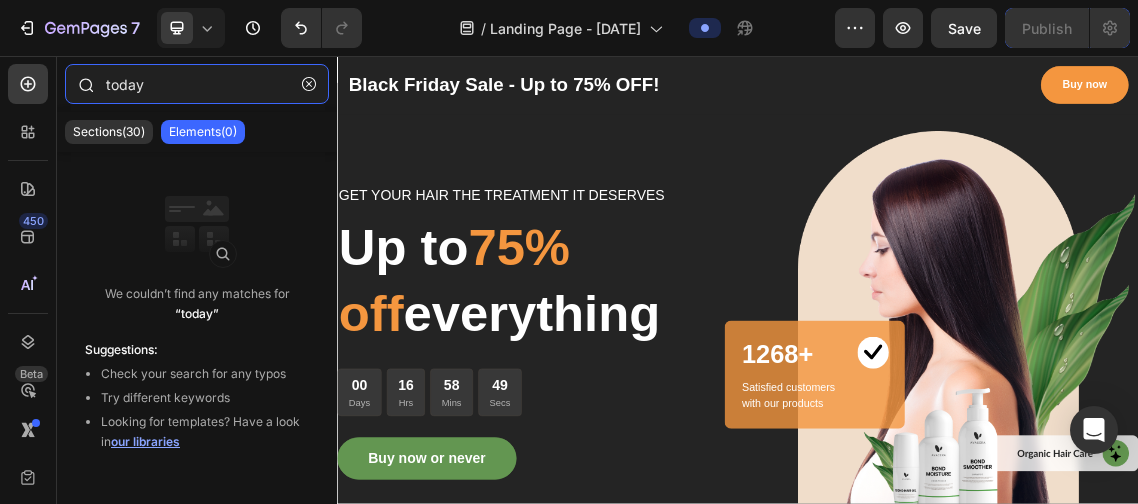 type on "today" 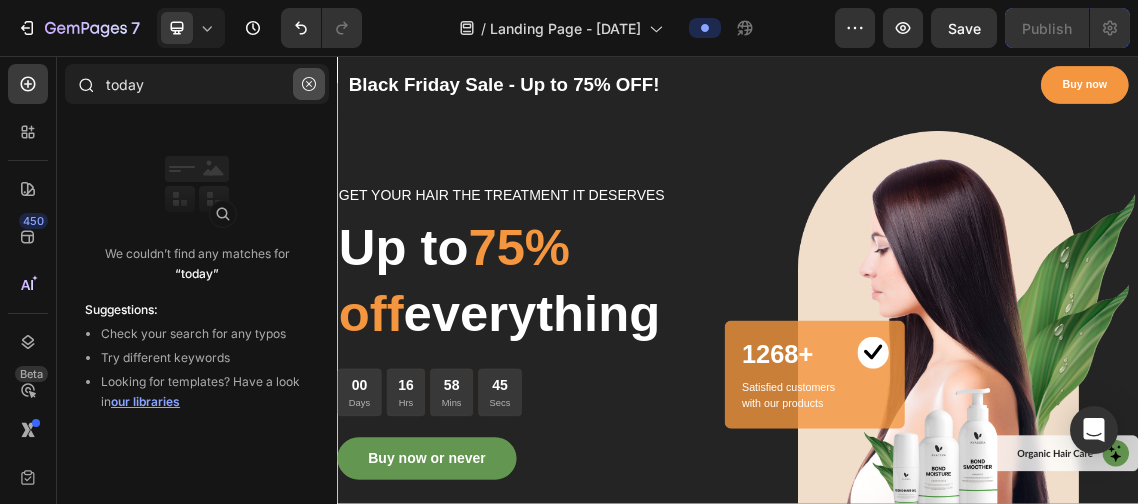 click at bounding box center (309, 84) 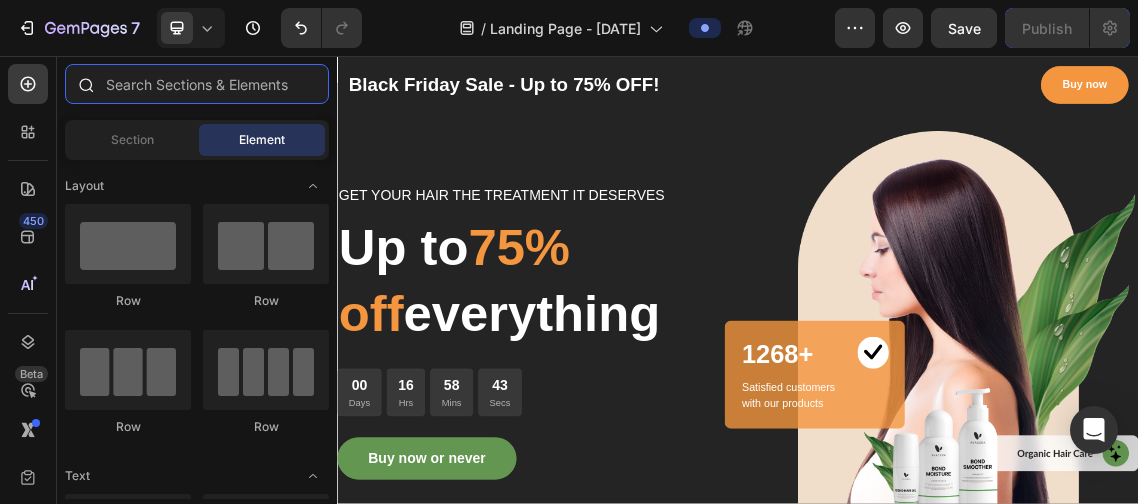 click at bounding box center (197, 84) 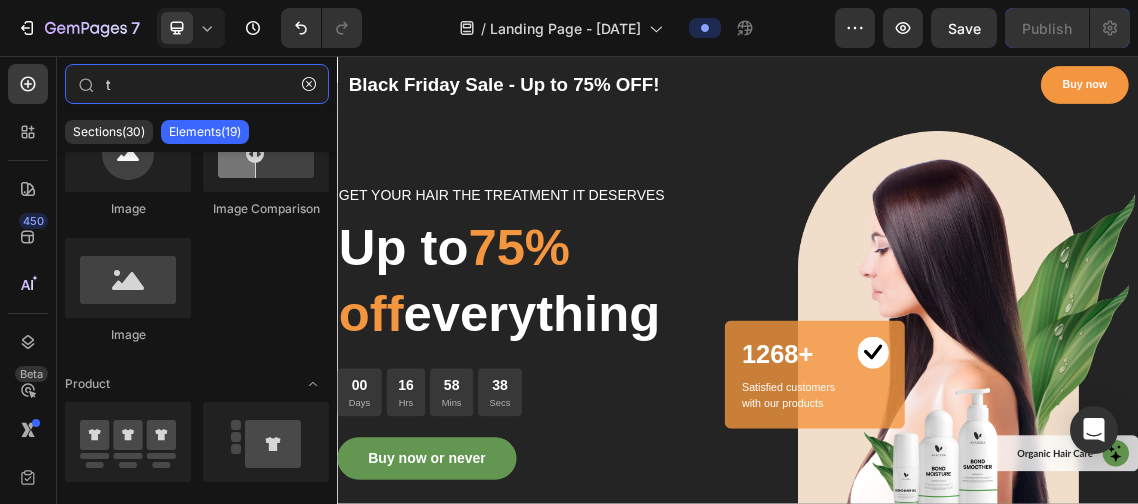 scroll, scrollTop: 1098, scrollLeft: 0, axis: vertical 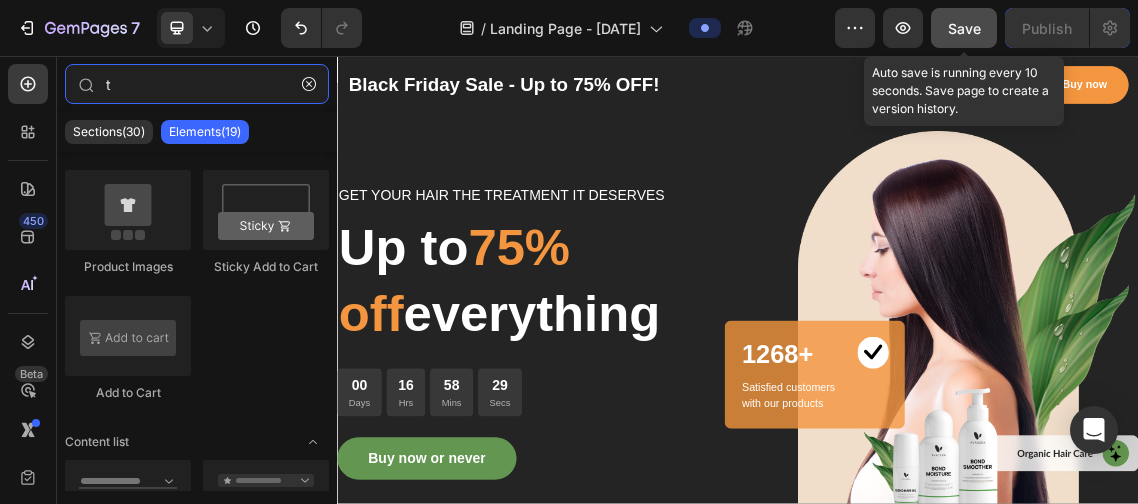 type on "t" 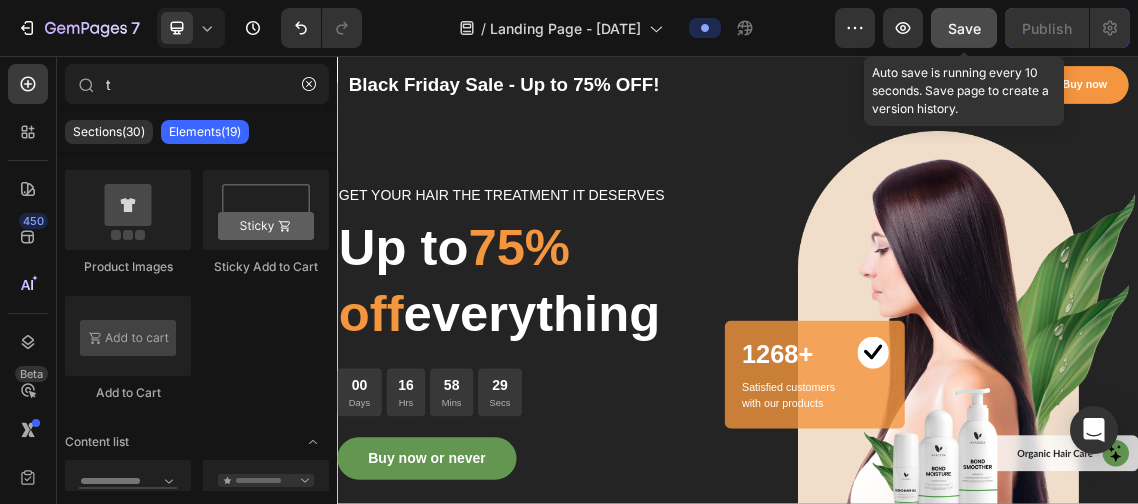 click on "Save" at bounding box center (964, 28) 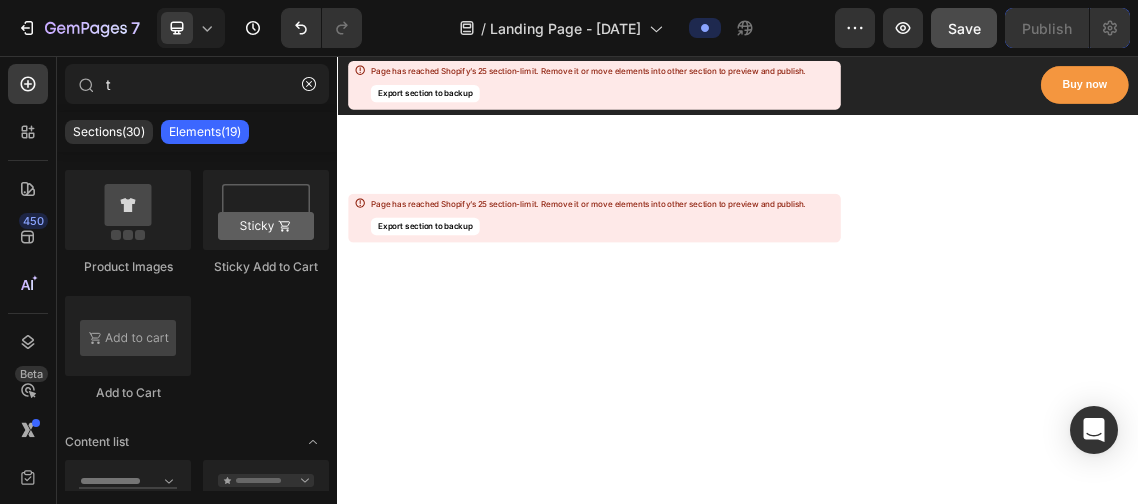 scroll, scrollTop: 19902, scrollLeft: 0, axis: vertical 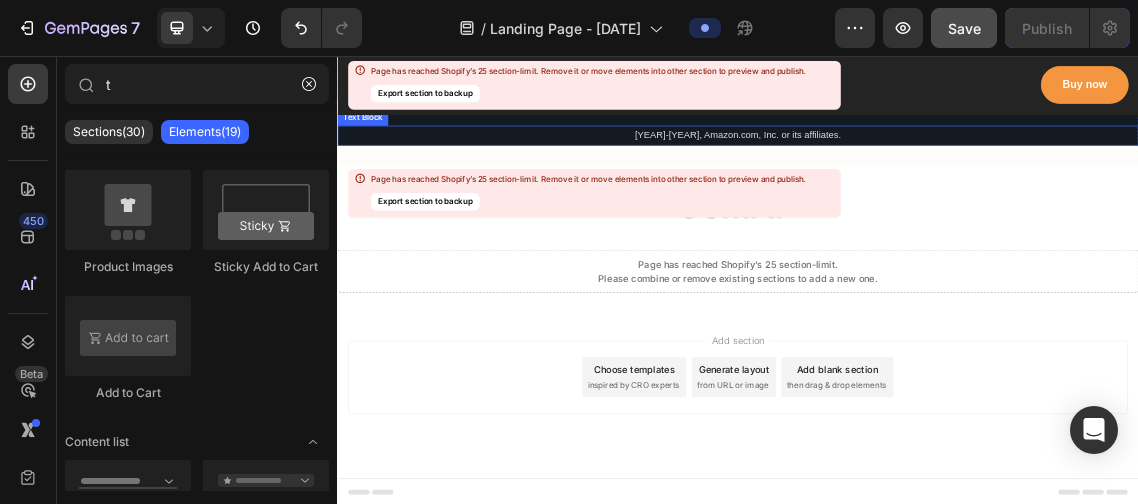 click on "Export section to backup" at bounding box center (424, 93) 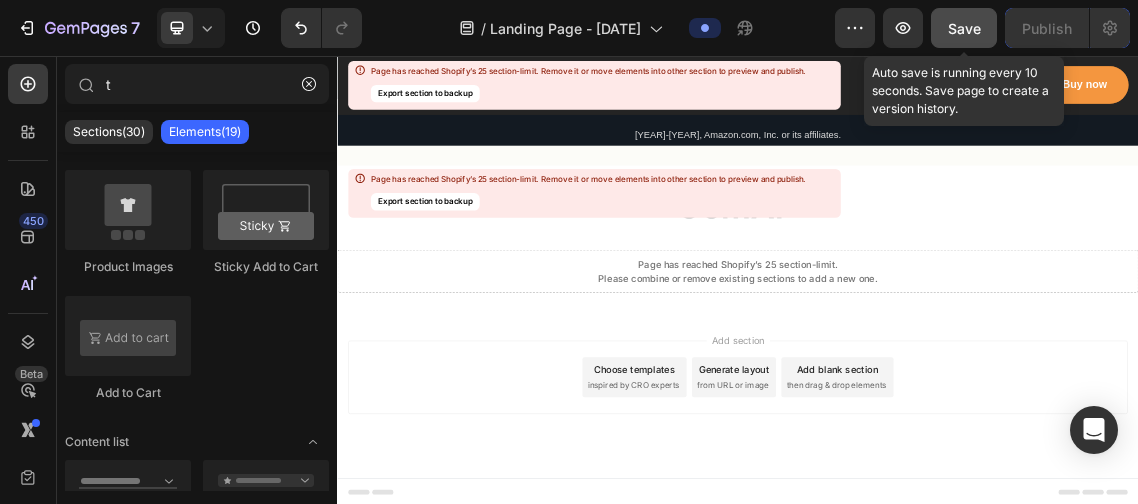 click on "Save" at bounding box center [964, 28] 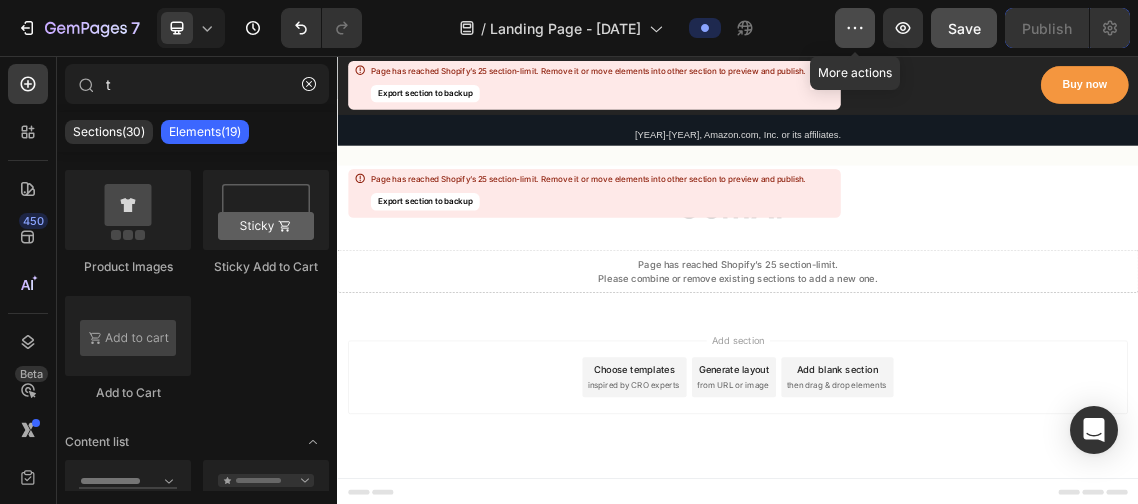 click 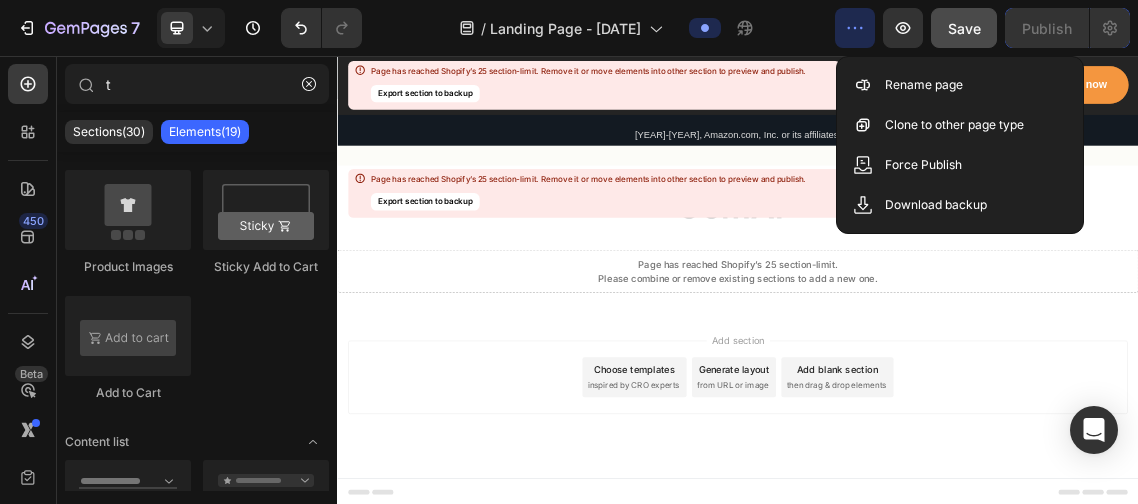 click 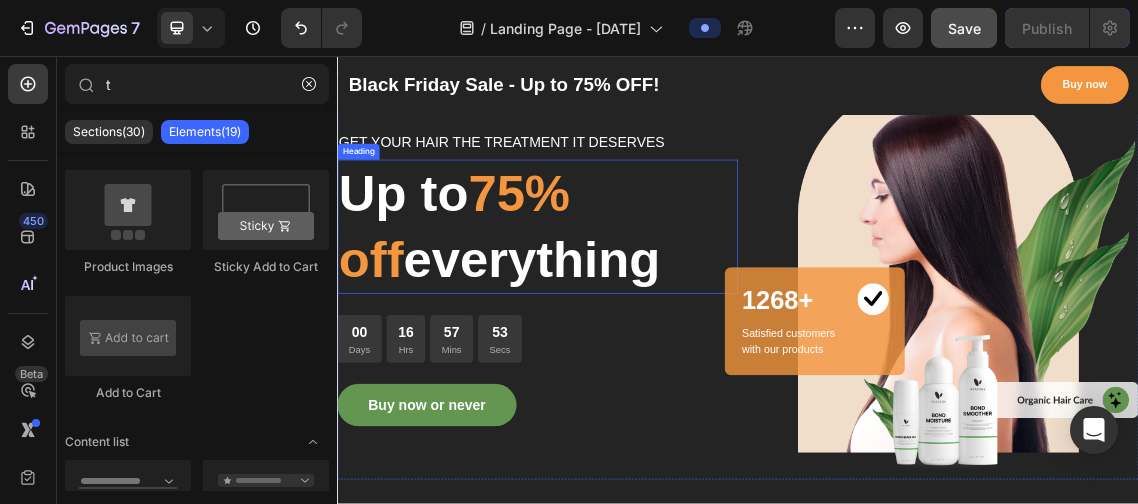 scroll, scrollTop: 99, scrollLeft: 0, axis: vertical 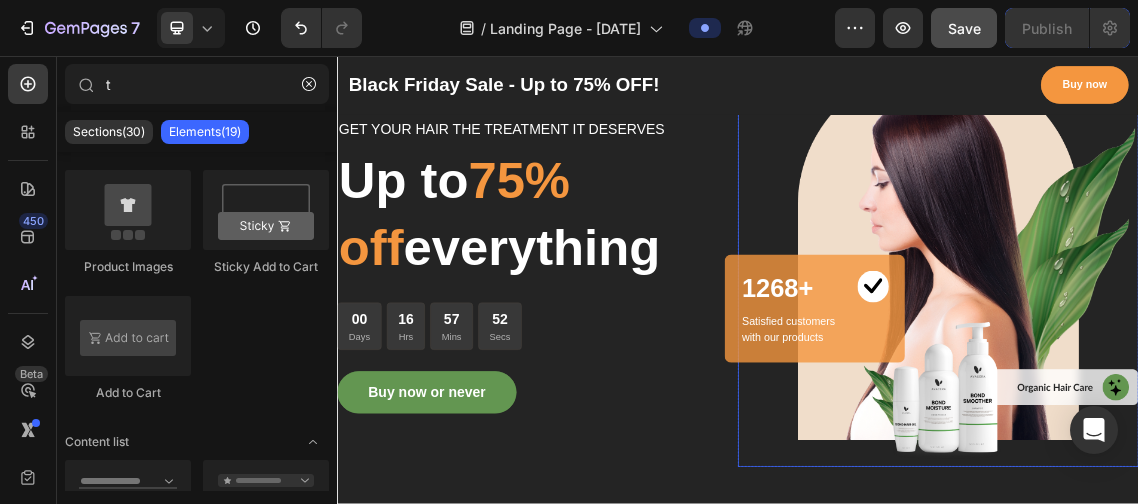 click at bounding box center [1237, 371] 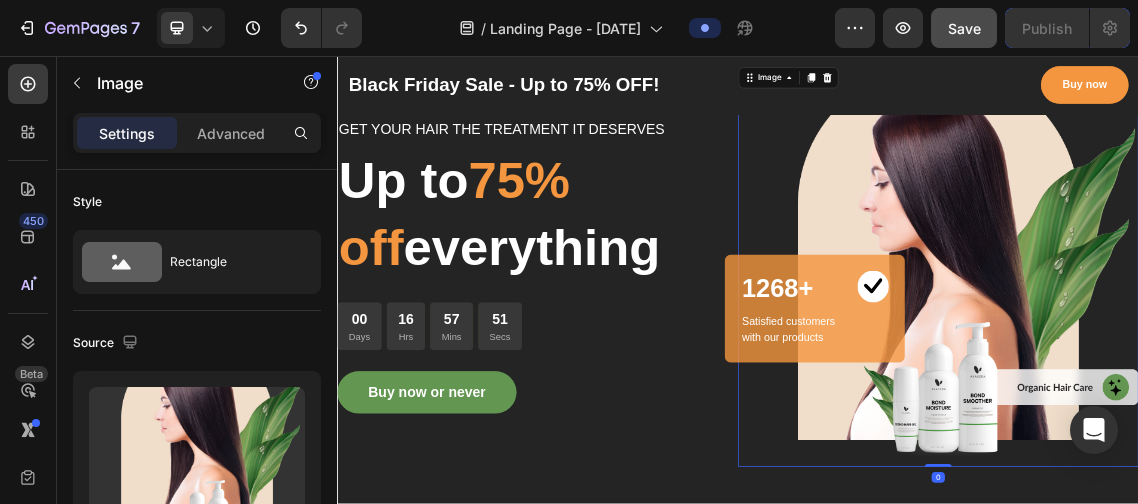 click at bounding box center [1237, 371] 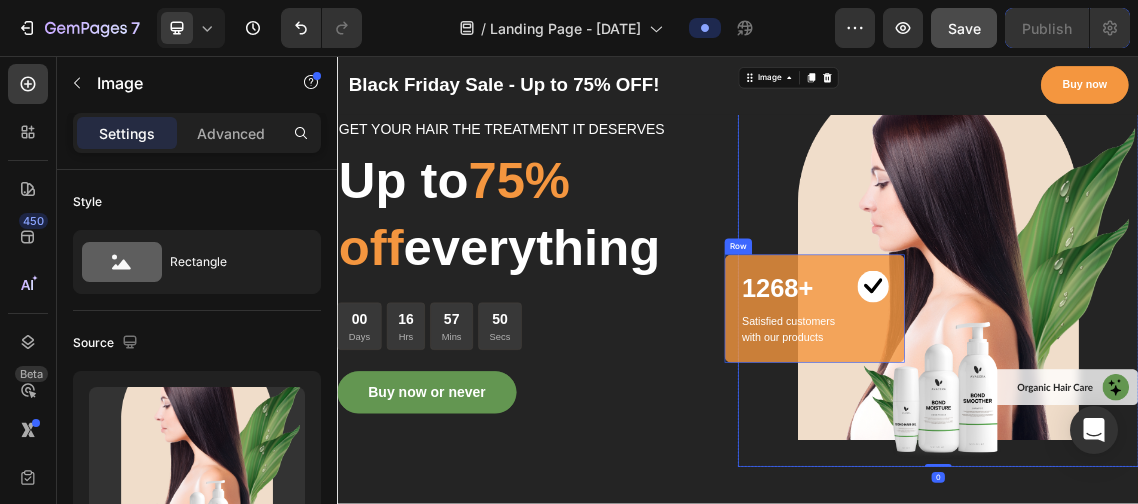 click on "1268+ Heading Image Row Satisfied customers with our products Text block Row" at bounding box center [1052, 434] 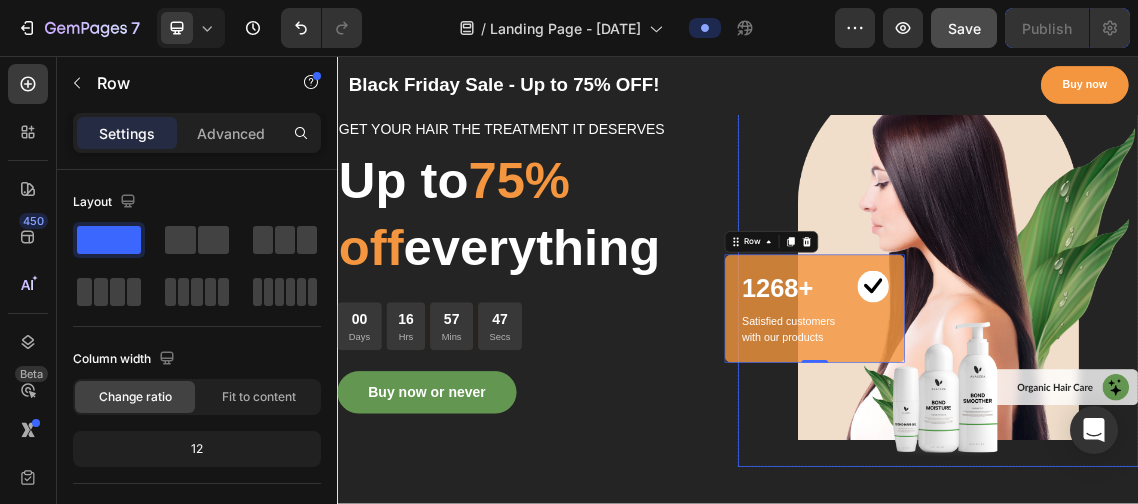 click at bounding box center [1237, 371] 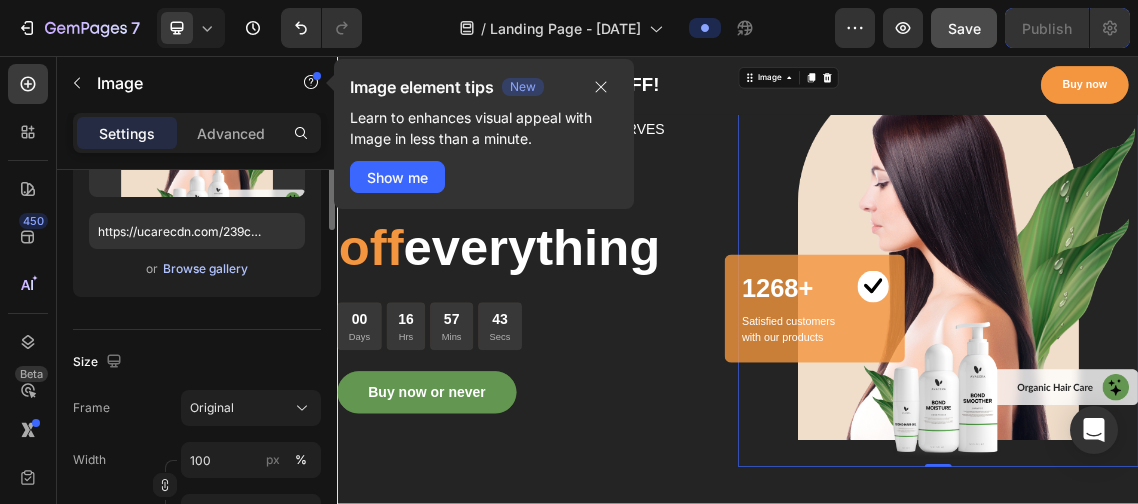 scroll, scrollTop: 0, scrollLeft: 0, axis: both 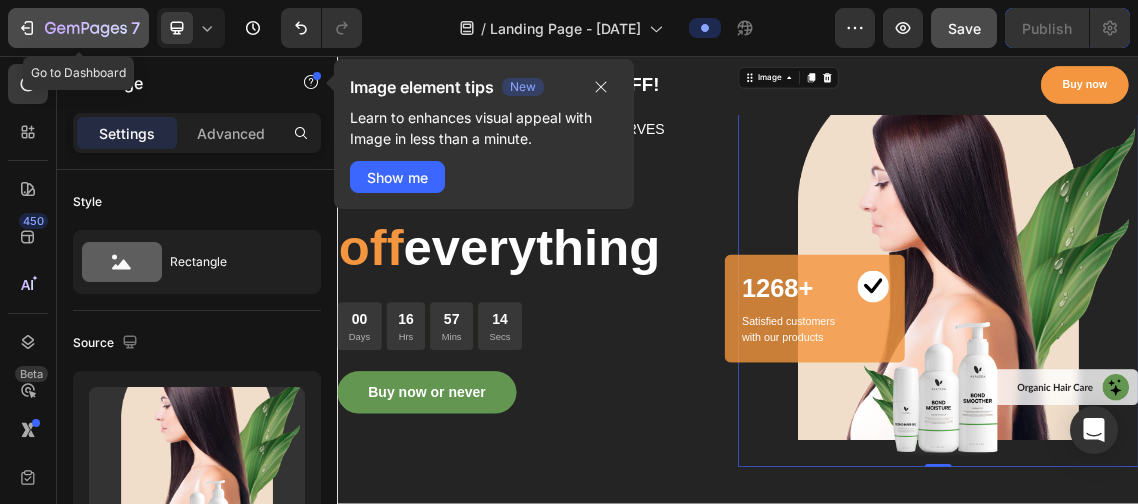 click on "7" at bounding box center (78, 28) 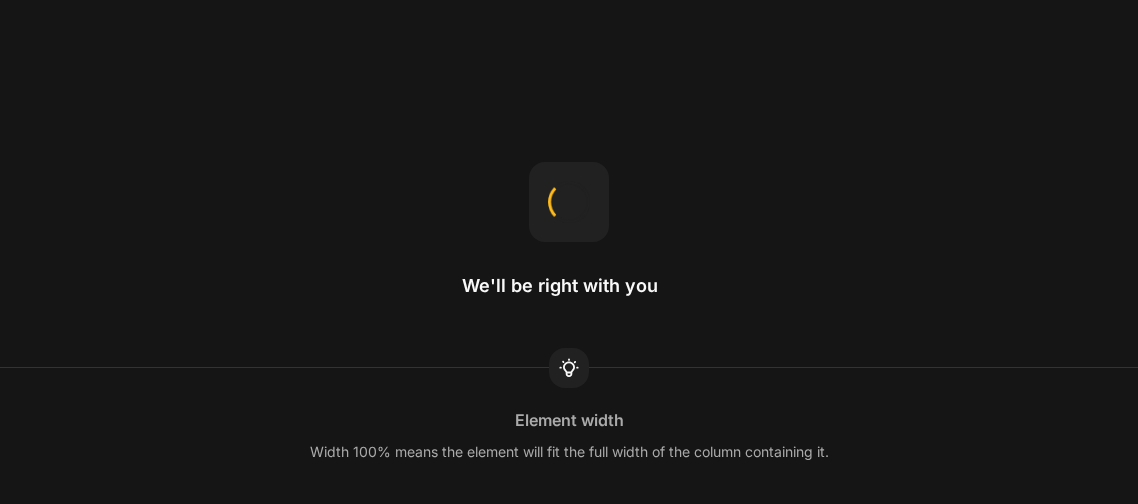 scroll, scrollTop: 0, scrollLeft: 0, axis: both 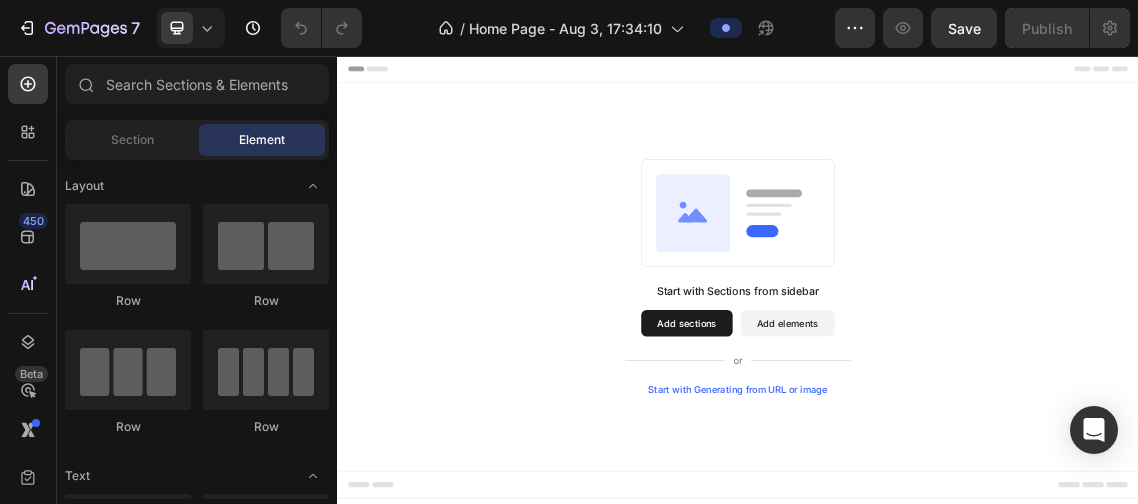 click on "Add sections" at bounding box center [860, 457] 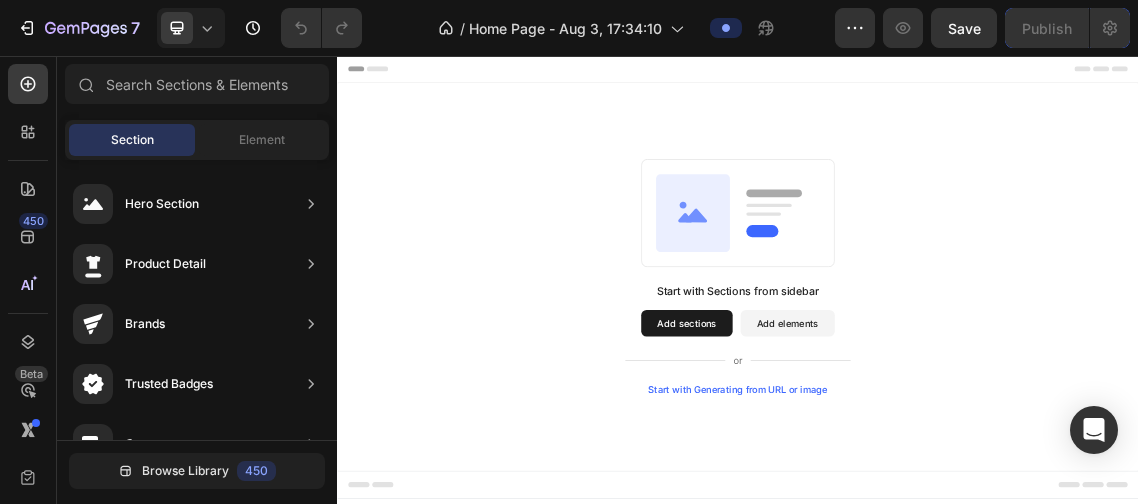 click on "Add sections" at bounding box center (860, 457) 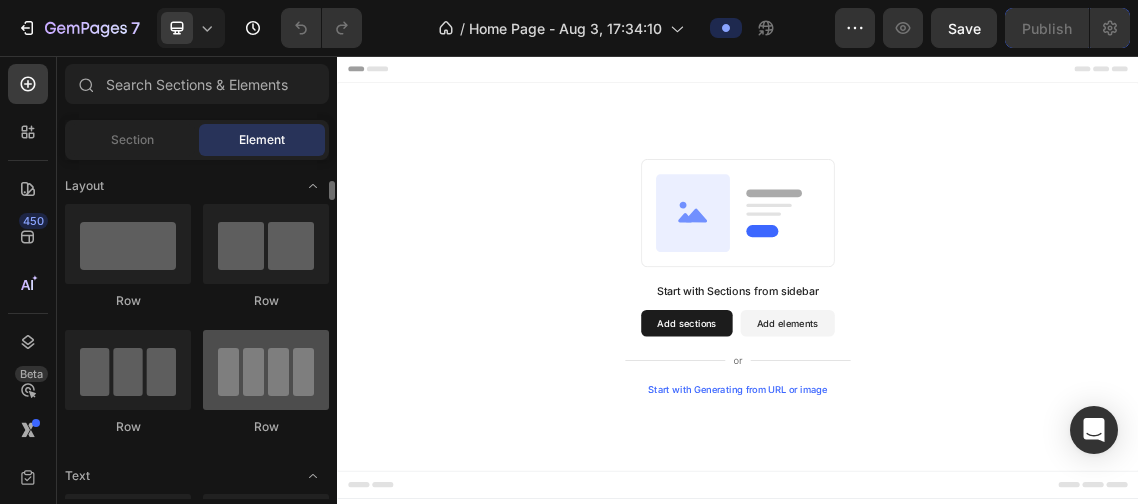 scroll, scrollTop: 20, scrollLeft: 0, axis: vertical 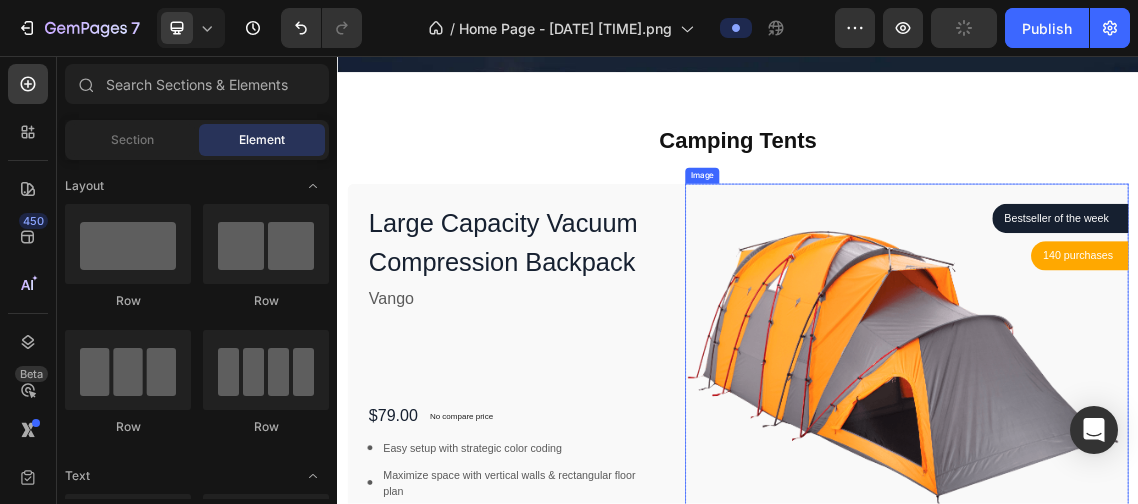 click at bounding box center (1190, 523) 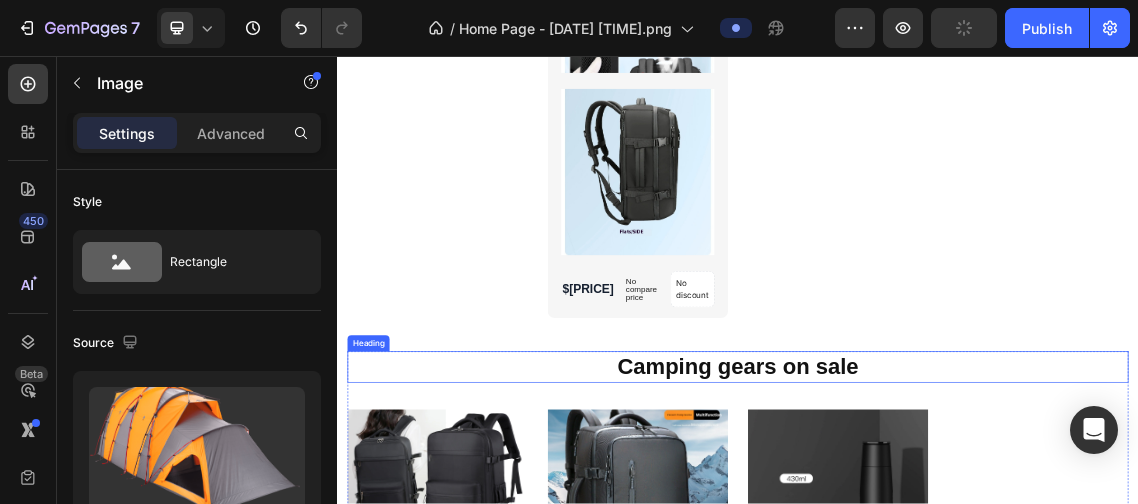 scroll, scrollTop: 9267, scrollLeft: 0, axis: vertical 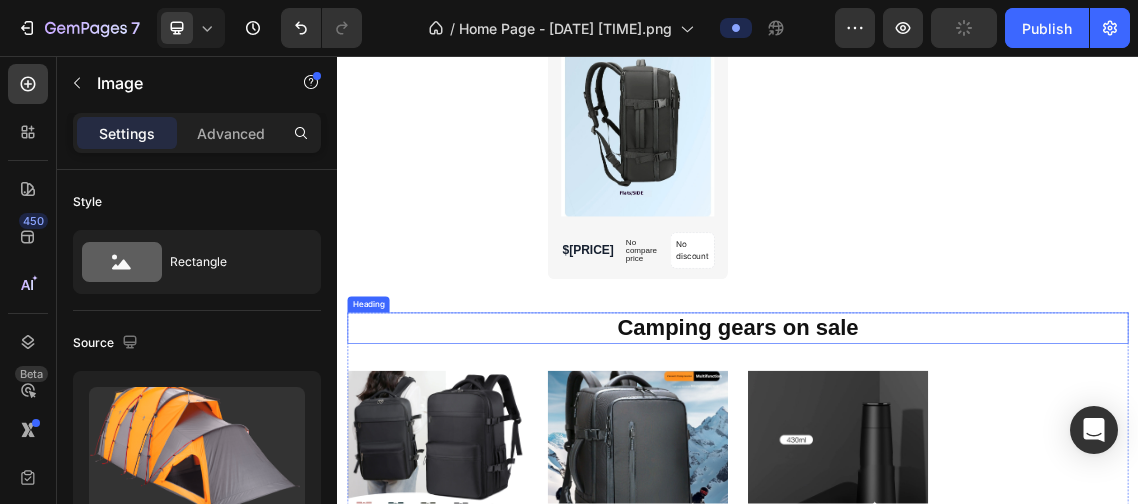 click on "Camping gears on sale" at bounding box center [937, 464] 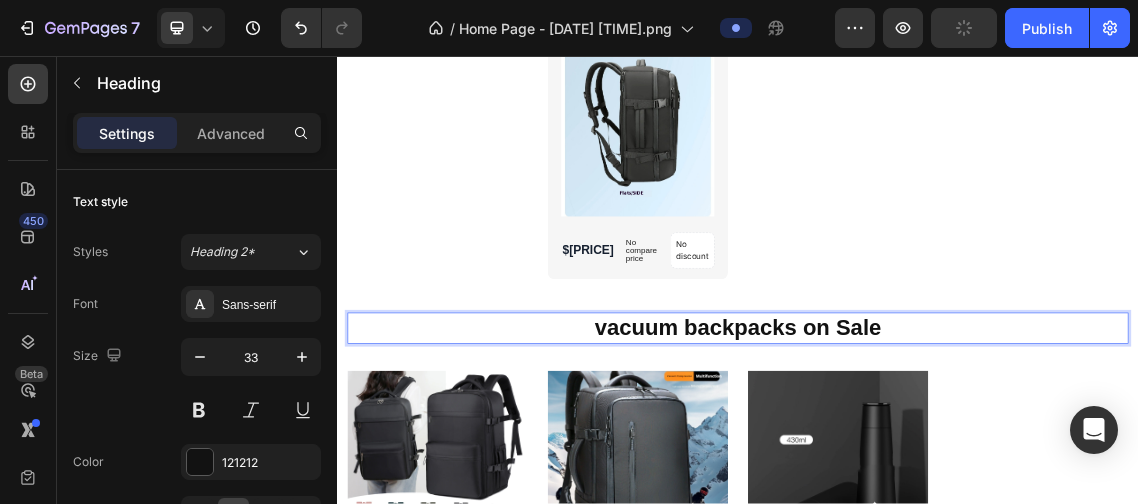 click on "vacuum backpacks on Sale" at bounding box center (937, 464) 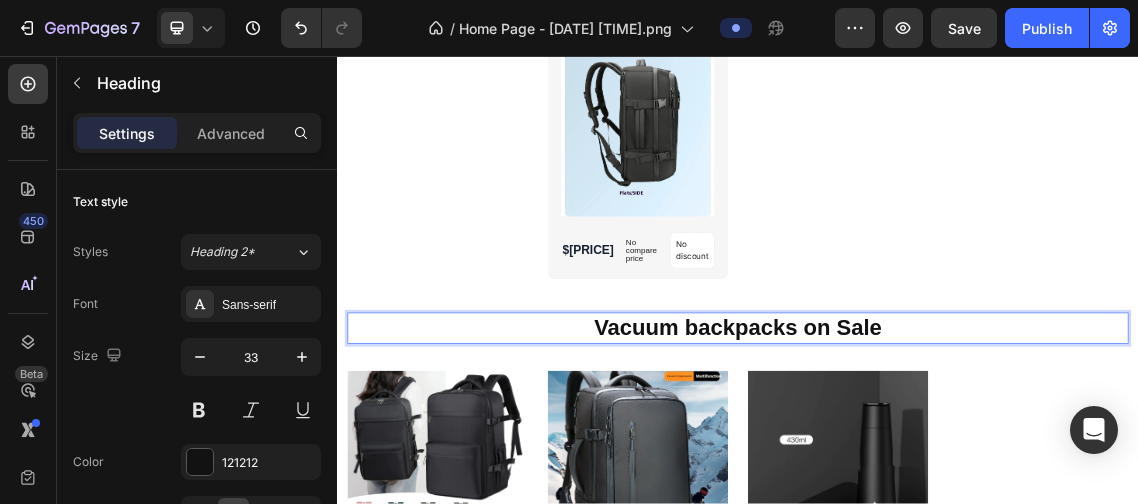 click on "Vacuum backpacks on Sale" at bounding box center (937, 464) 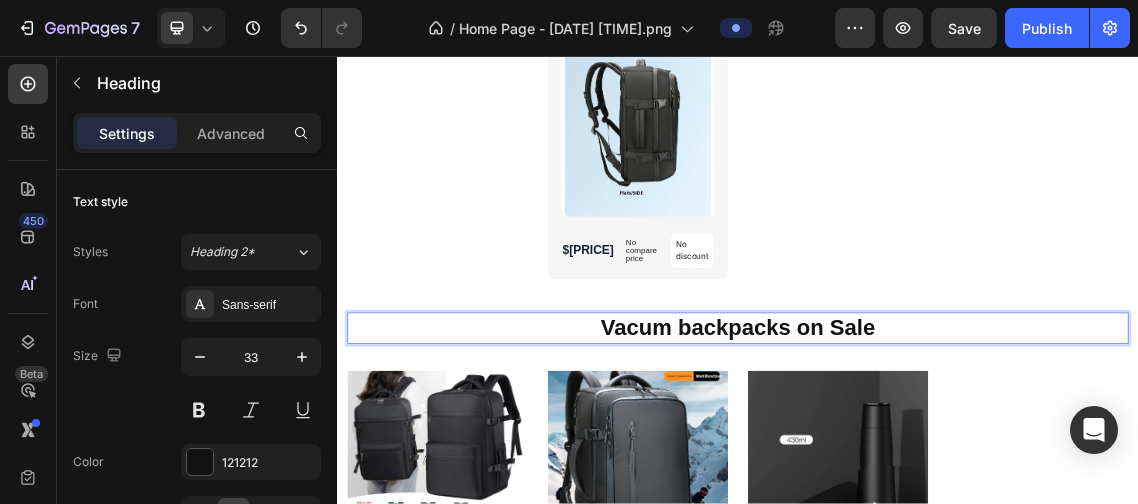 click on "Vacum backpacks on Sale" at bounding box center [937, 464] 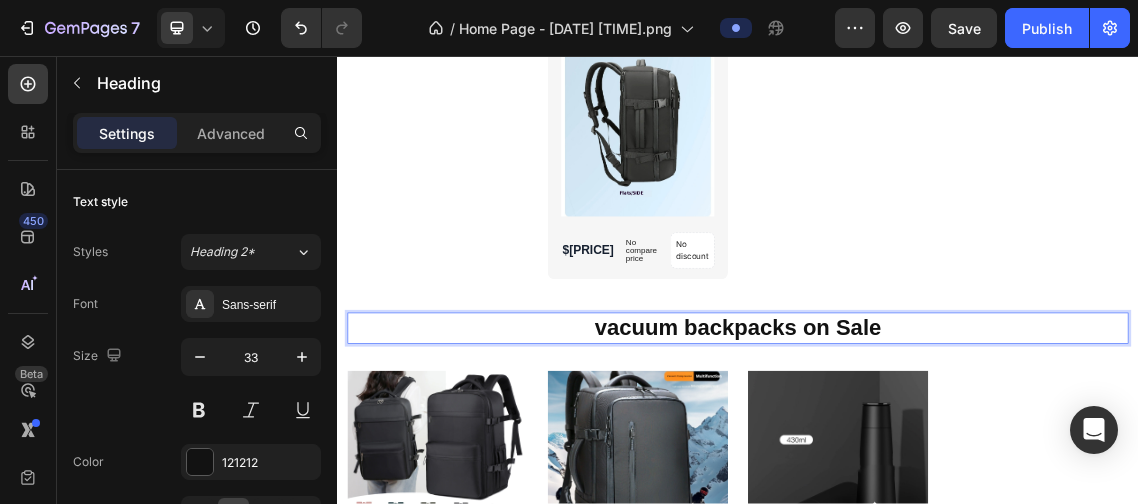 click on "vacuum backpacks on Sale" at bounding box center (937, 464) 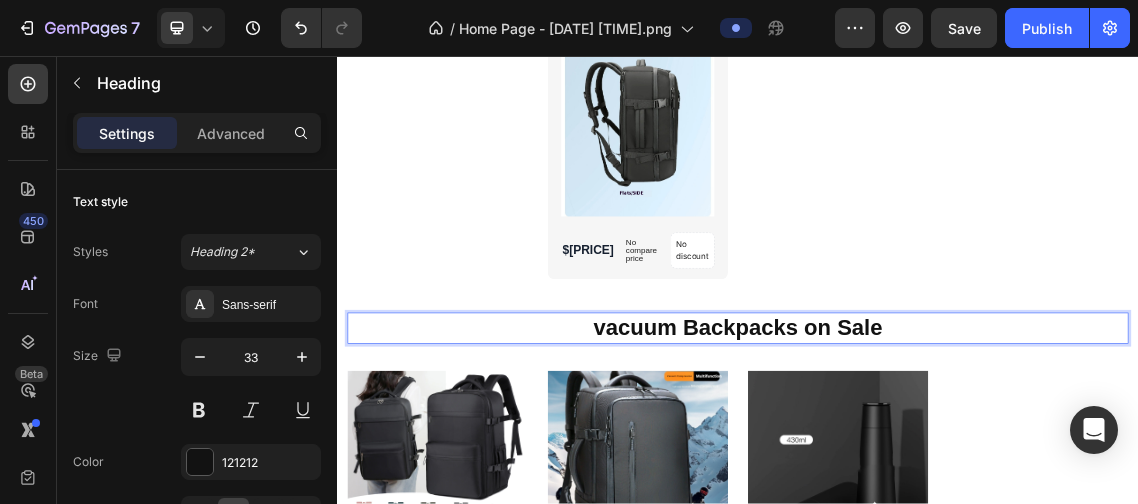 click on "vacuum Backpacks on Sale" at bounding box center (937, 464) 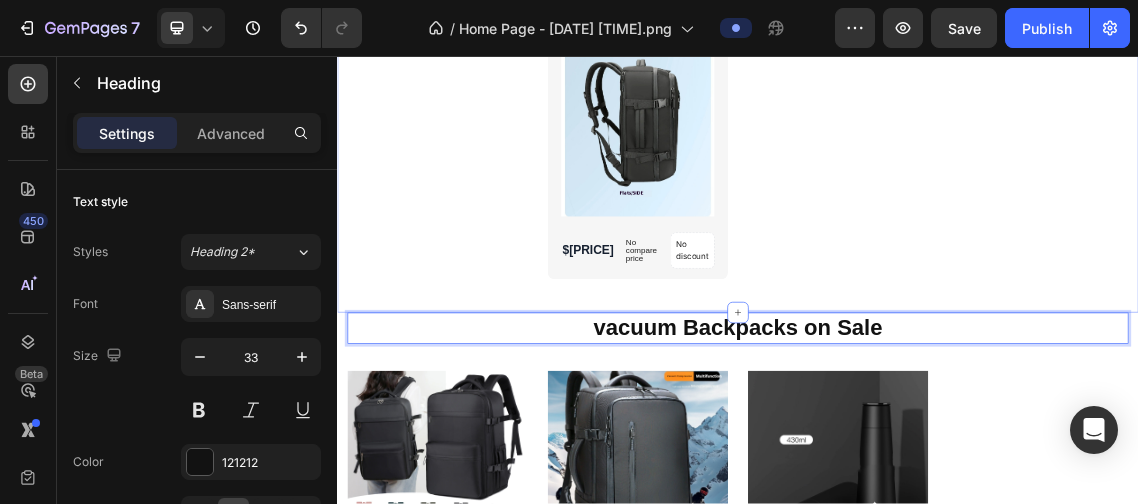 click on "Product Images Product Cart Button Large Capacity Vacuum Compression Backpack Product Title                Icon                Icon                Icon                Icon                Icon Icon List Hoz
Product information:
Pattern: solid color
Lining texture: Polyester
Applicable scenarios: Business travel
Applicable gender: neutral/both men and women
Function: breathable
Material: waterproof Oxford cloth
Bearing system: Curved shoulder strap
Capacity: 20-35L
Packing list:
Backpack * 1
Product Image:
Product Description $79.00 Product Price Product Price No compare price Product Price No discount   Not be displayed when published Product Badge Row Row Row Product List Product Images Product Cart Button Vacuum Compressible Backpack With Simple Design Product Title                Icon                Icon                Icon                Icon                Icon Icon List Hoz
Product information:
Pattern: solid color" at bounding box center (937, -3550) 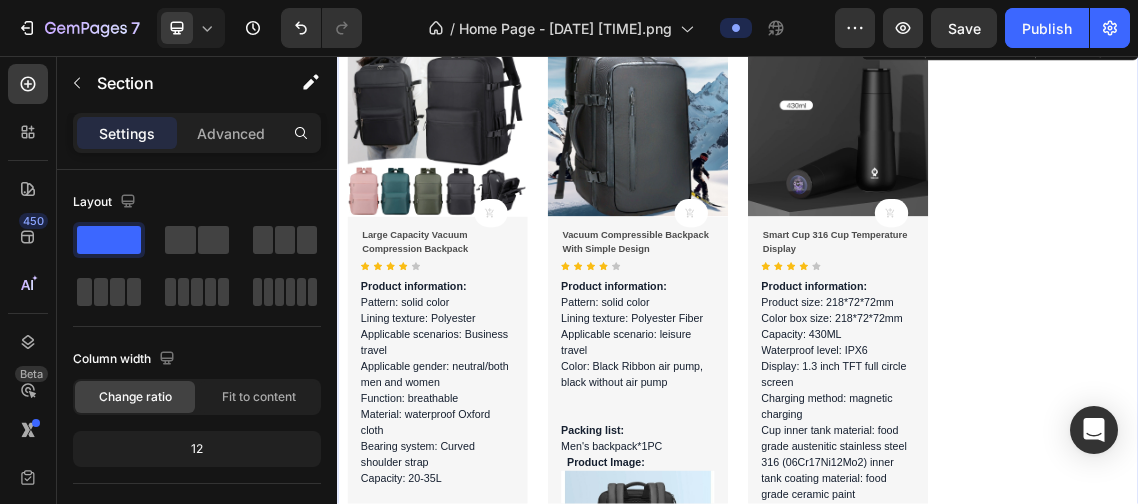 scroll, scrollTop: 1366, scrollLeft: 0, axis: vertical 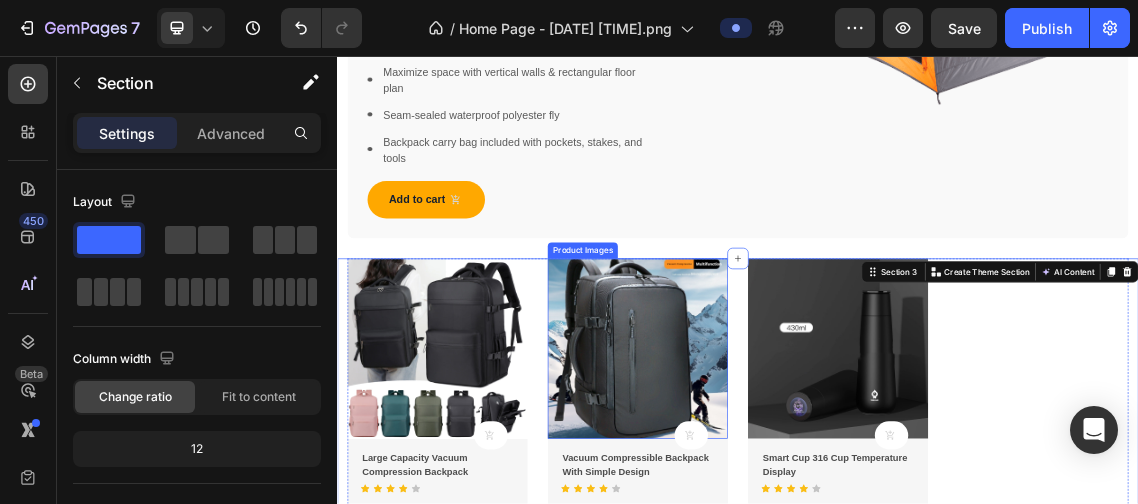 click at bounding box center [787, 495] 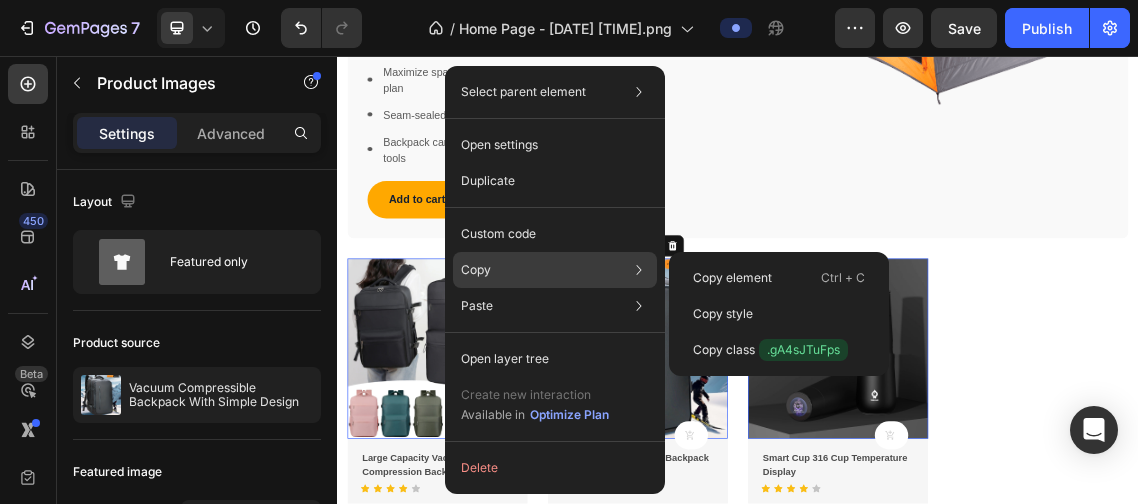 click on "Copy Copy element  Ctrl + C Copy style  Copy class  .gA4sJTuFps" 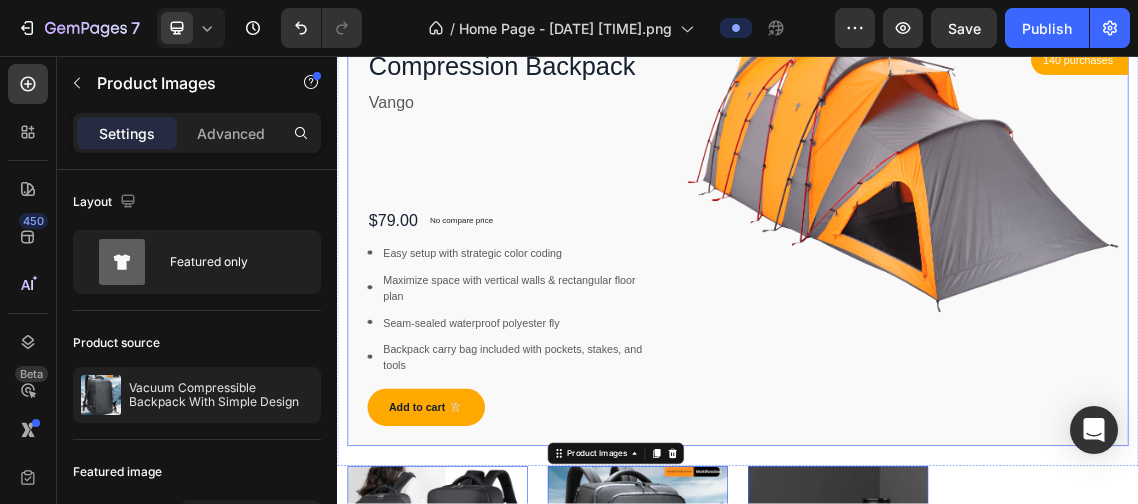 scroll, scrollTop: 1053, scrollLeft: 0, axis: vertical 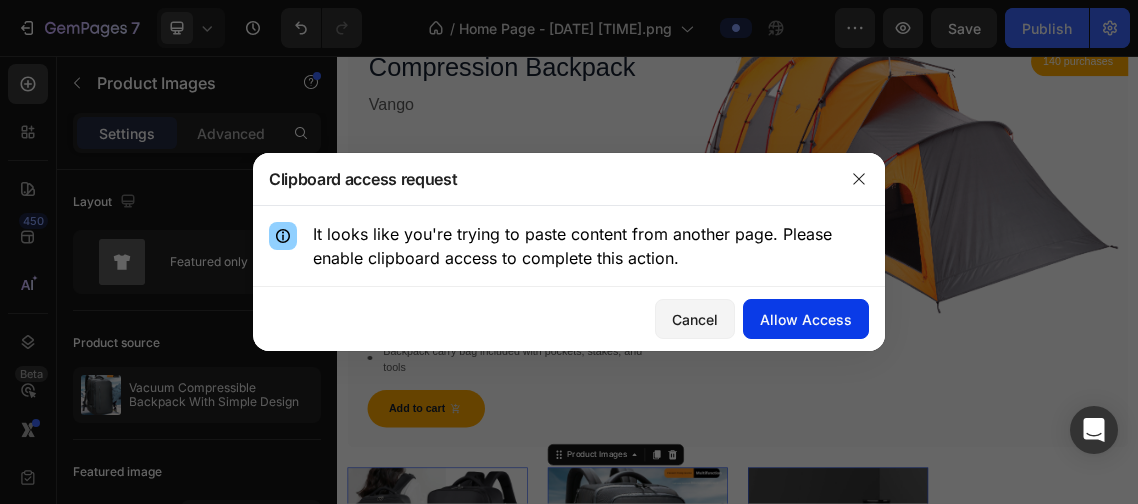 click on "Allow Access" at bounding box center [806, 319] 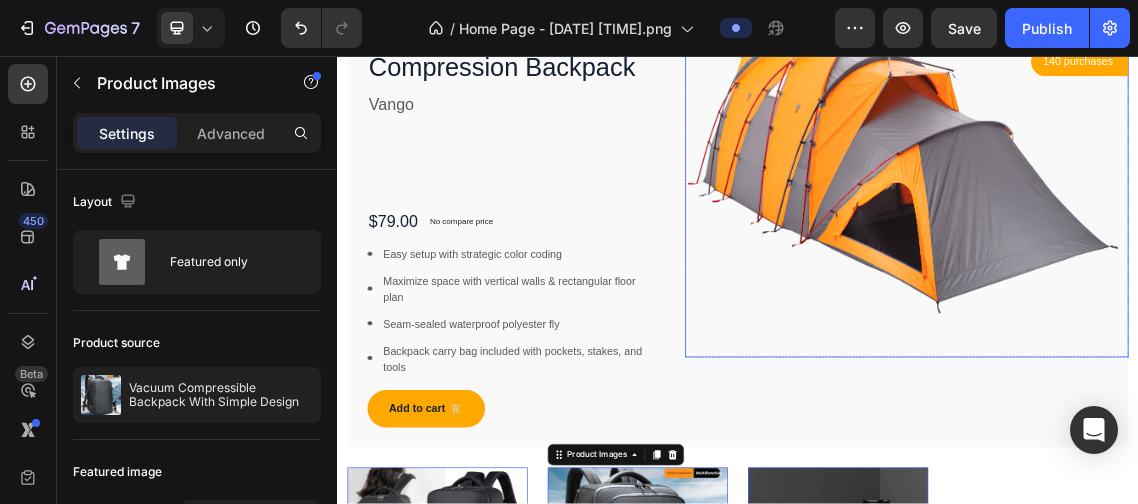 click at bounding box center (1190, 232) 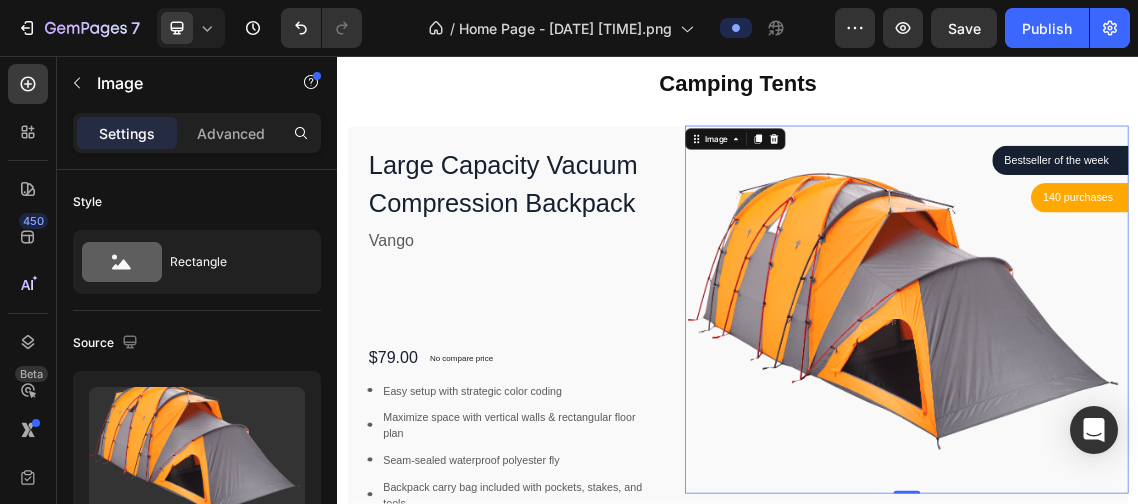 scroll, scrollTop: 848, scrollLeft: 0, axis: vertical 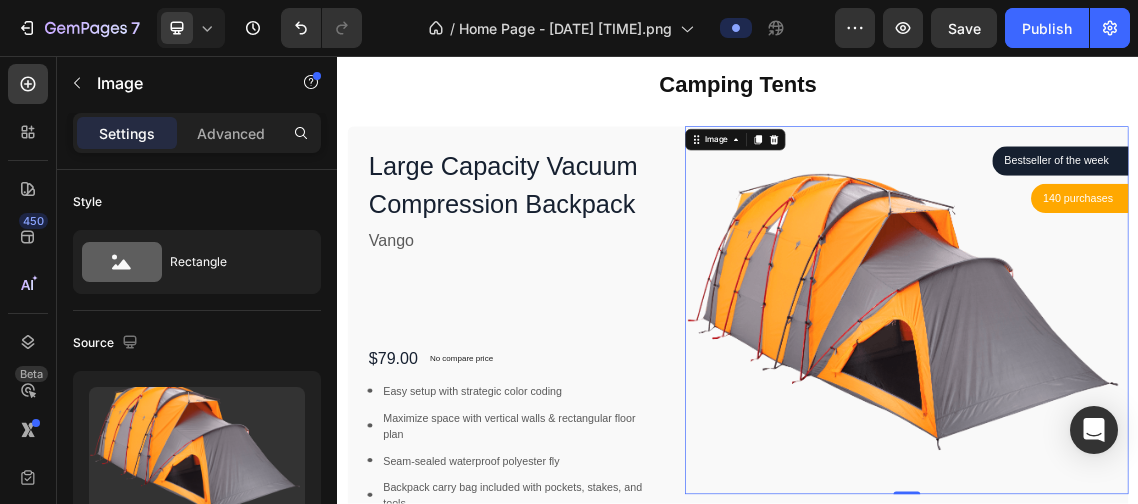 click at bounding box center [1190, 437] 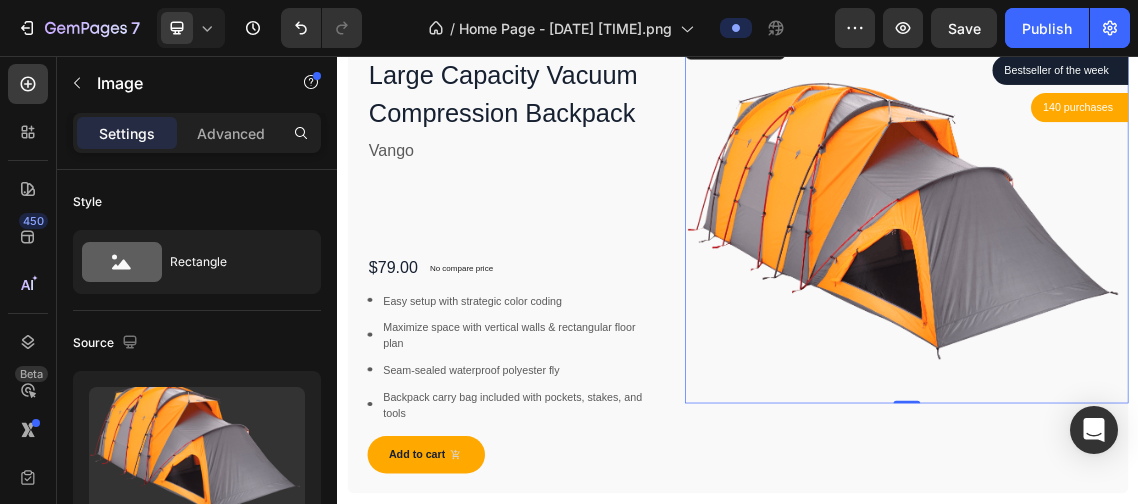scroll, scrollTop: 858, scrollLeft: 0, axis: vertical 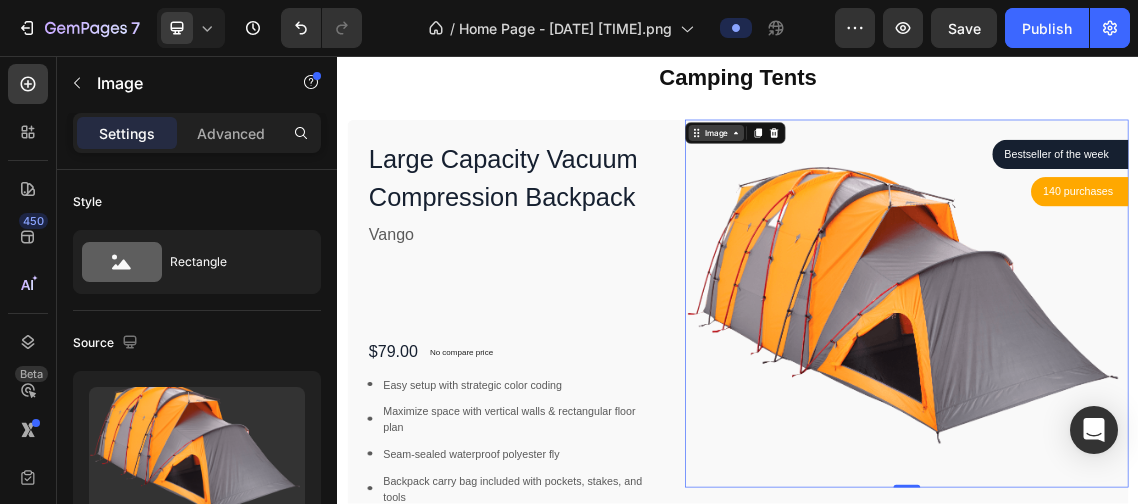 click on "Image" at bounding box center (904, 172) 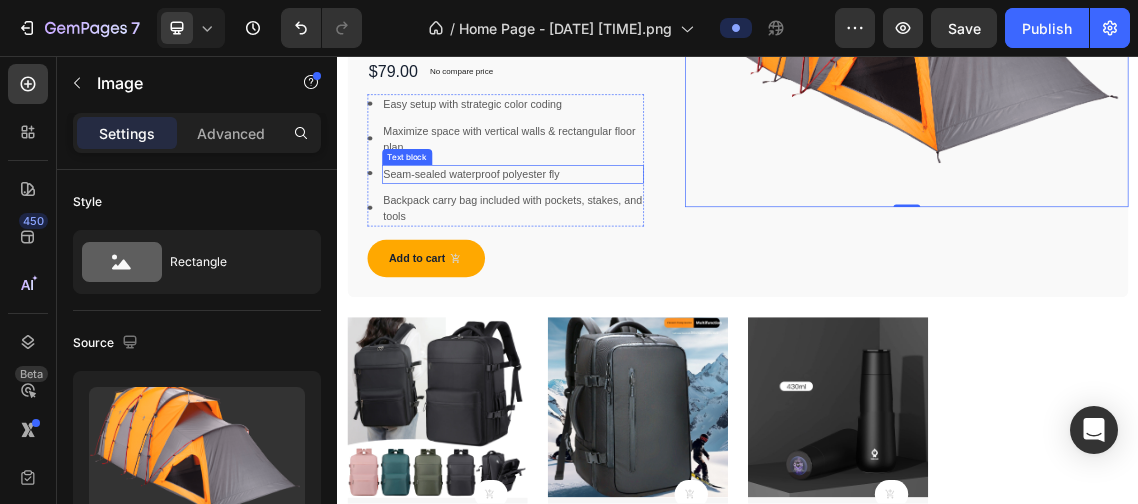 scroll, scrollTop: 1292, scrollLeft: 0, axis: vertical 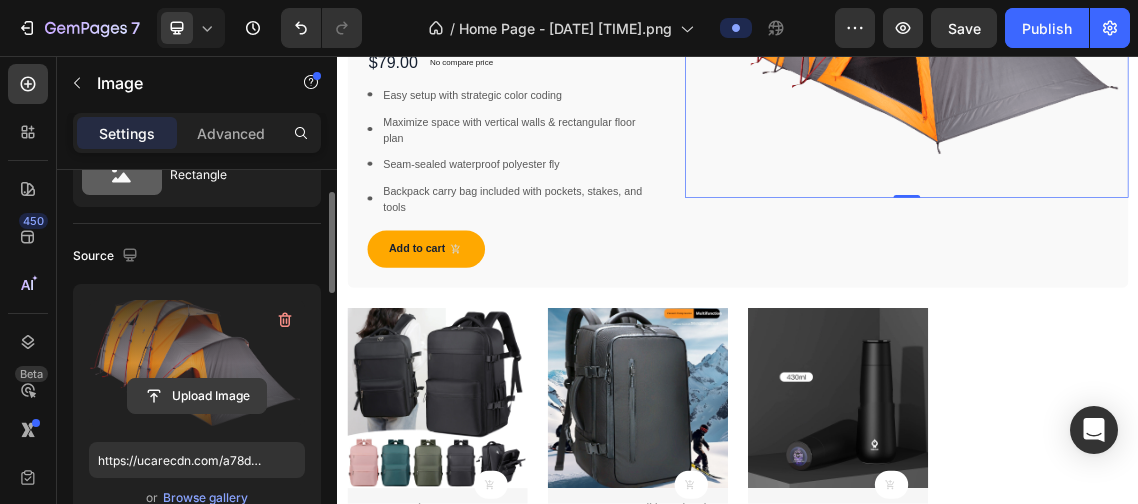 click 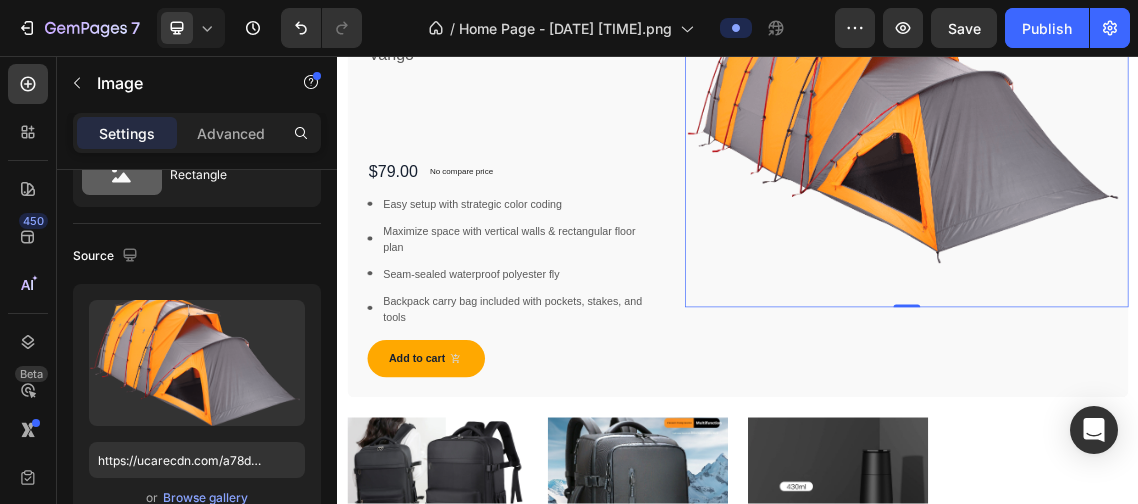 scroll, scrollTop: 1115, scrollLeft: 0, axis: vertical 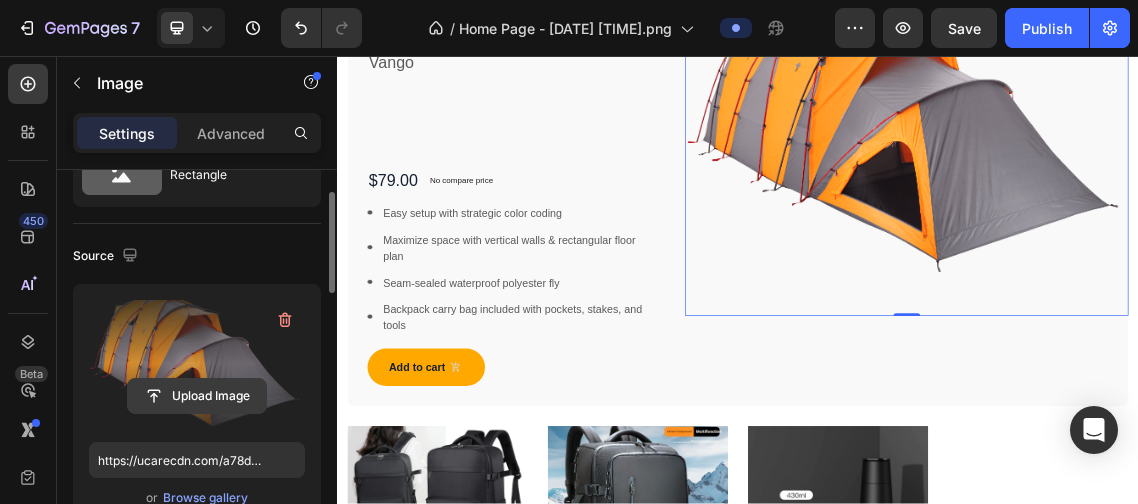 click 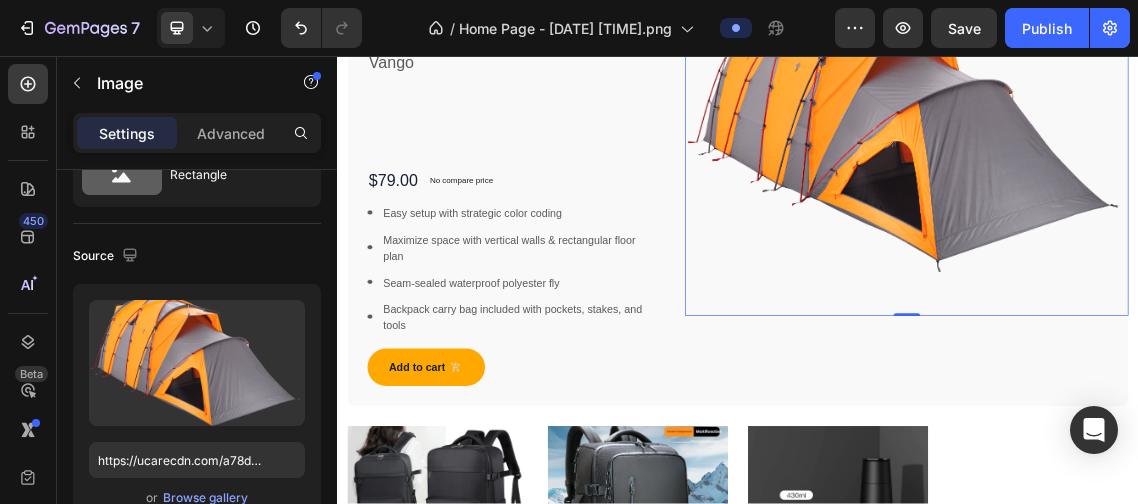 click on "Large Capacity Vacuum Compression Backpack Product Title Vango Text block $79.00 Product Price Product Price No compare price Product Price Row Image Easy setup with strategic color coding Text block Image Maximize space with vertical walls & rectangular floor plan Text block Image Seam-sealed waterproof polyester fly Text block Image Backpack carry bag included with pockets, stakes, and tools Text block Icon List Add to cart Product Cart Button" at bounding box center (589, 238) 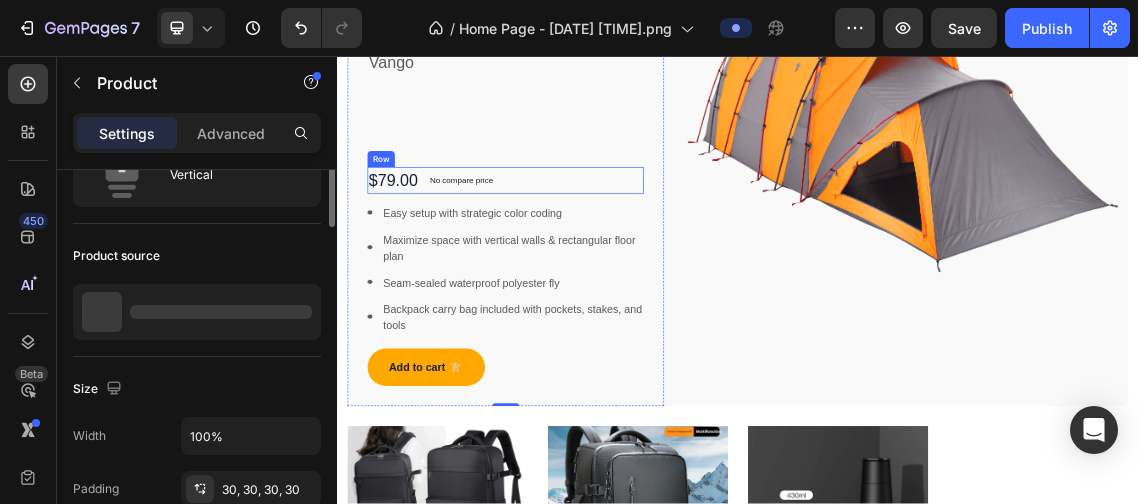 scroll, scrollTop: 0, scrollLeft: 0, axis: both 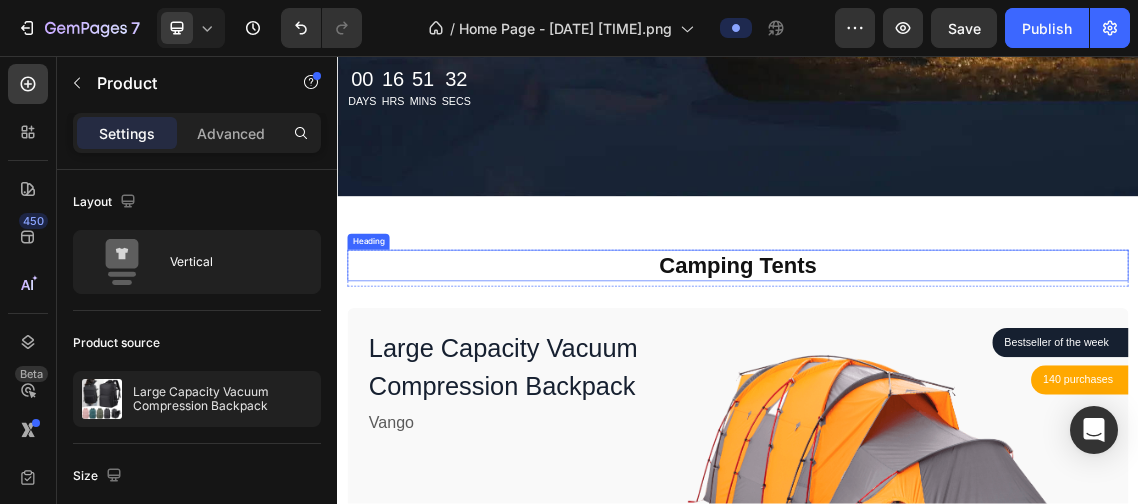 click on "Camping Tents" at bounding box center [937, 370] 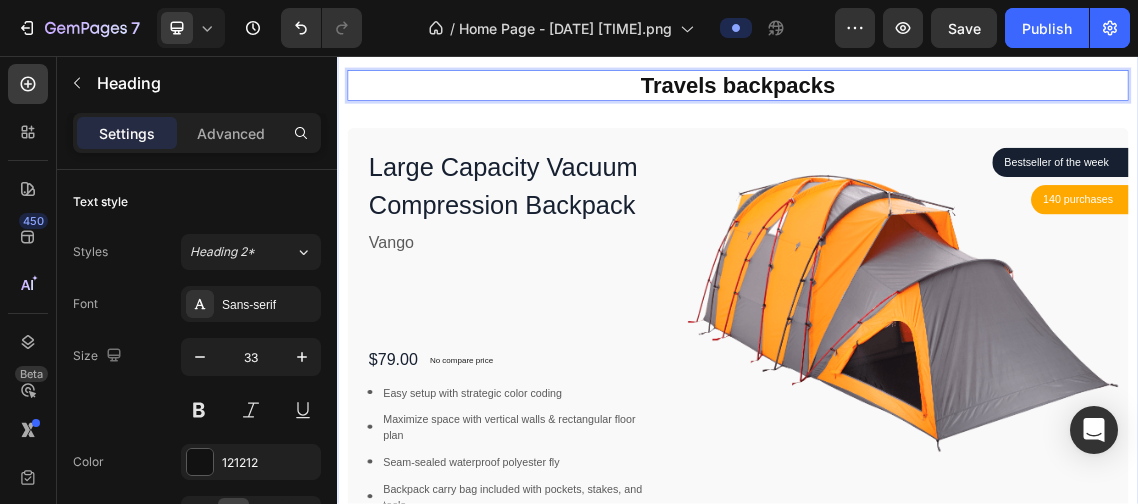 scroll, scrollTop: 901, scrollLeft: 0, axis: vertical 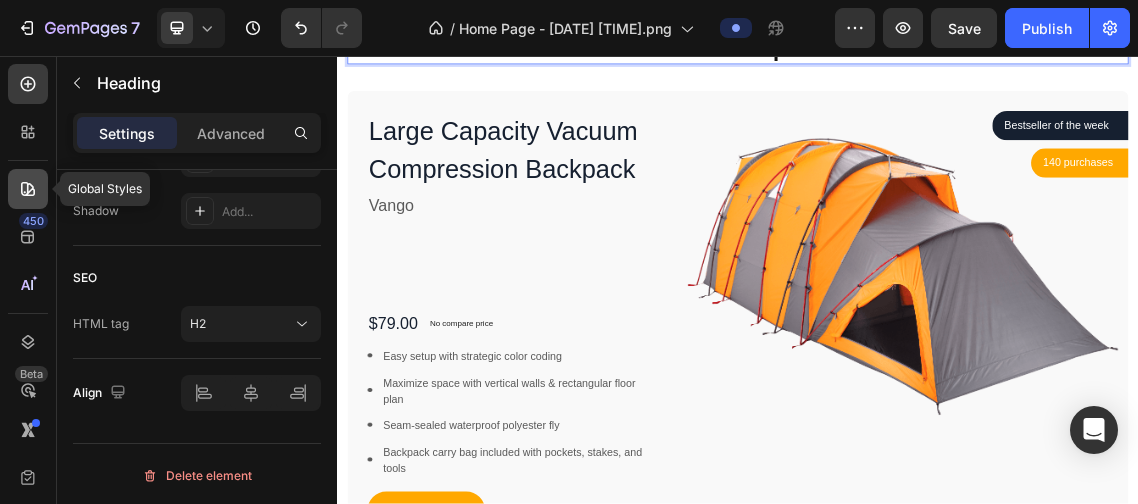 click 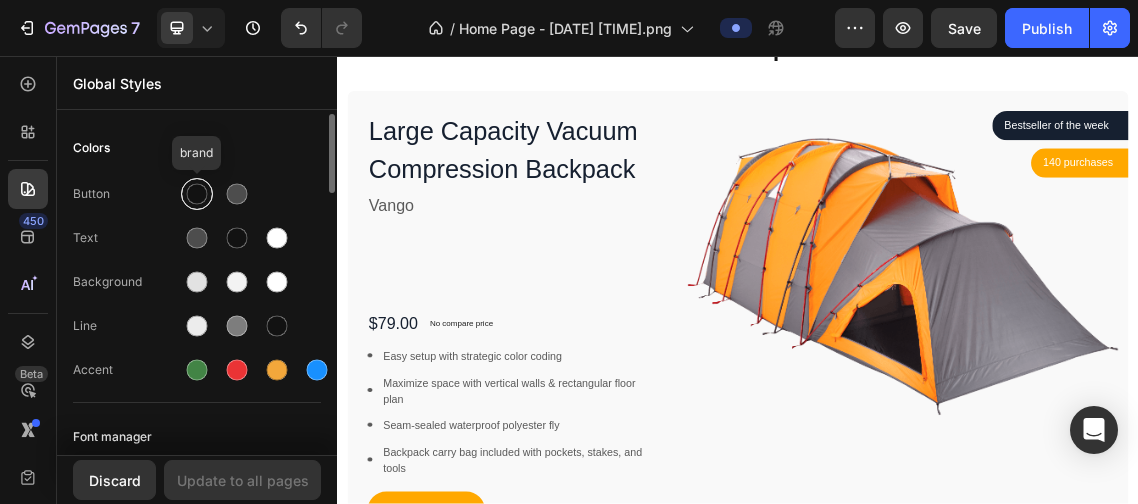click at bounding box center [197, 194] 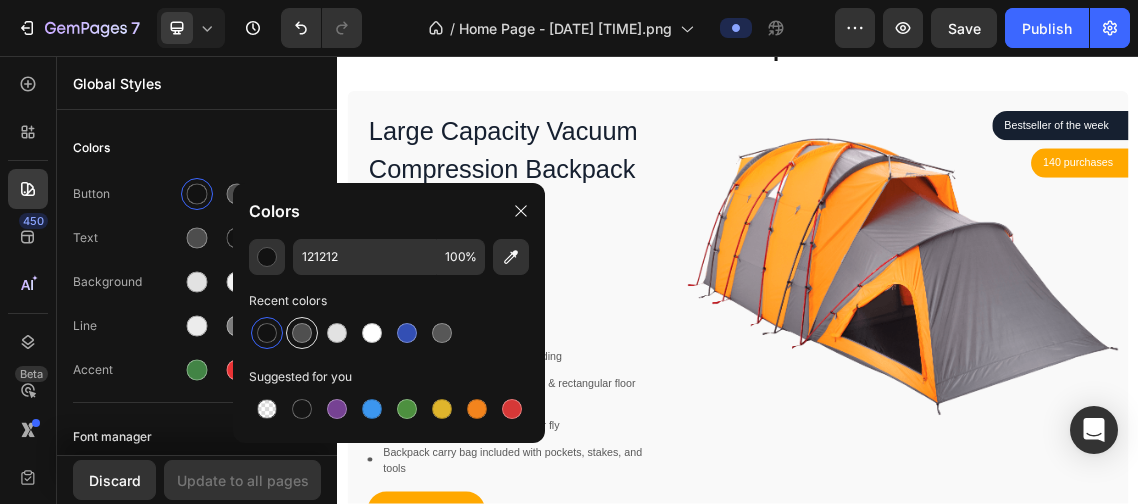 click at bounding box center (302, 333) 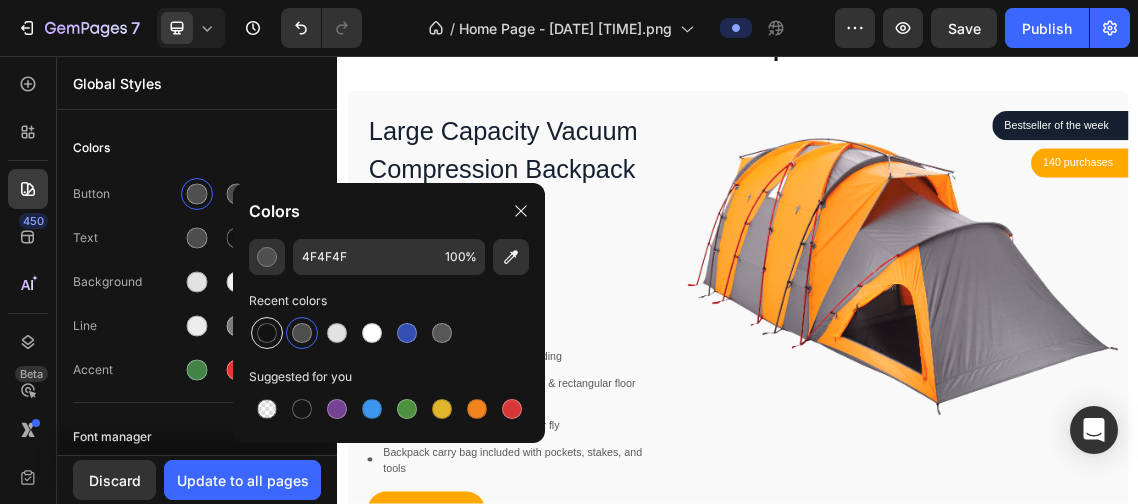 click at bounding box center [267, 333] 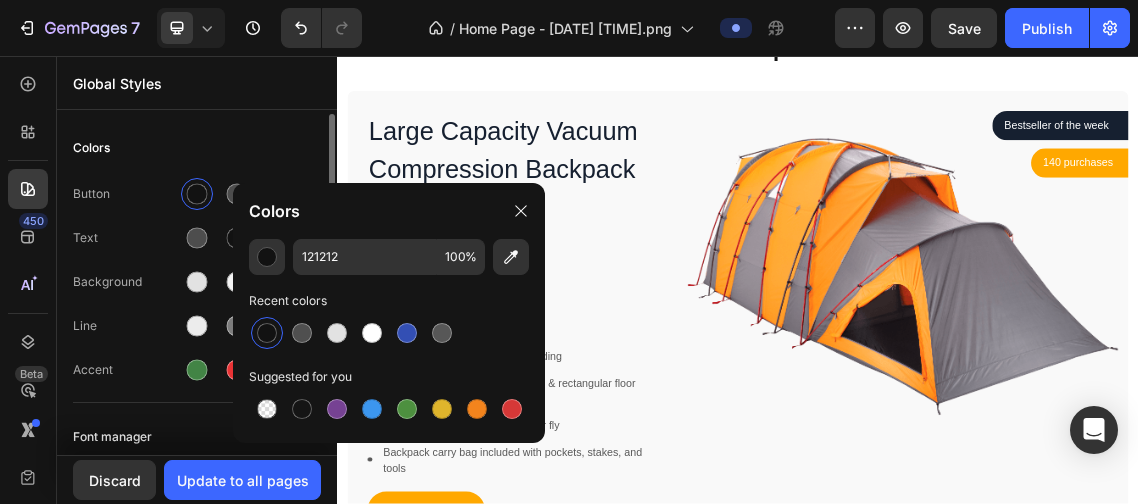 click on "Colors" at bounding box center [197, 148] 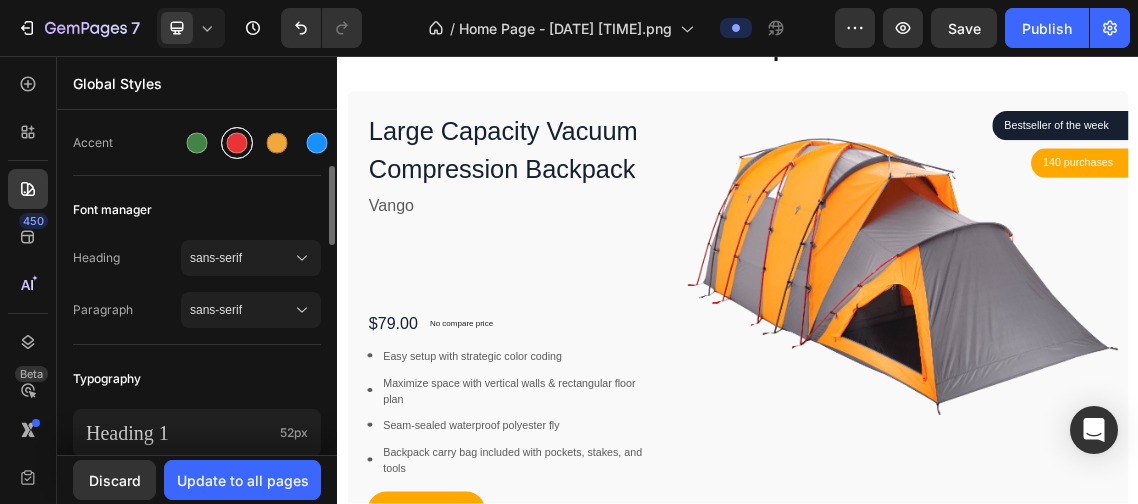 scroll, scrollTop: 436, scrollLeft: 0, axis: vertical 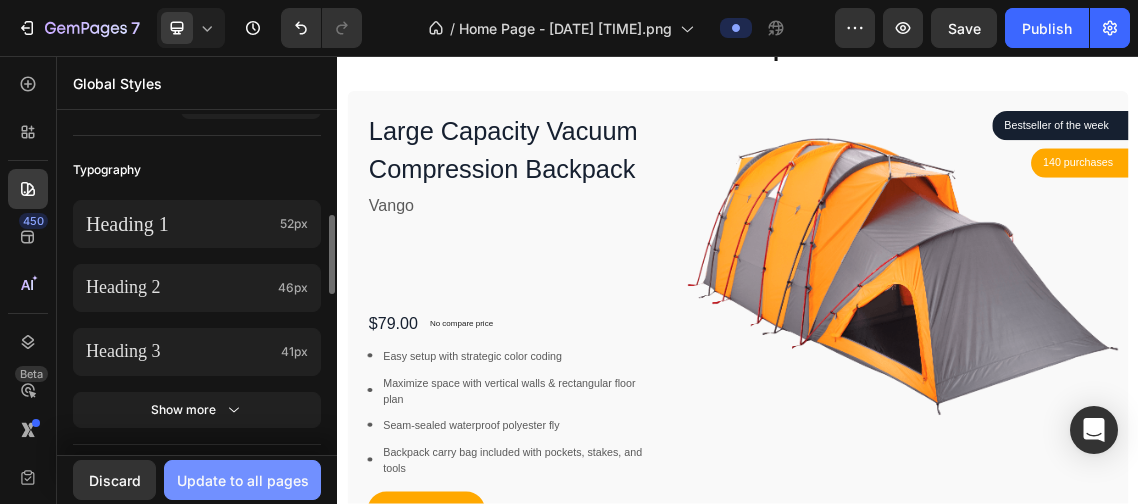 click on "Update to all pages" at bounding box center (243, 480) 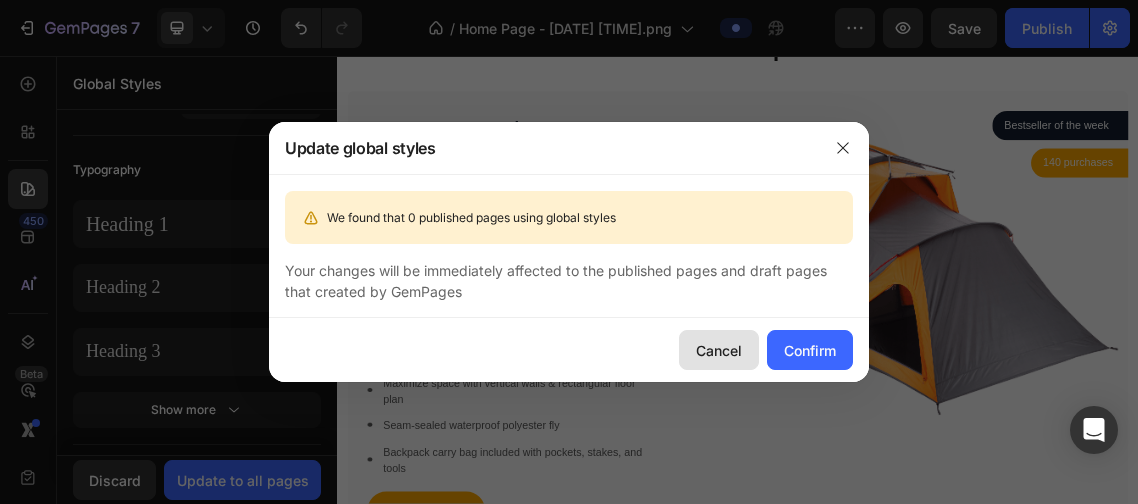 click on "Cancel" at bounding box center [719, 350] 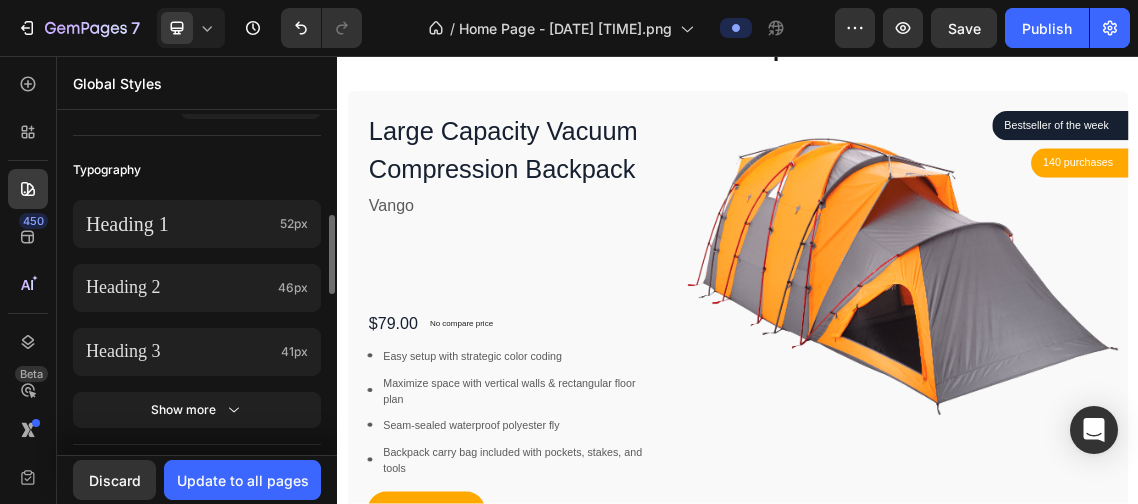 scroll, scrollTop: 189, scrollLeft: 0, axis: vertical 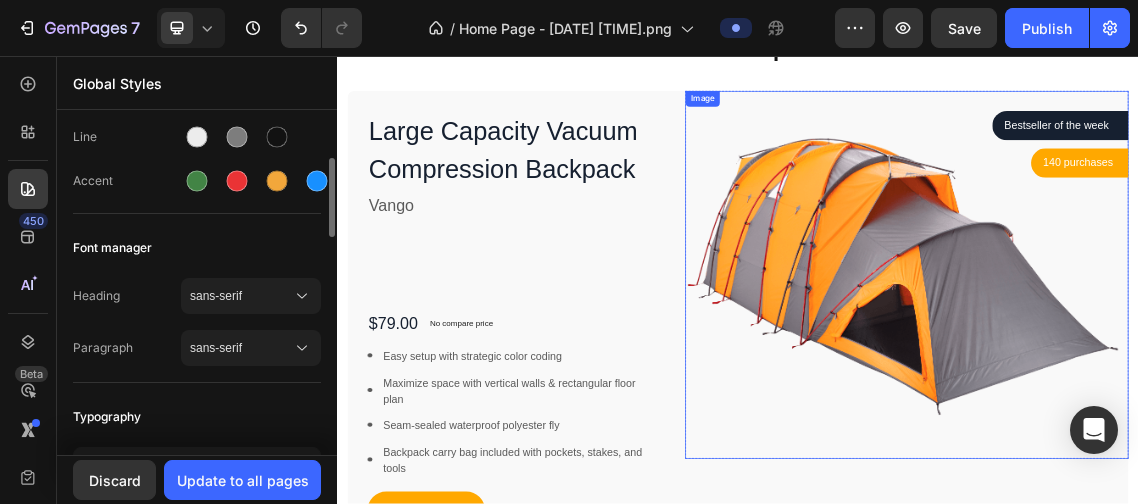 click at bounding box center (1190, 384) 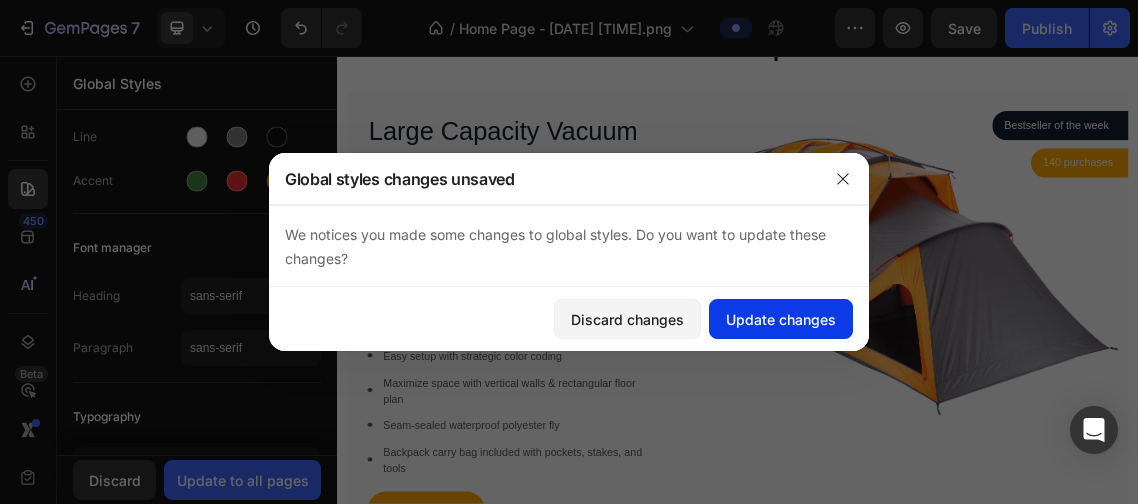 click on "Update changes" 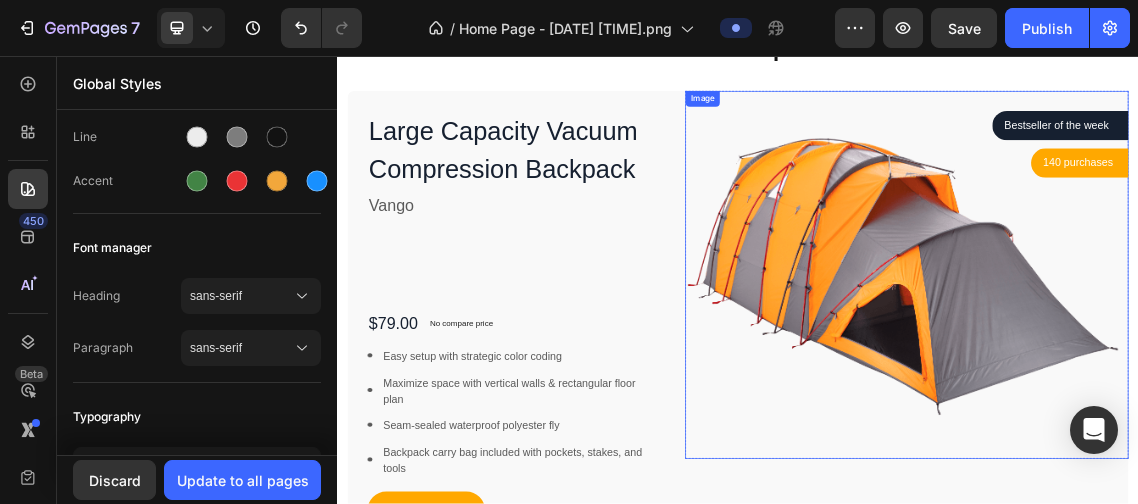 click at bounding box center (1190, 384) 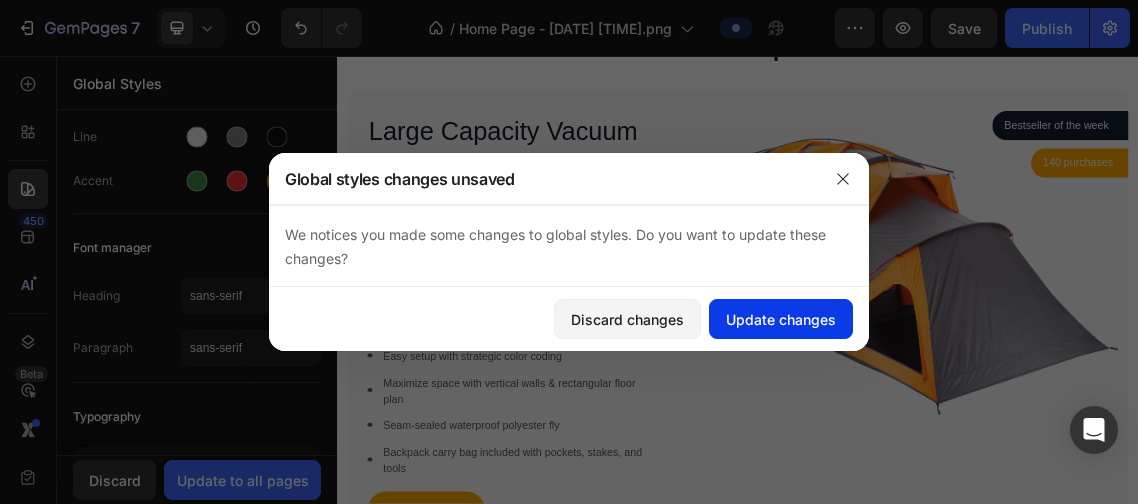 click on "Update changes" at bounding box center (781, 319) 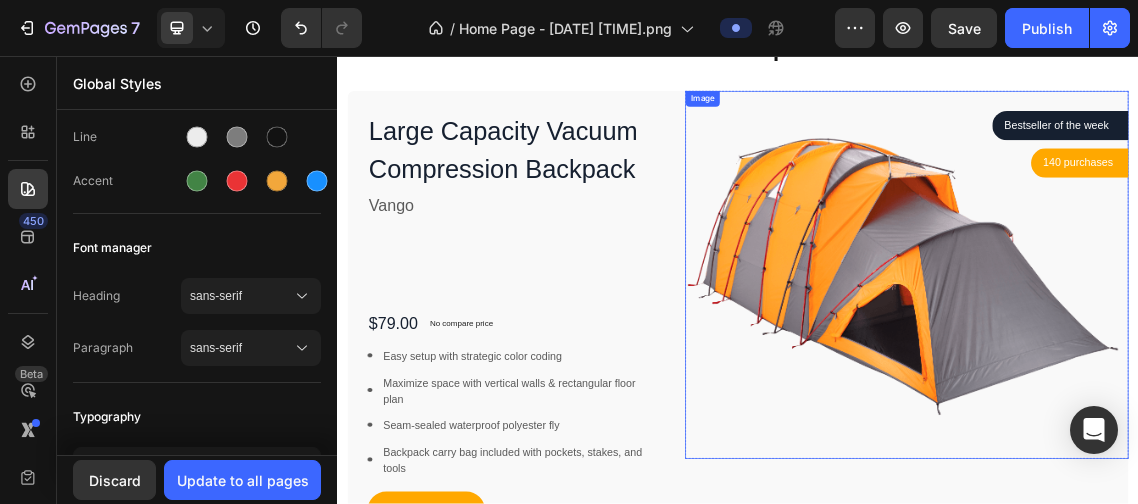 scroll, scrollTop: 828, scrollLeft: 0, axis: vertical 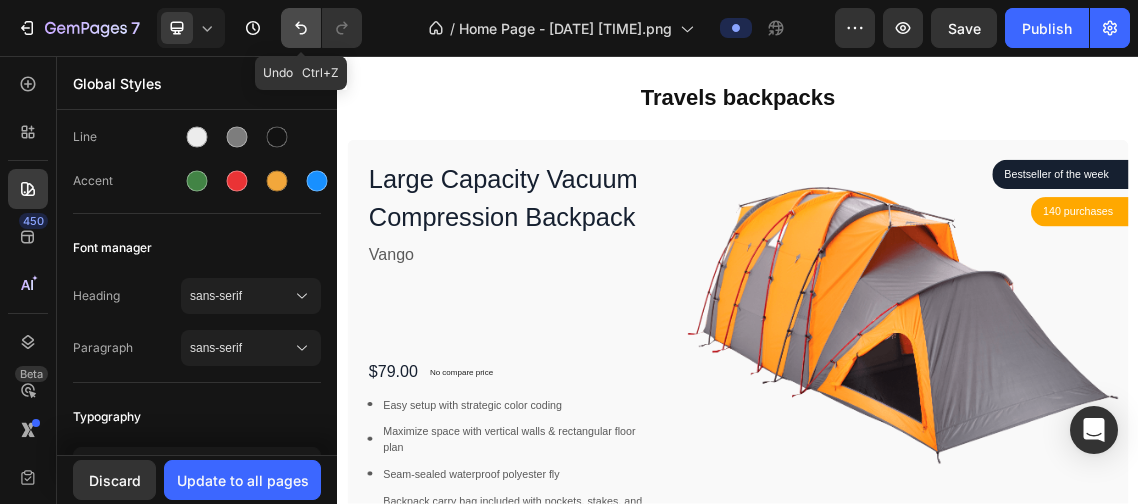 click 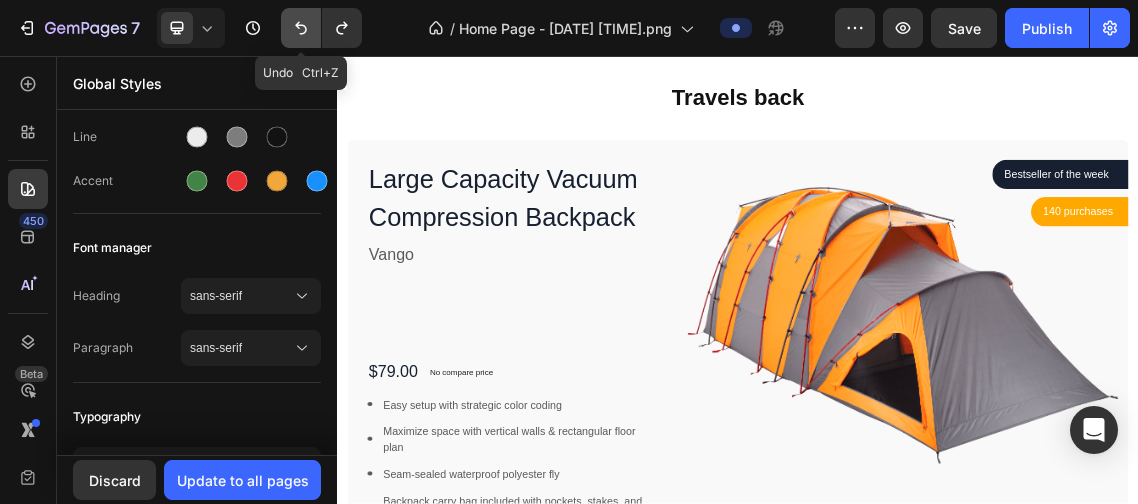 click 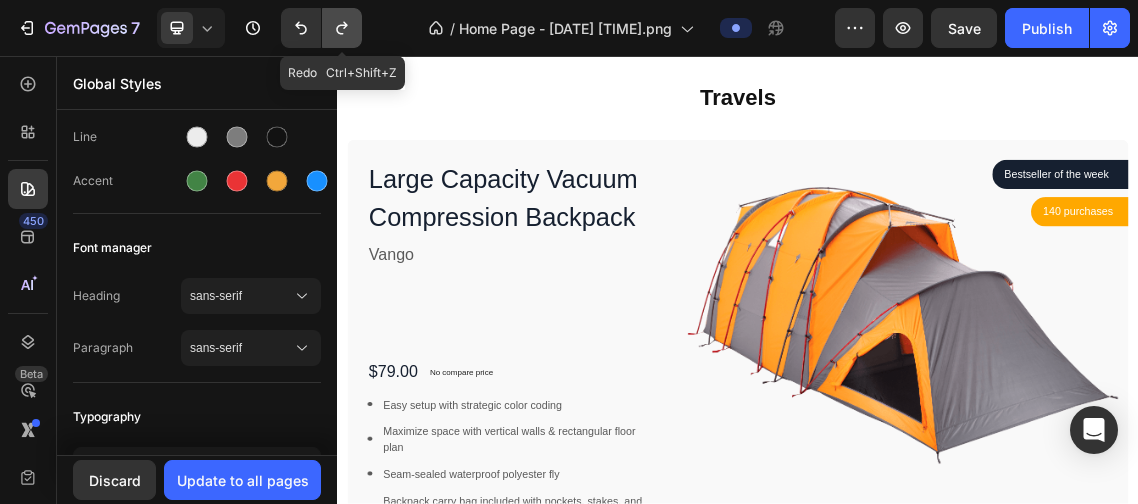click 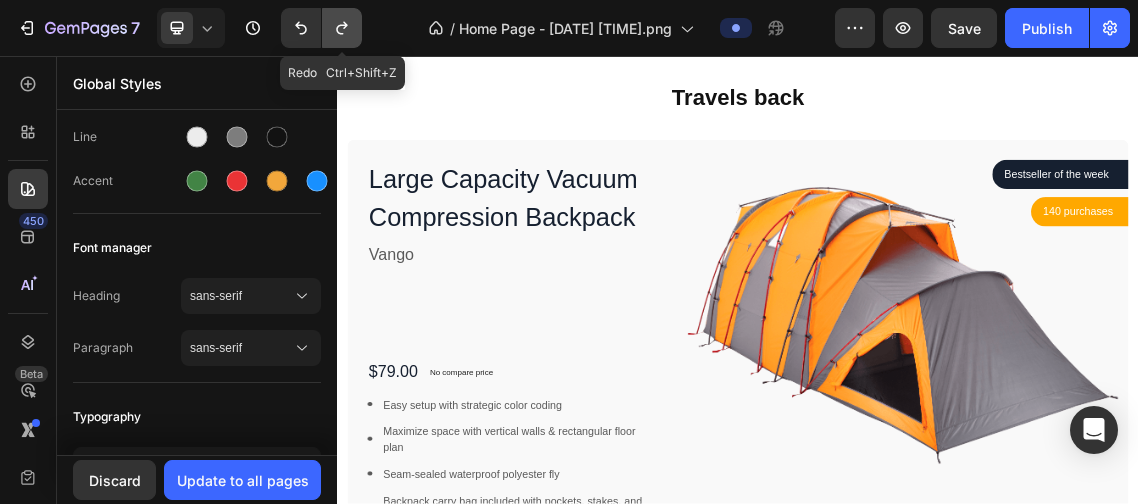 click 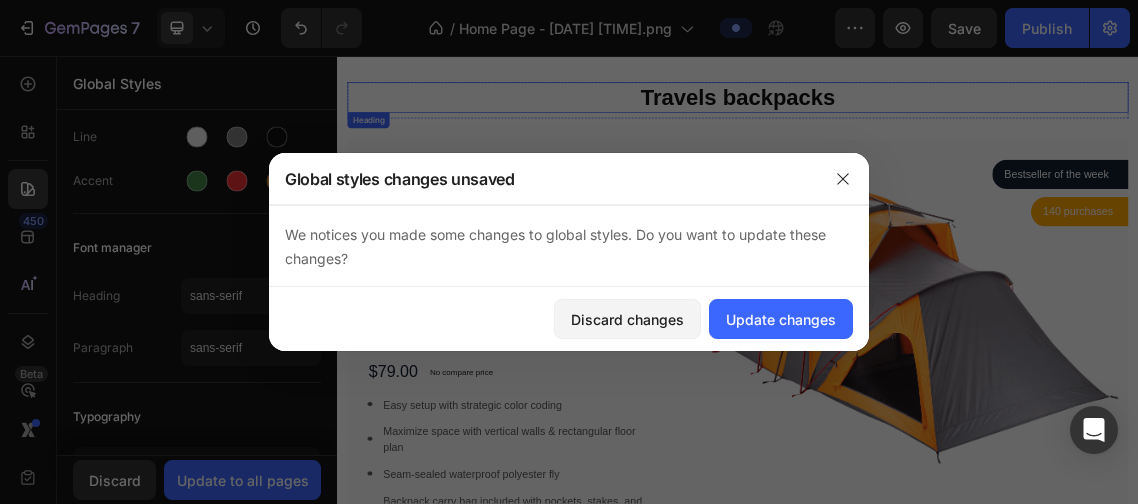 click on "Travels backpacks" at bounding box center (937, 119) 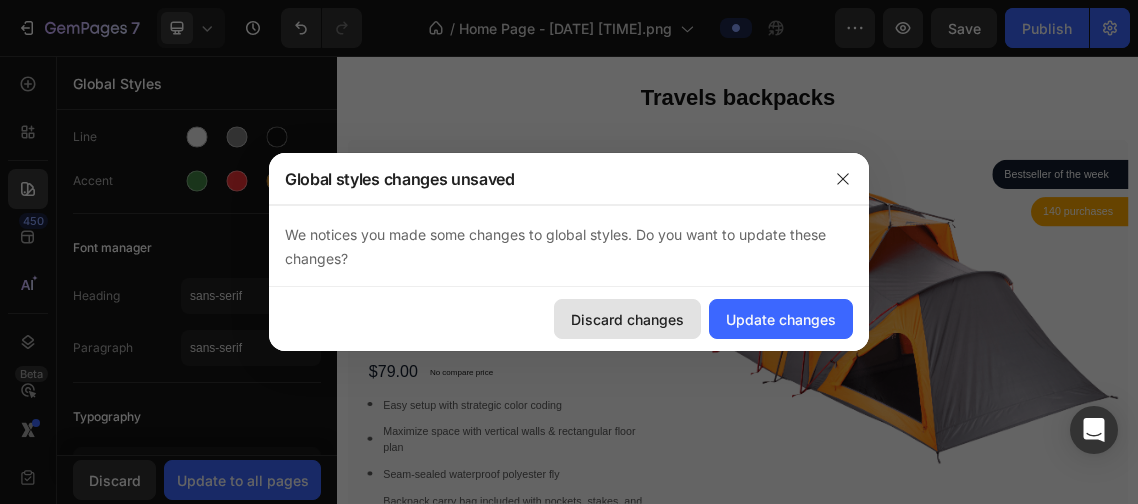 click on "Discard changes" at bounding box center [627, 319] 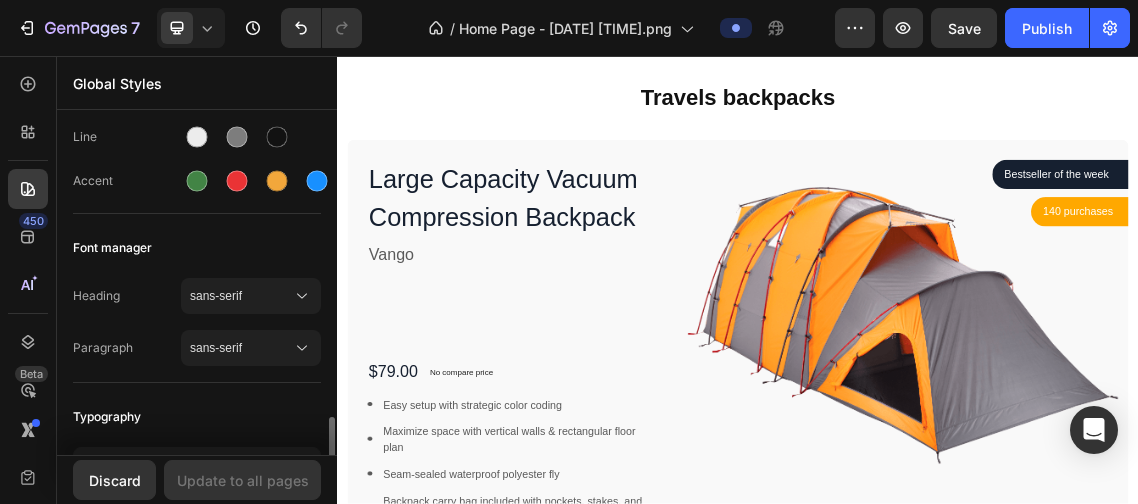 scroll, scrollTop: 399, scrollLeft: 0, axis: vertical 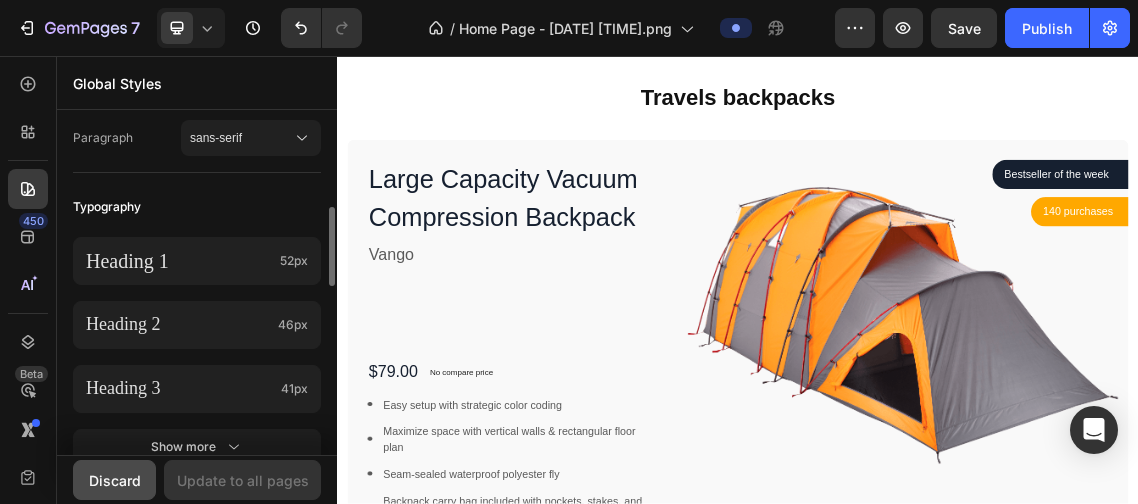 click on "Discard" at bounding box center (115, 480) 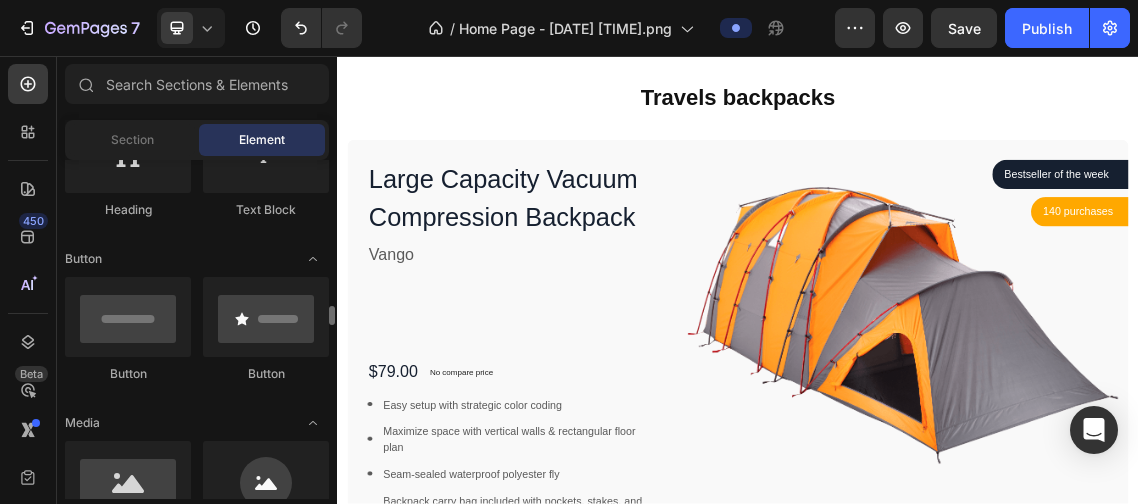 scroll, scrollTop: 499, scrollLeft: 0, axis: vertical 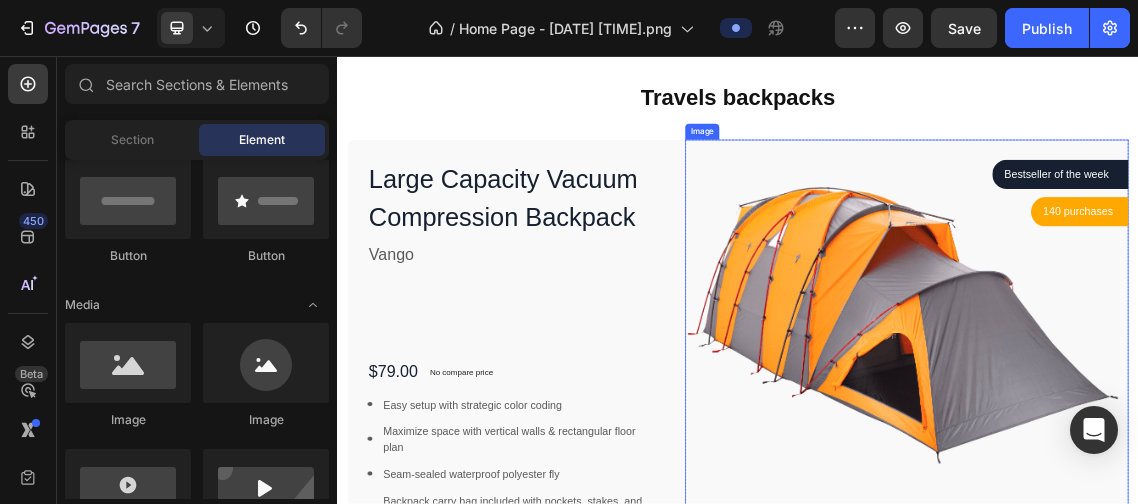 click at bounding box center [1190, 457] 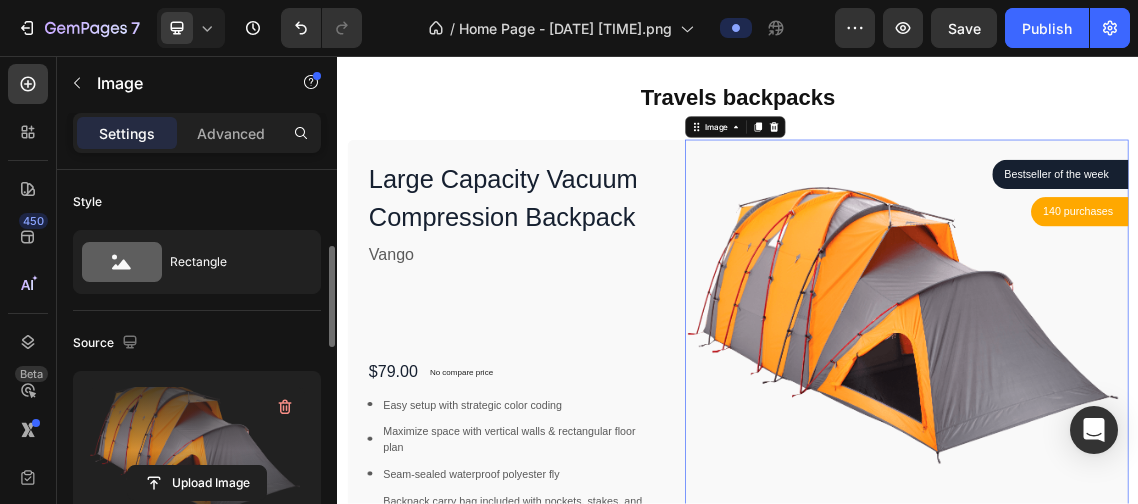scroll, scrollTop: 61, scrollLeft: 0, axis: vertical 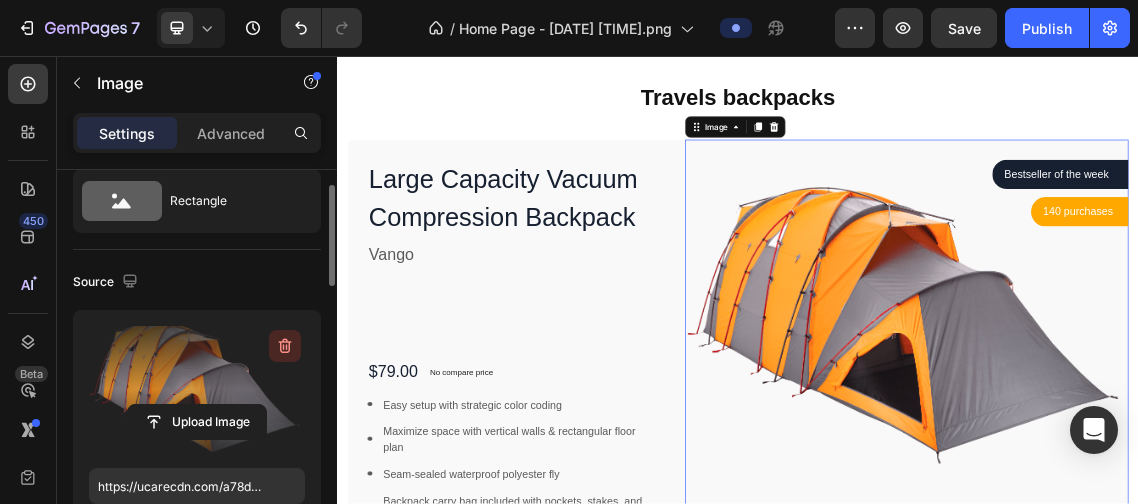 click 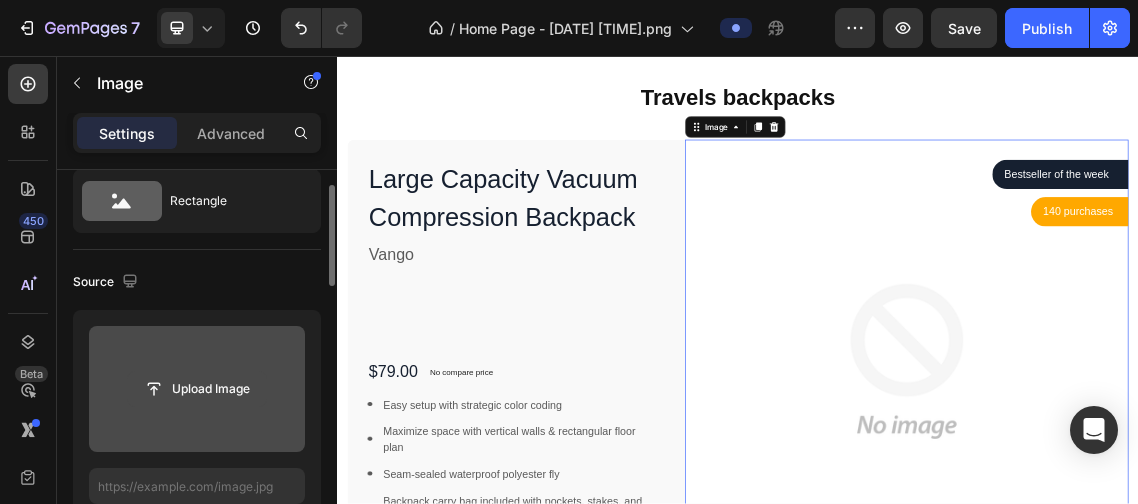 click 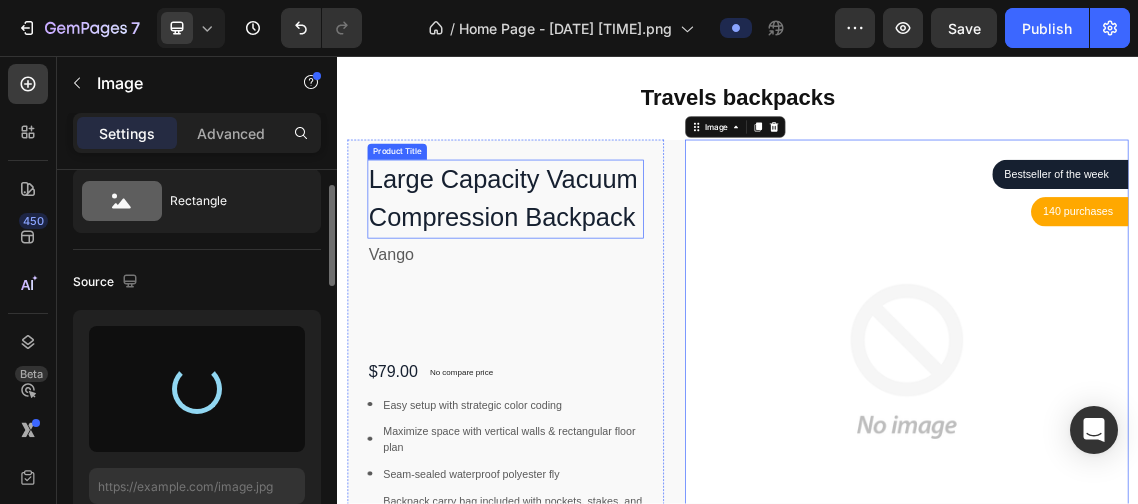 type on "https://cdn.shopify.com/s/files/1/0762/6217/9065/files/gempages_578366585589203730-df1fb429-84cf-49f3-9976-6c6389dd2eb0.png" 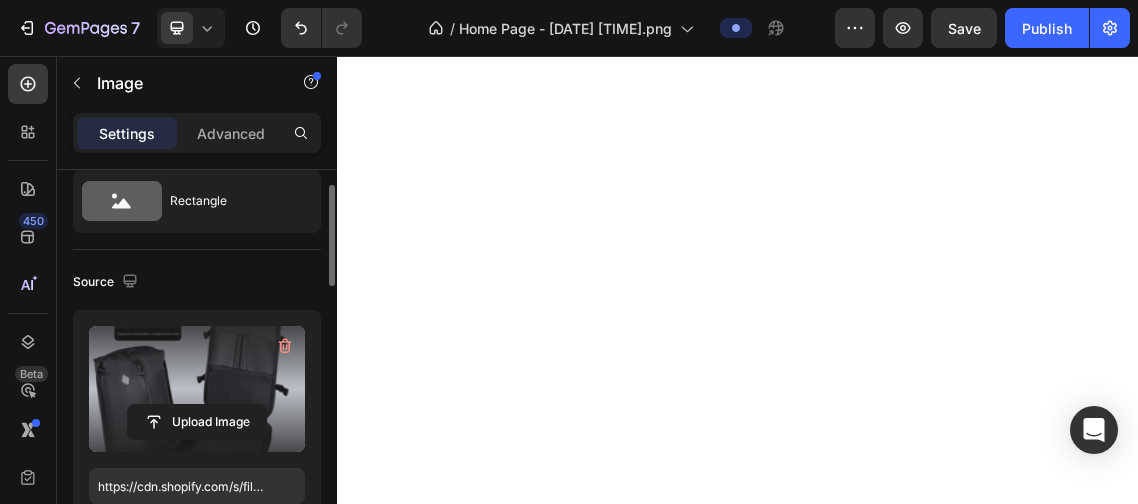 scroll, scrollTop: 17599, scrollLeft: 0, axis: vertical 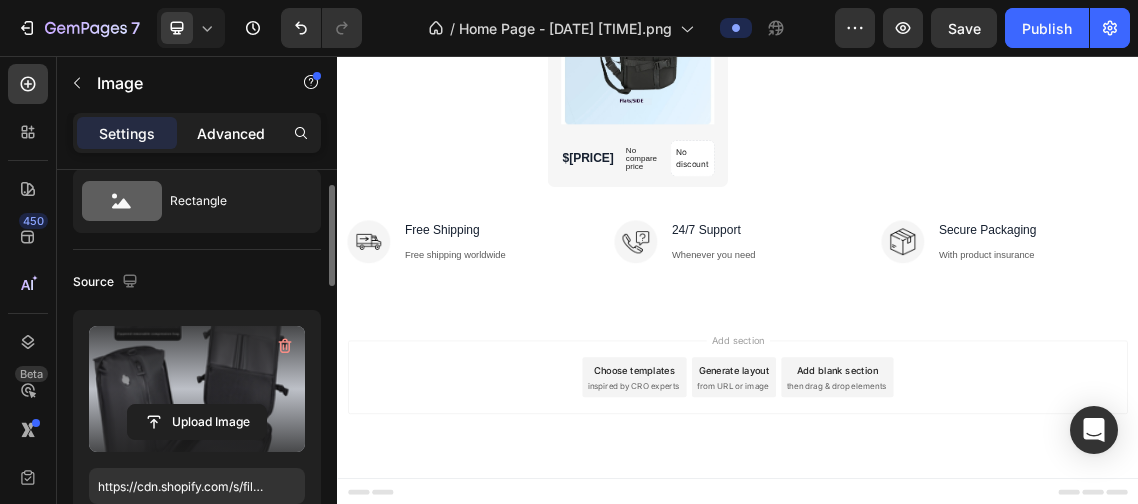 click on "Advanced" at bounding box center [231, 133] 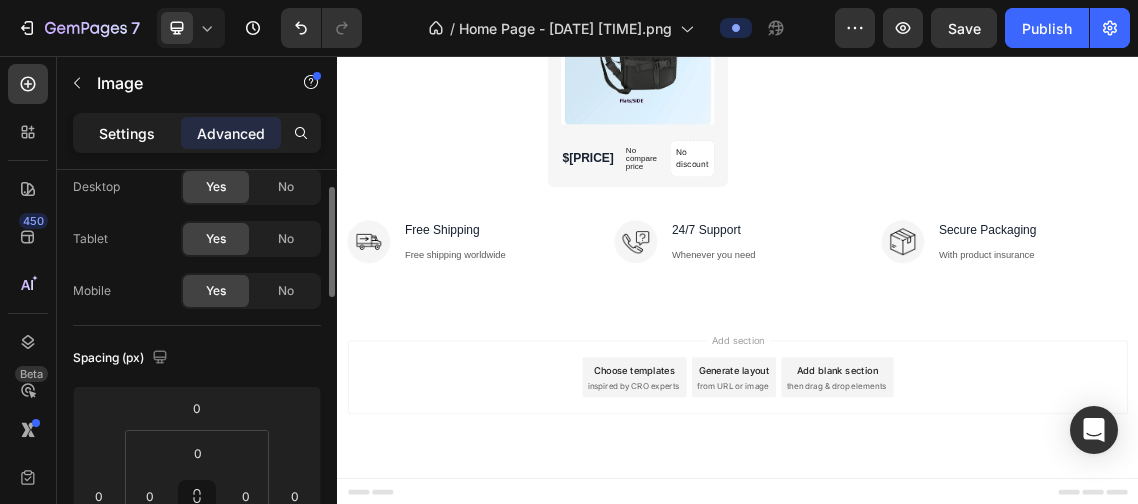 click on "Settings" at bounding box center [127, 133] 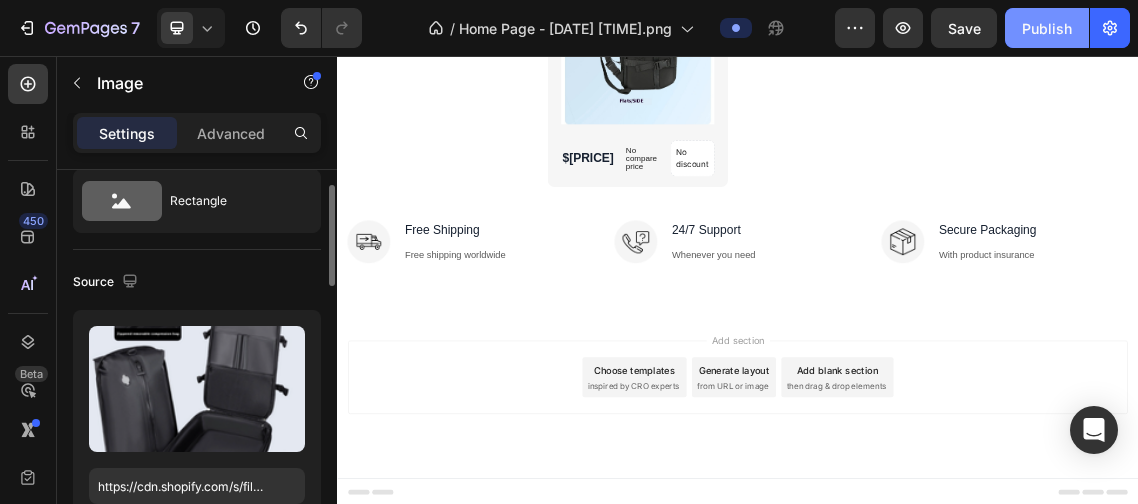 click on "Publish" at bounding box center (1047, 28) 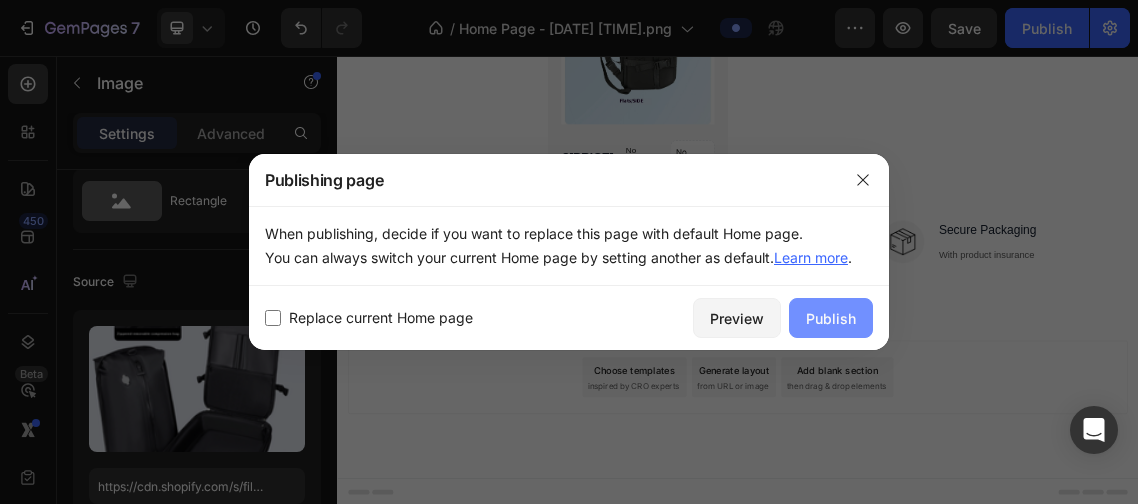 click on "Publish" at bounding box center [831, 318] 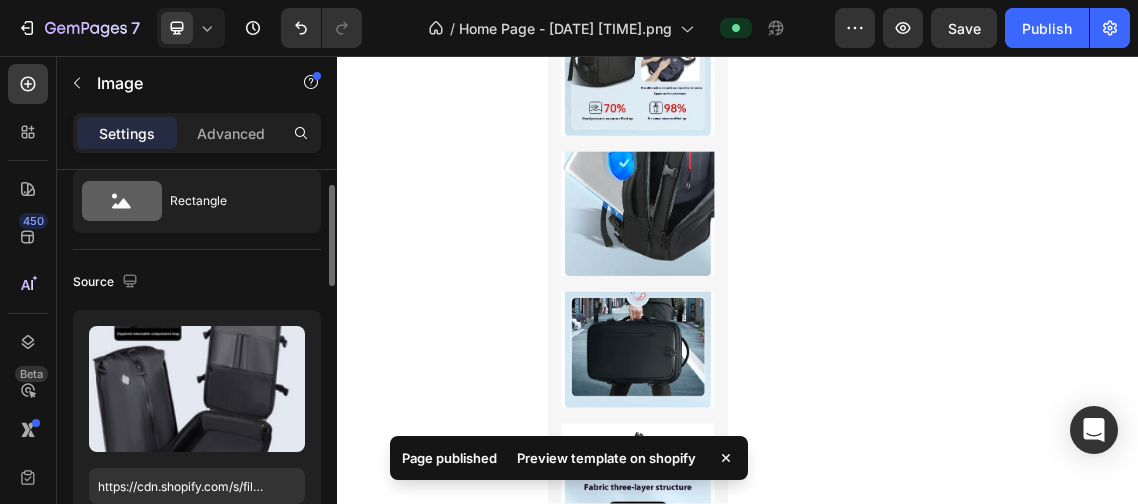 scroll, scrollTop: 15483, scrollLeft: 0, axis: vertical 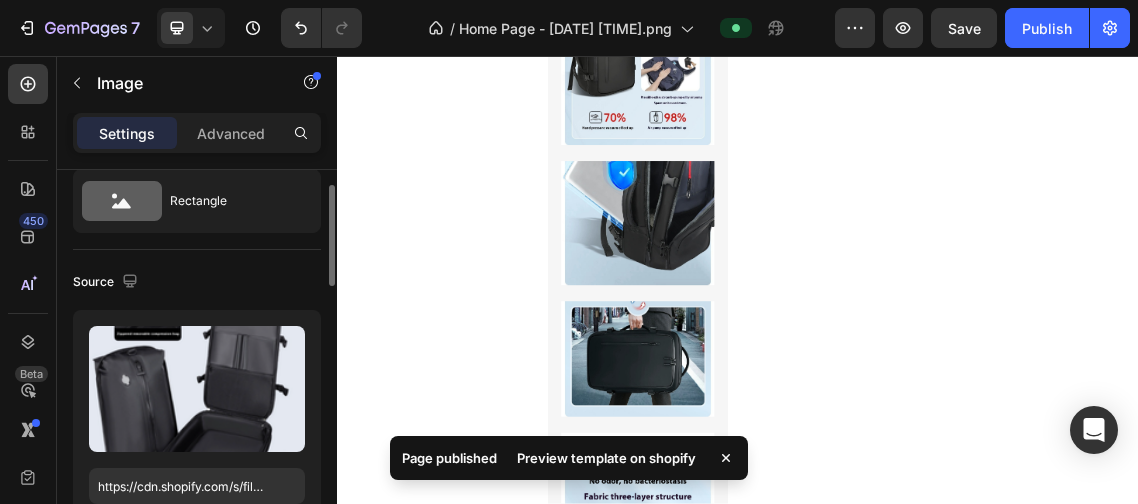 click on "Preview template on shopify" at bounding box center (606, 458) 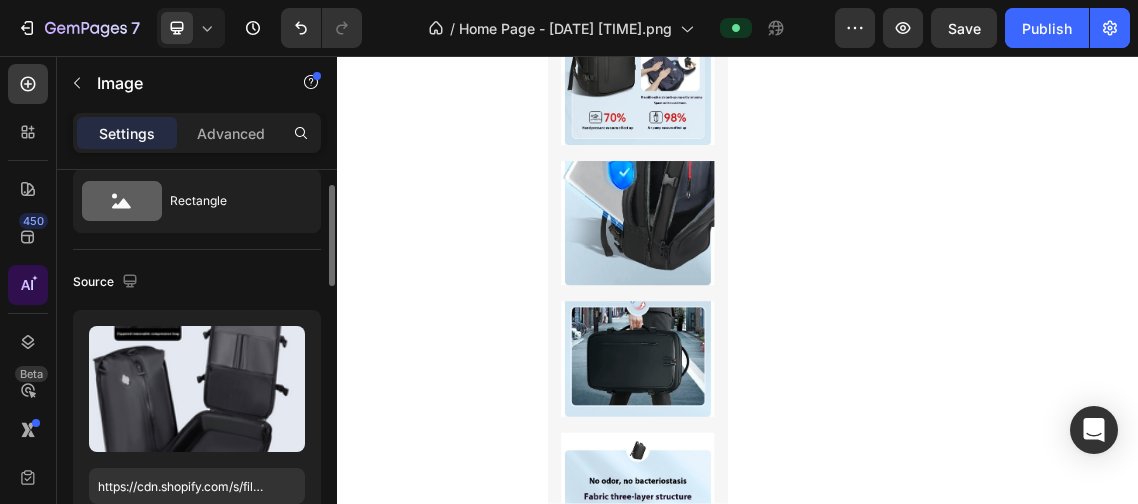 click 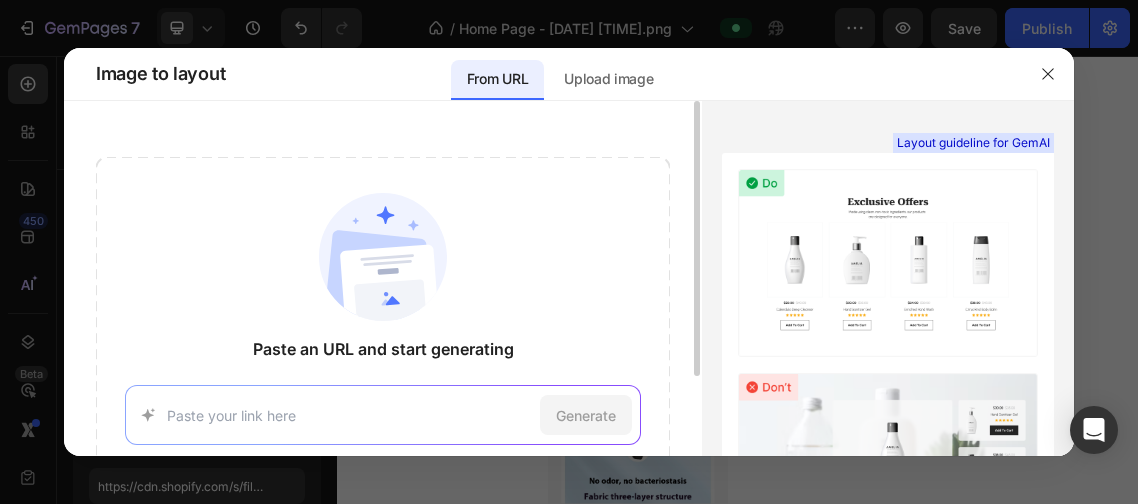 scroll, scrollTop: 56, scrollLeft: 0, axis: vertical 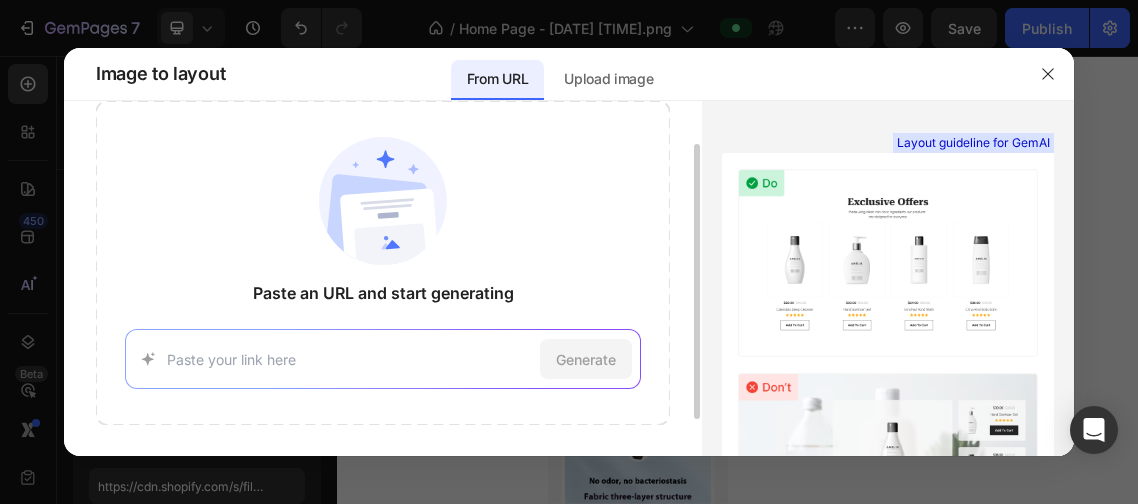 click at bounding box center [350, 359] 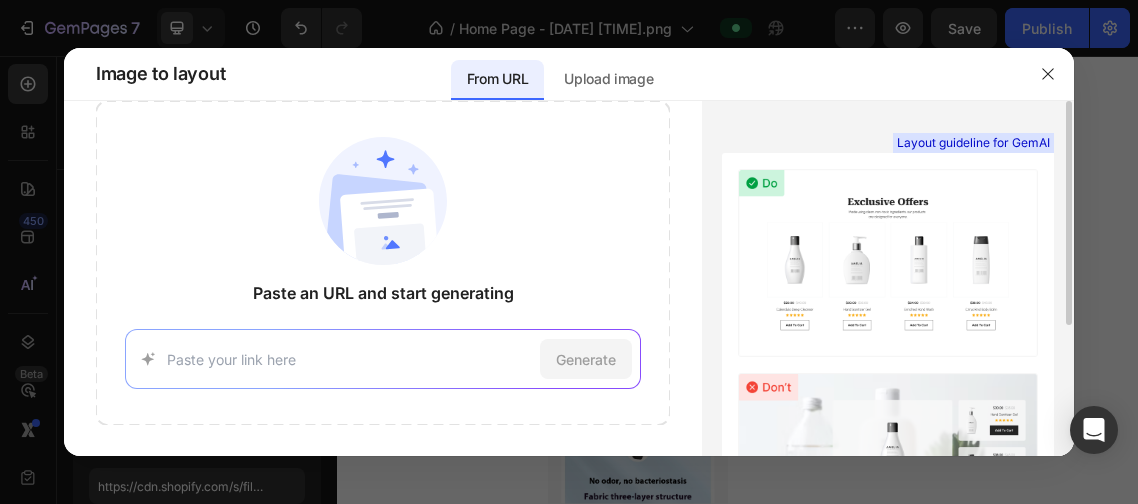 scroll, scrollTop: 207, scrollLeft: 0, axis: vertical 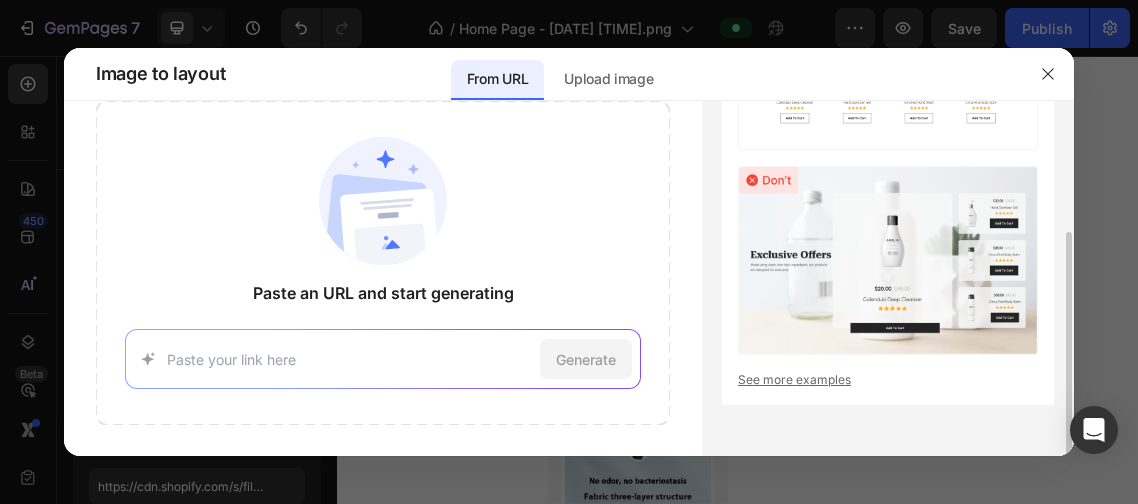 click on "See more examples" at bounding box center (888, 380) 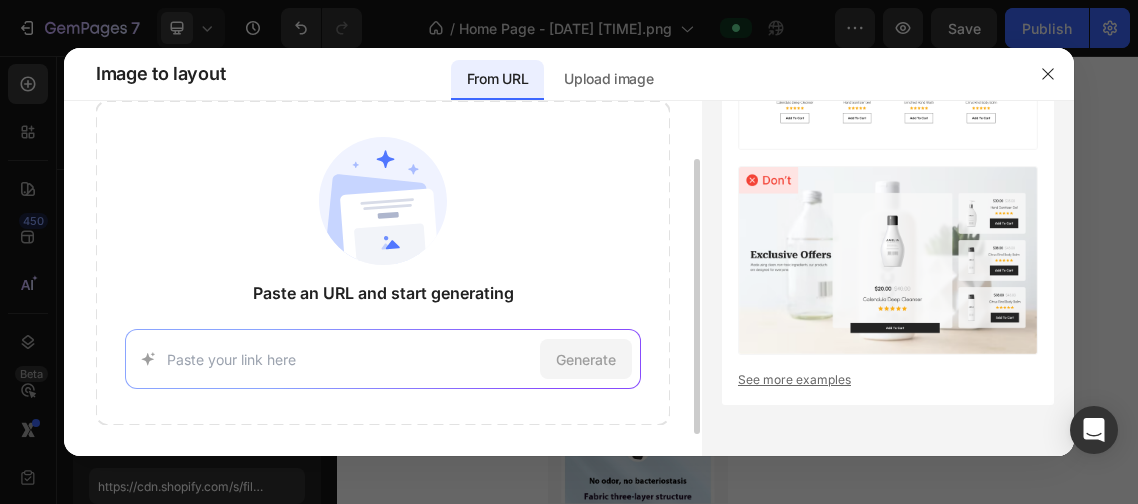 scroll, scrollTop: 102, scrollLeft: 0, axis: vertical 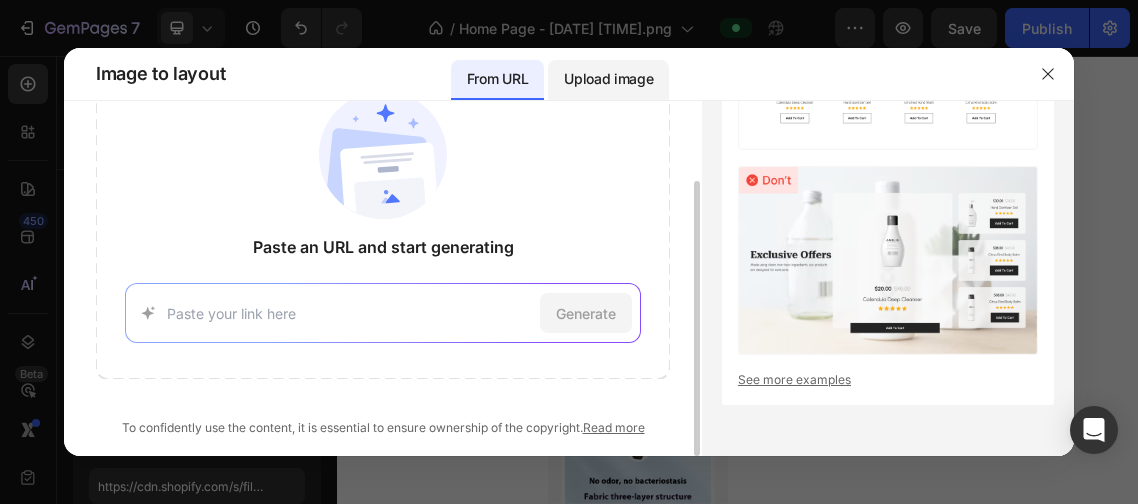 click on "Upload image" at bounding box center [608, 79] 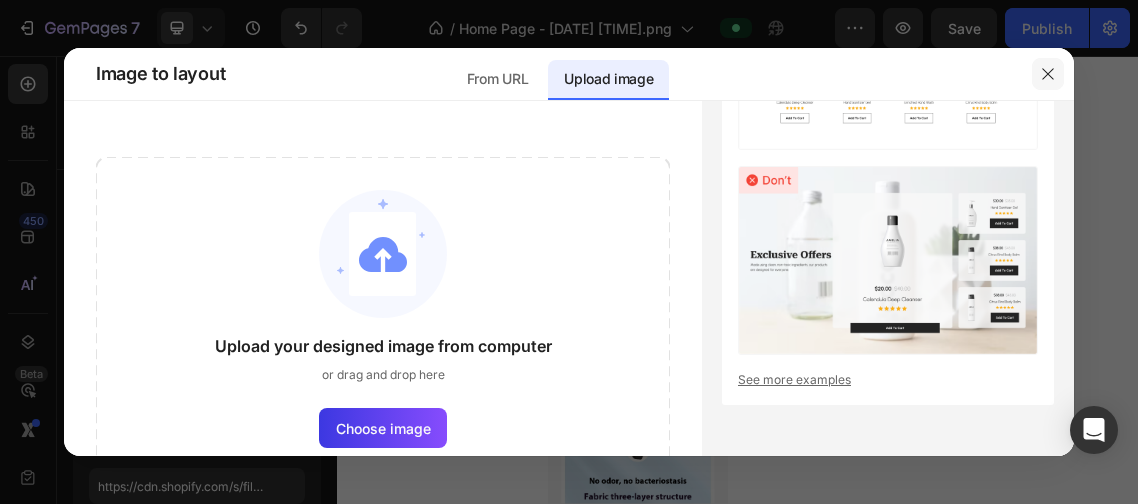 click at bounding box center (1048, 74) 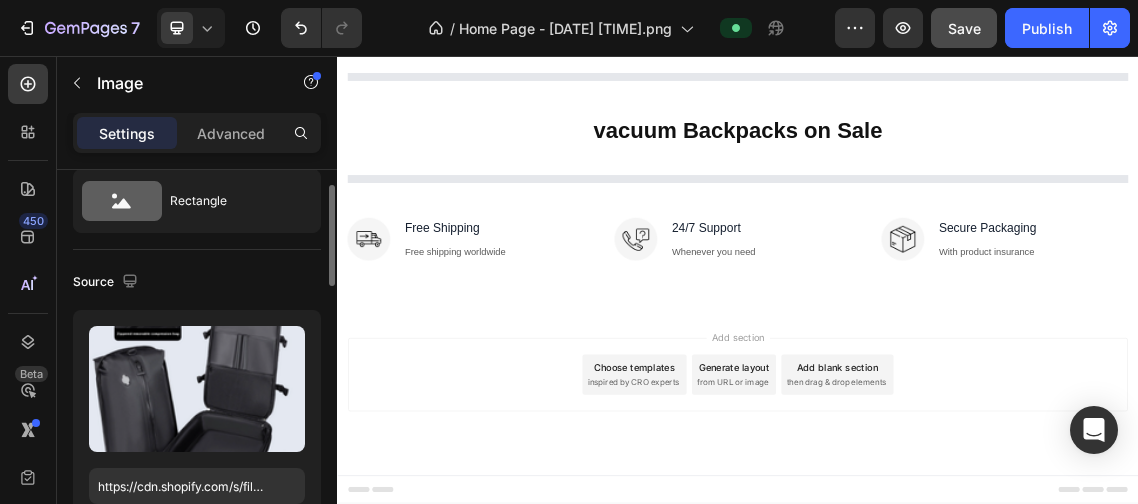 scroll, scrollTop: 0, scrollLeft: 0, axis: both 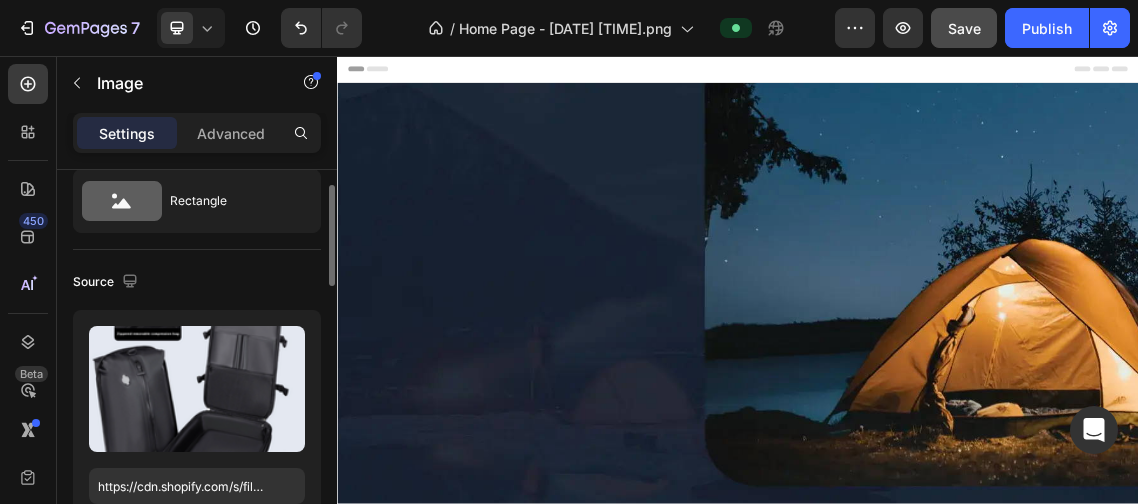 click on "Save" 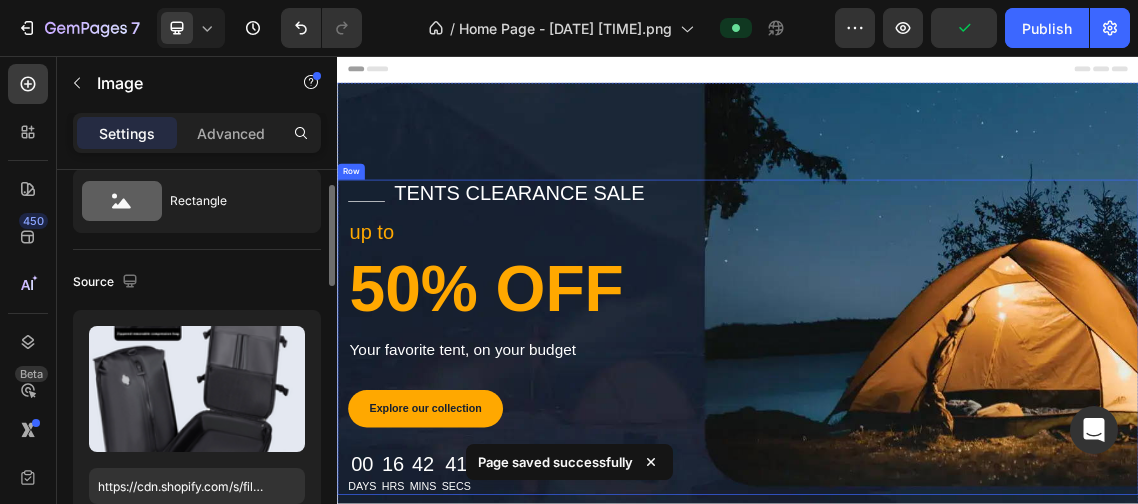 click on "Title Line tents clearance sale Text block Row up to Text block 50% OFF   Heading Your favorite tent, on your budget  Text block Explore our collection Button 00 Days 16 Hrs 42 Mins 41 Secs Countdown Timer Row" at bounding box center (937, 478) 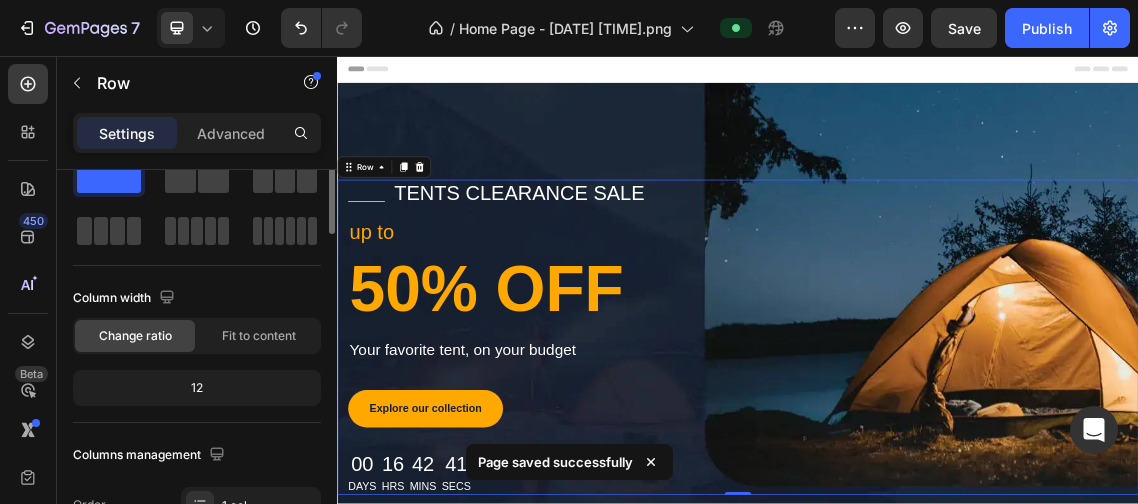 scroll, scrollTop: 0, scrollLeft: 0, axis: both 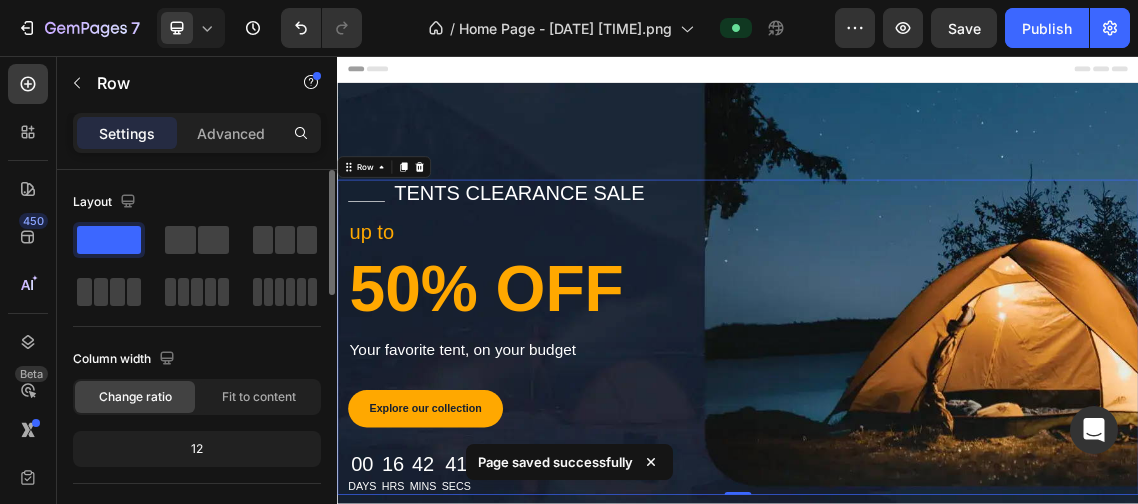 click on "Title Line tents clearance sale Text block Row up to Text block 50% OFF   Heading Your favorite tent, on your budget  Text block Explore our collection Button 00 Days 16 Hrs 42 Mins 41 Secs Countdown Timer Row Row   0 Section 1" at bounding box center [937, 470] 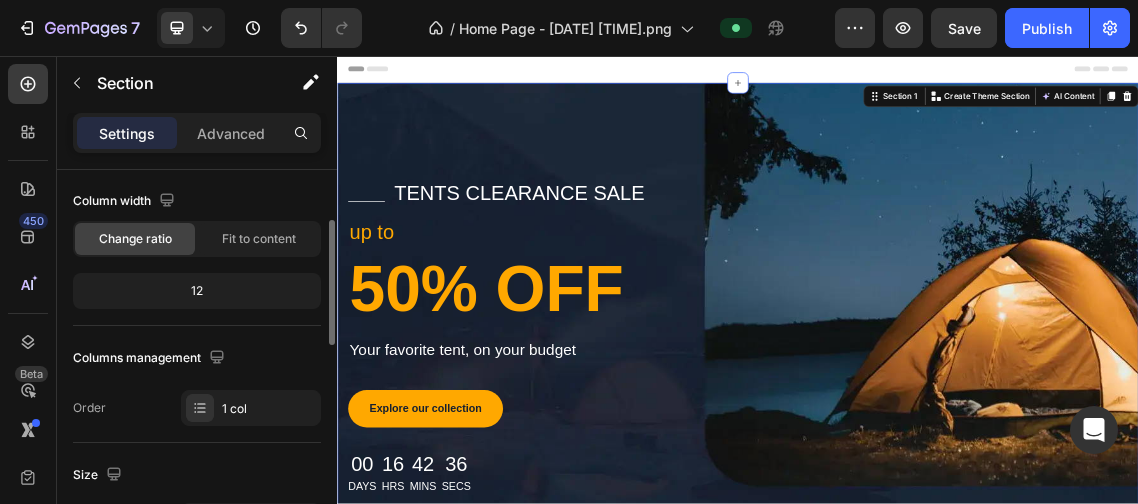 scroll, scrollTop: 0, scrollLeft: 0, axis: both 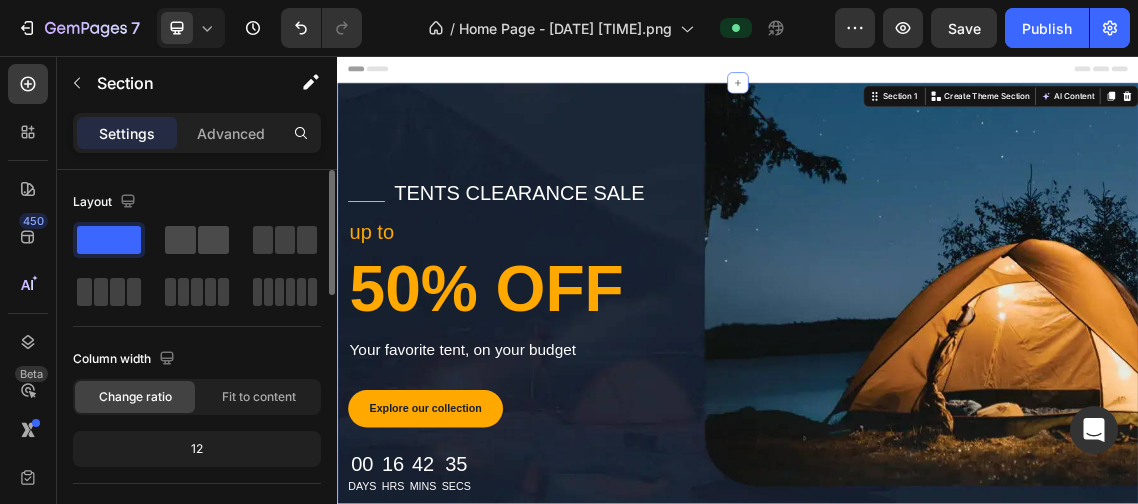 click 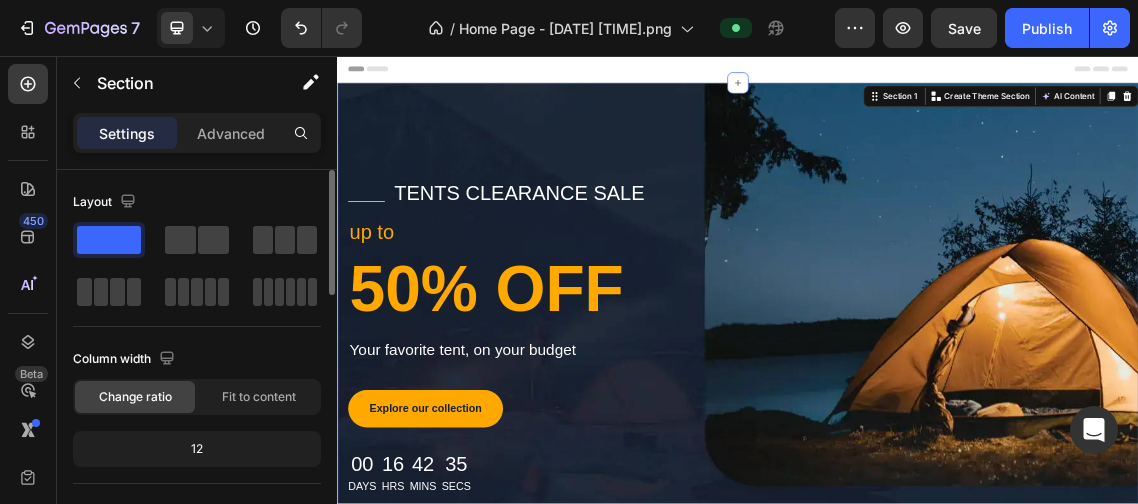 click 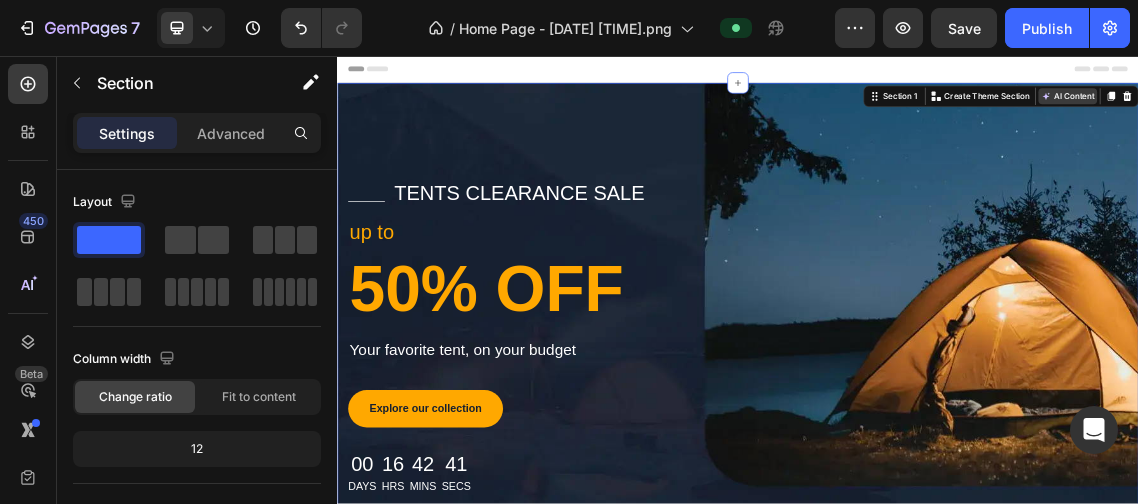 click on "AI Content" at bounding box center [1431, 117] 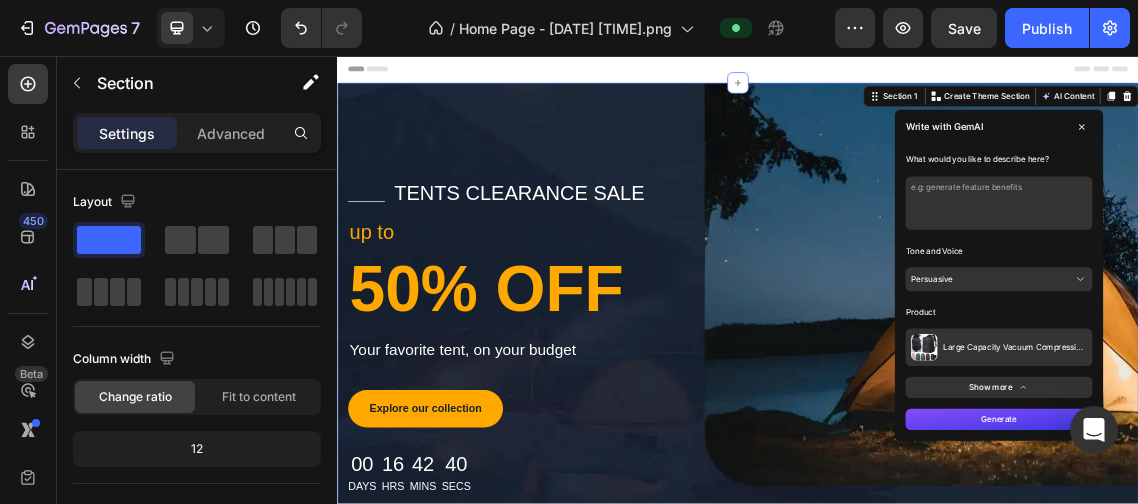click at bounding box center (1328, 277) 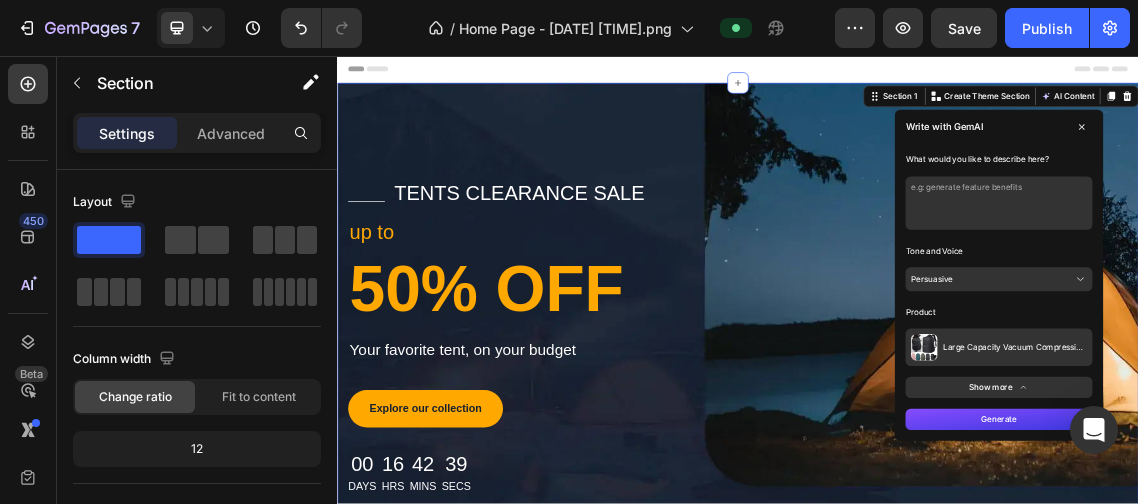 click at bounding box center [1328, 277] 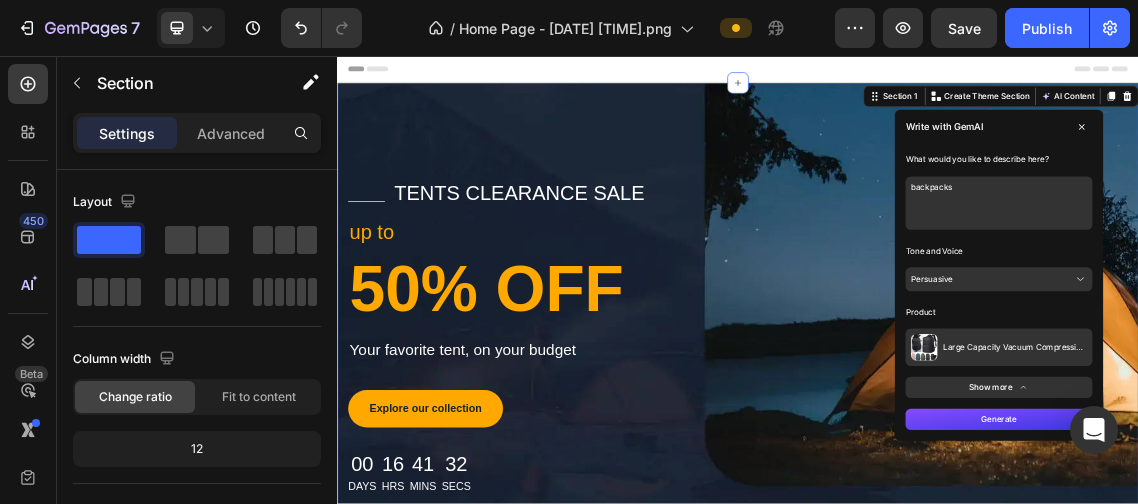 click on "backpacks" at bounding box center [1328, 277] 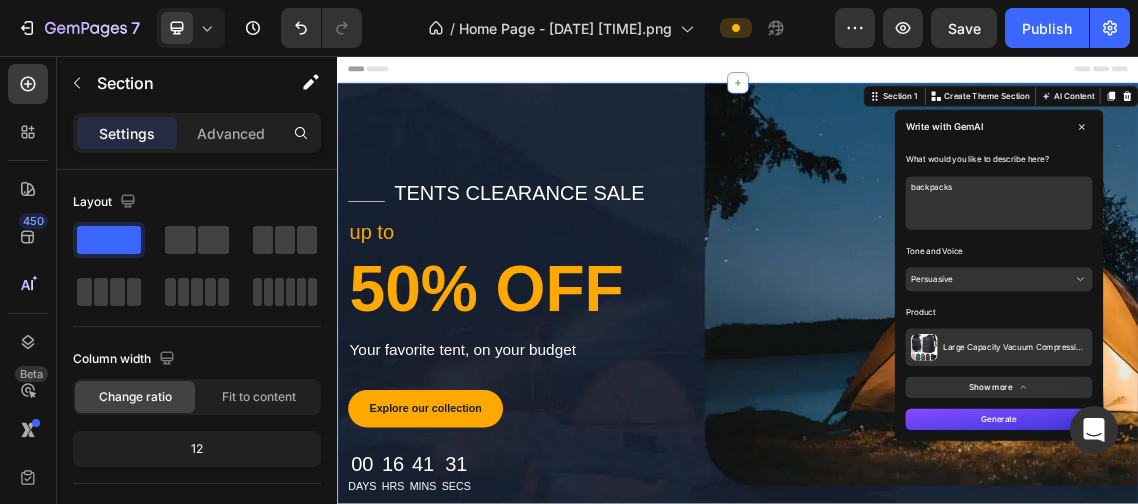 paste on "Use a high-quality lifestyle photo showing a person confidently wearing the backpack while walking through an airport or urban setting, with natural lighting and a clean background. The backpack shoul" 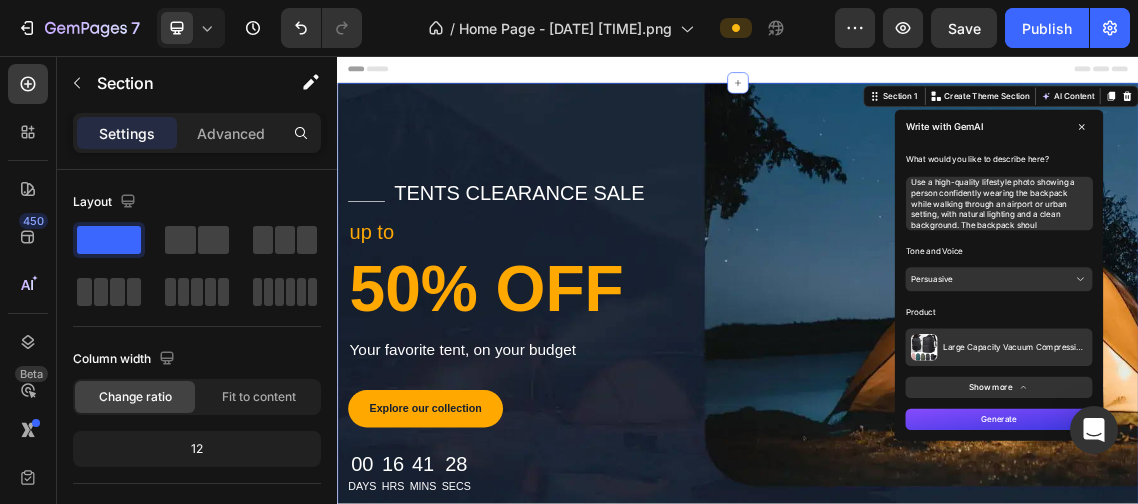 scroll, scrollTop: 15, scrollLeft: 0, axis: vertical 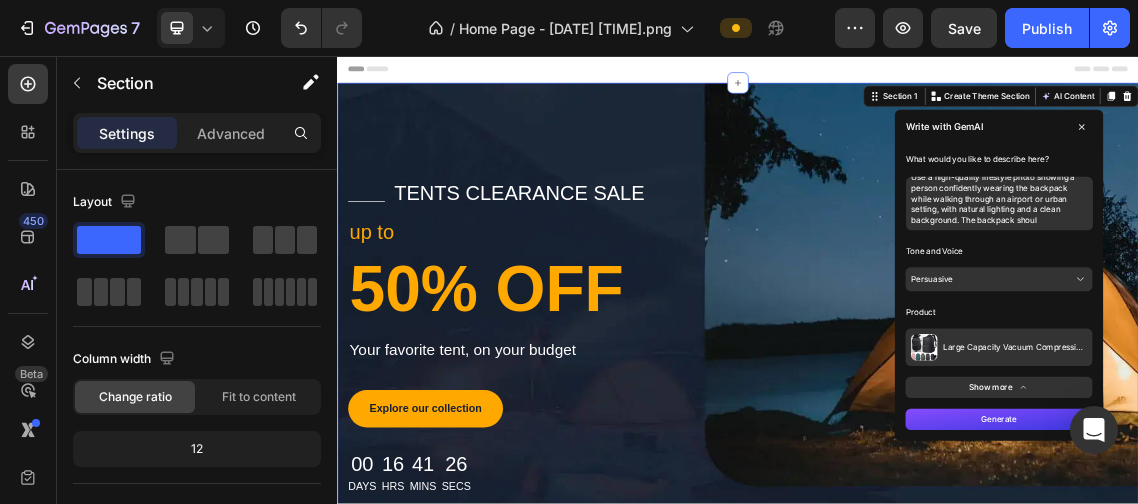 click on "Use a high-quality lifestyle photo showing a person confidently wearing the backpack while walking through an airport or urban setting, with natural lighting and a clean background. The backpack shoul" at bounding box center (1328, 277) 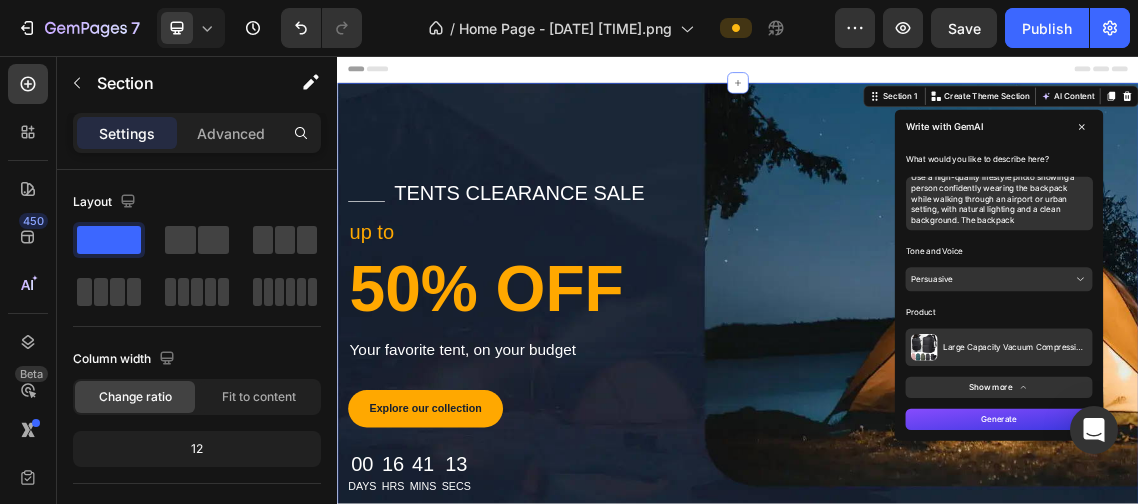 click on "Use a high-quality lifestyle photo showing a person confidently wearing the backpack while walking through an airport or urban setting, with natural lighting and a clean background. The backpack" at bounding box center [1328, 277] 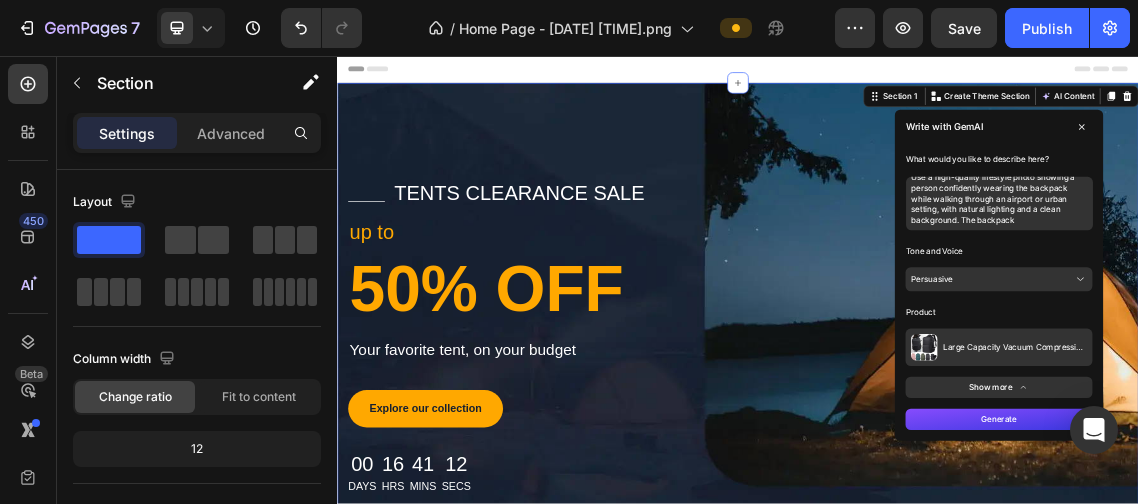 click on "Use a high-quality lifestyle photo showing a person confidently wearing the backpack while walking through an airport or urban setting, with natural lighting and a clean background. The backpack" at bounding box center (1328, 277) 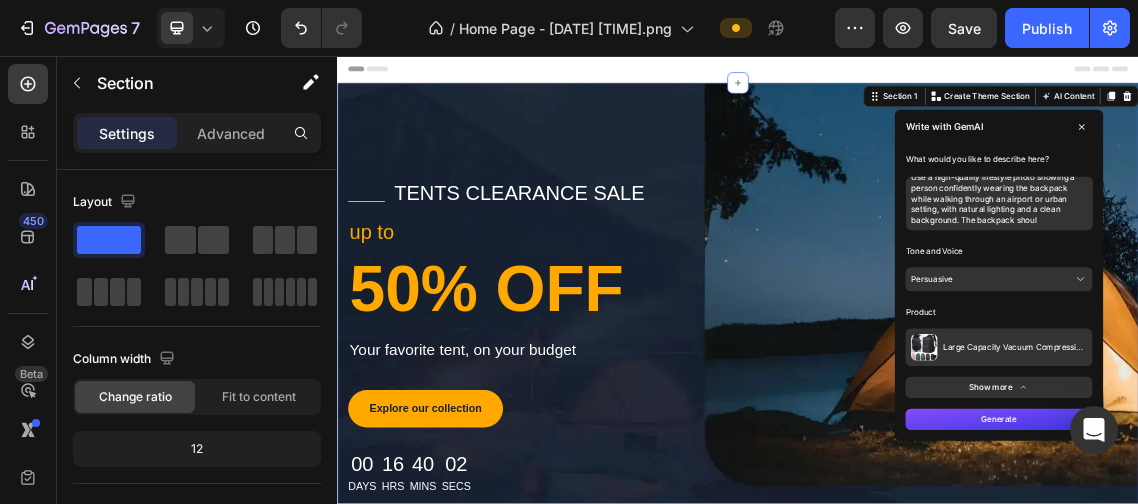 click on "Use a high-quality lifestyle photo showing a person confidently wearing the backpack while walking through an airport or urban setting, with natural lighting and a clean background. The backpack shoul" at bounding box center [1328, 277] 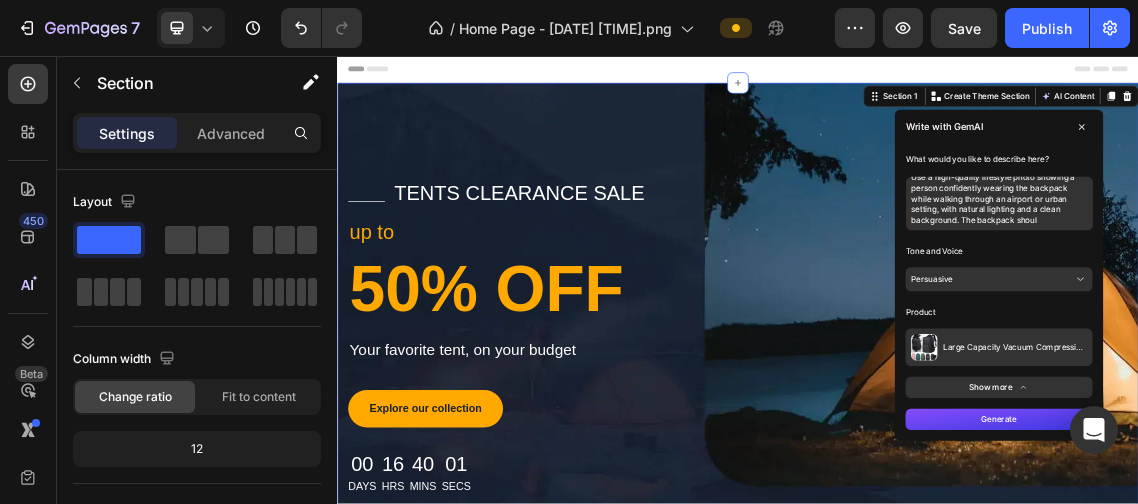 paste on "se a high-quality lifestyle photo showing a person confidently wearing the backpack while walking through an airport or urban setting, with natural lighting and a clean background" 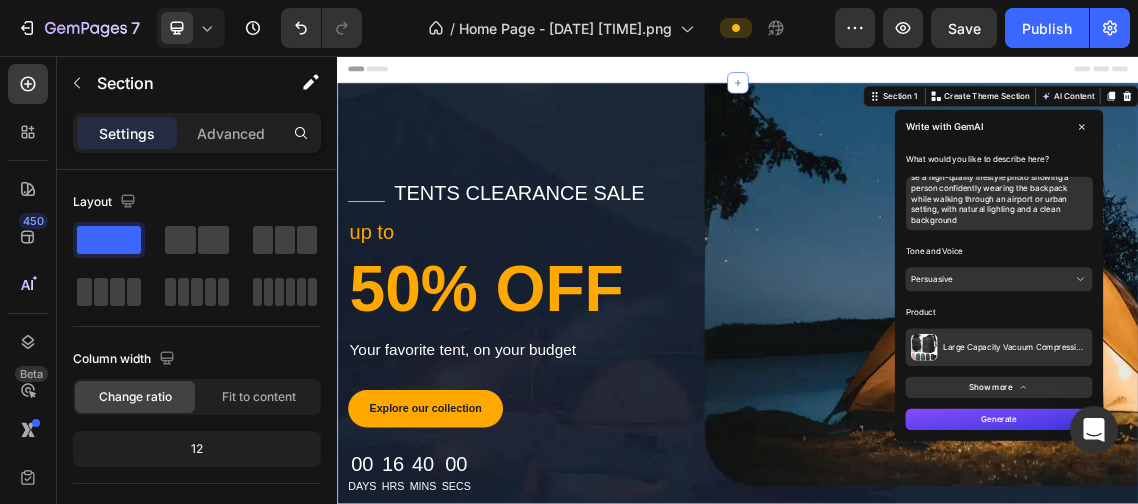 scroll, scrollTop: 23, scrollLeft: 0, axis: vertical 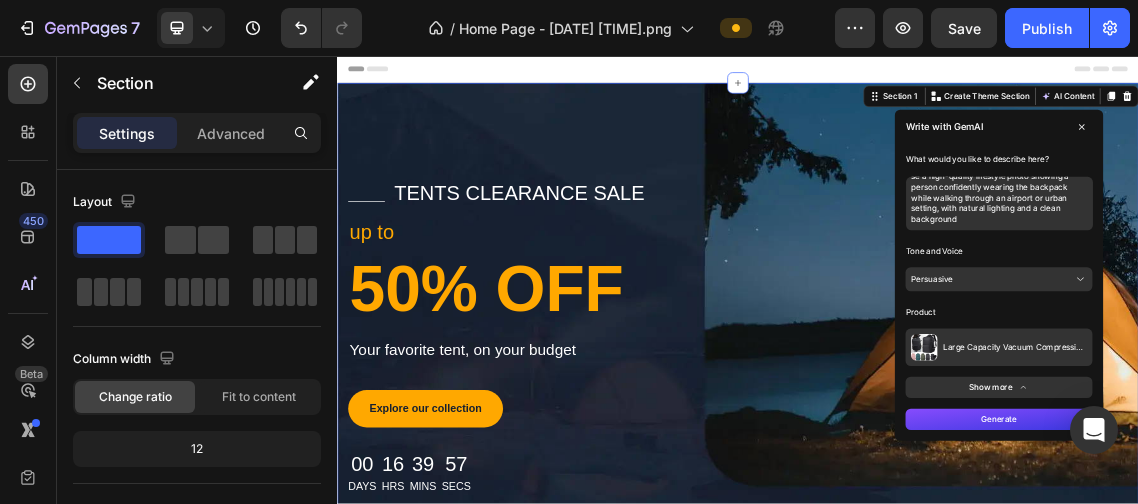 type on "se a high-quality lifestyle photo showing a person confidently wearing the backpack while walking through an airport or urban setting, with natural lighting and a clean background" 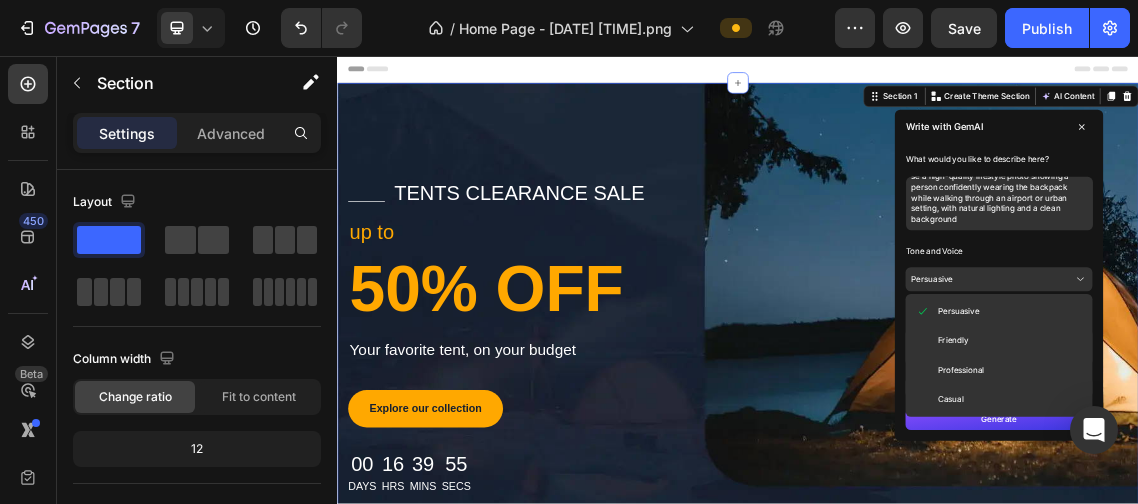 click on "Professional" at bounding box center [1328, 527] 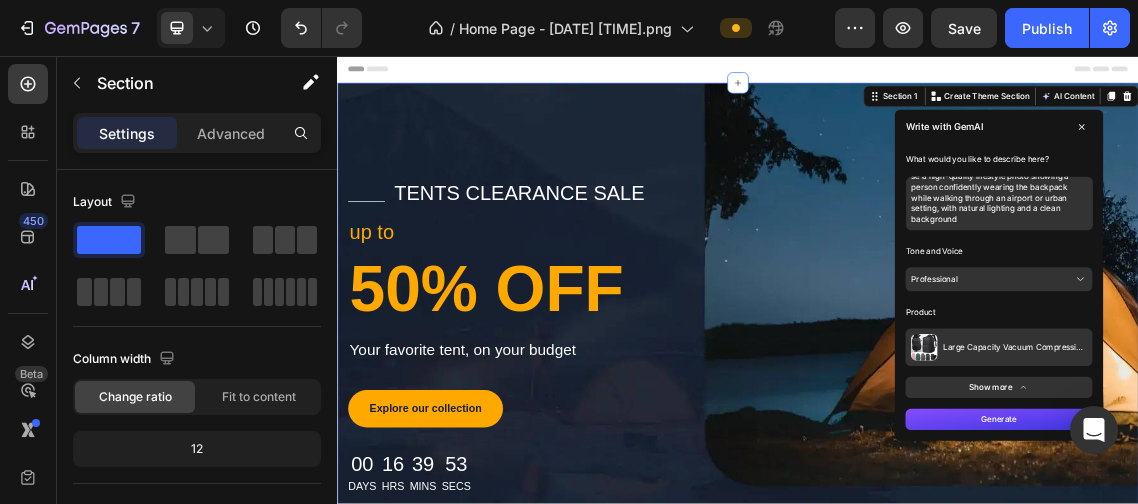 click on "Show more" at bounding box center [1328, 553] 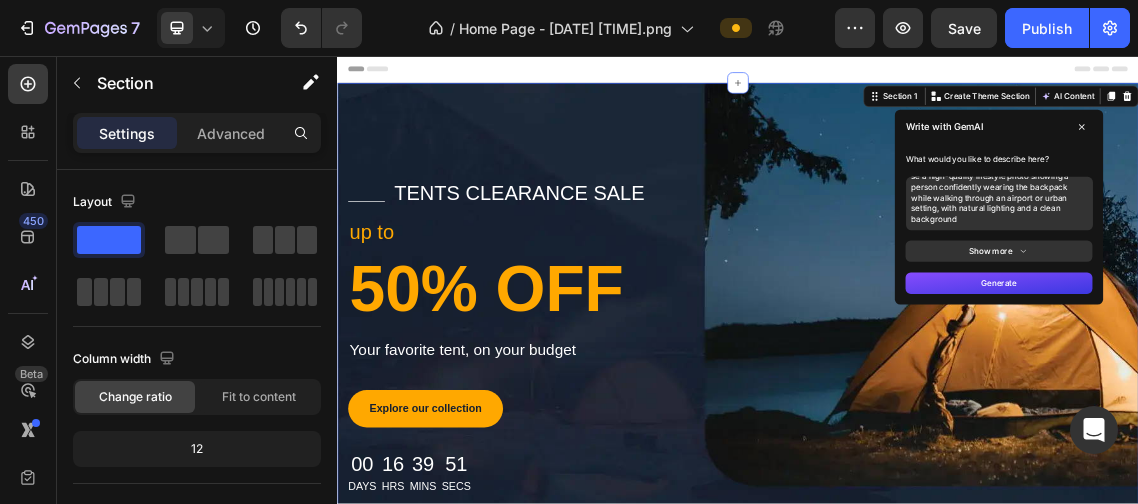 click on "Generate" at bounding box center (1328, 397) 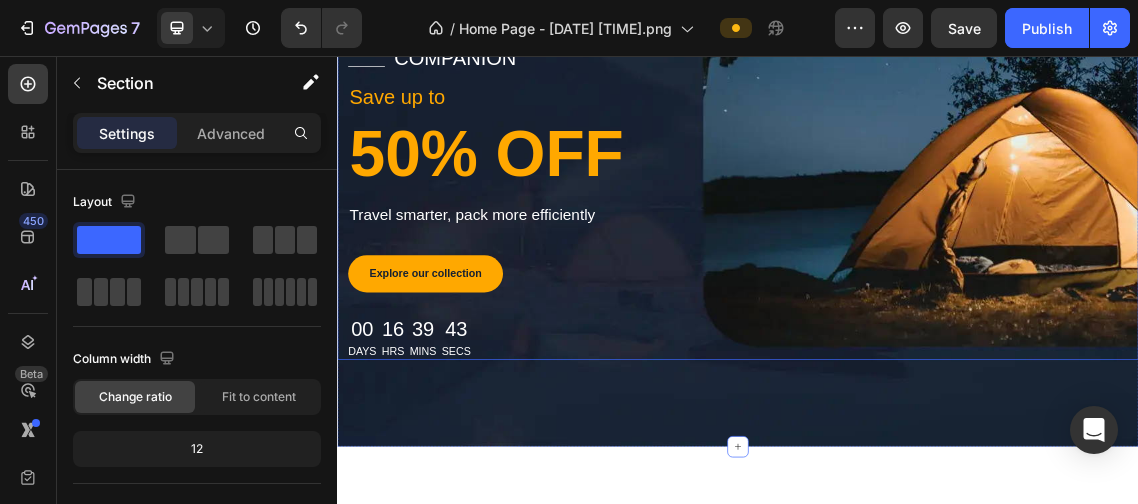 scroll, scrollTop: 305, scrollLeft: 0, axis: vertical 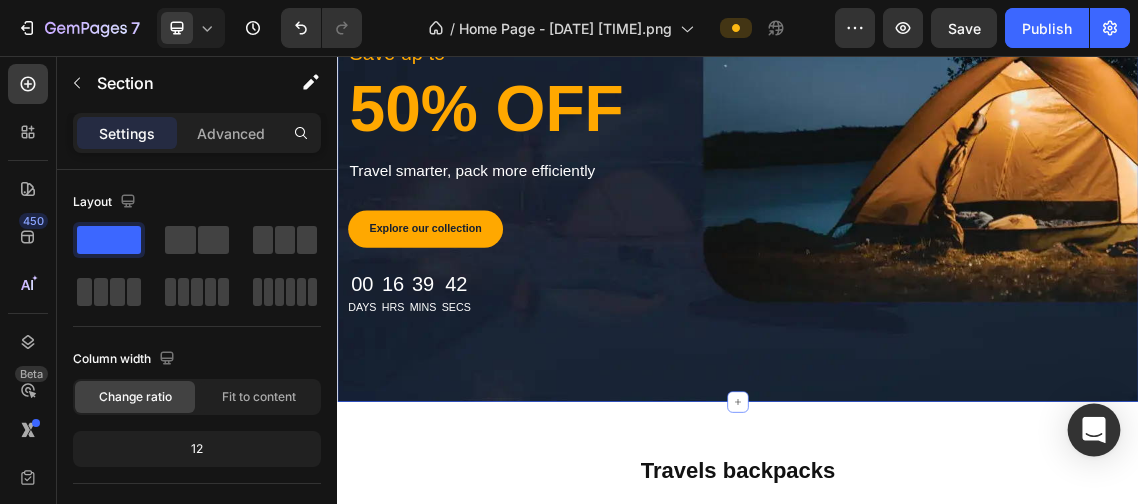 click 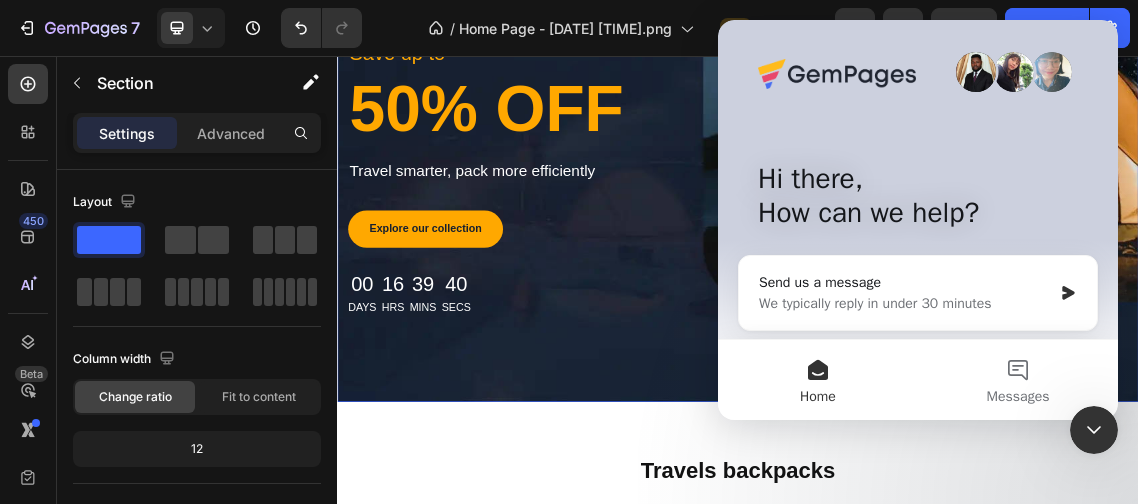 scroll, scrollTop: 0, scrollLeft: 0, axis: both 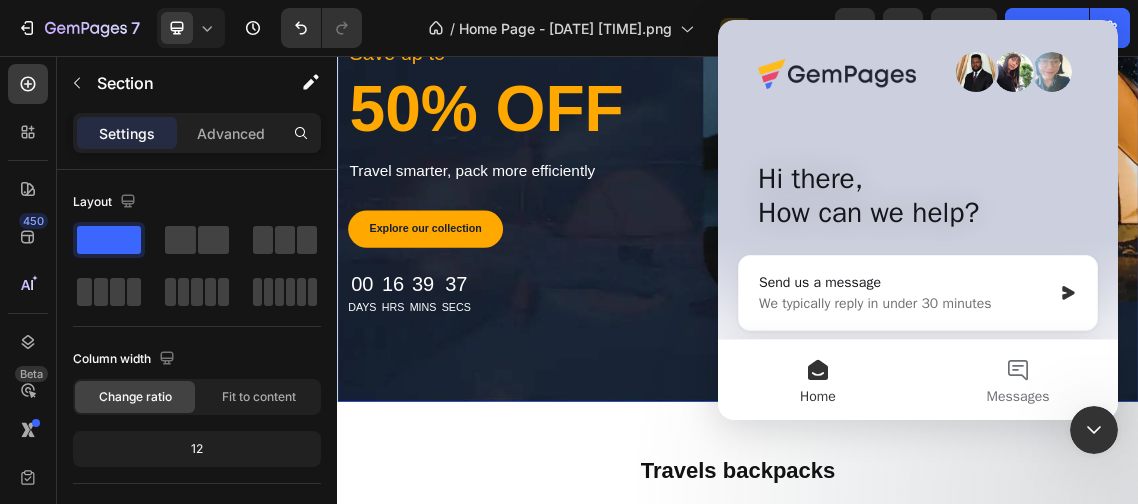 click 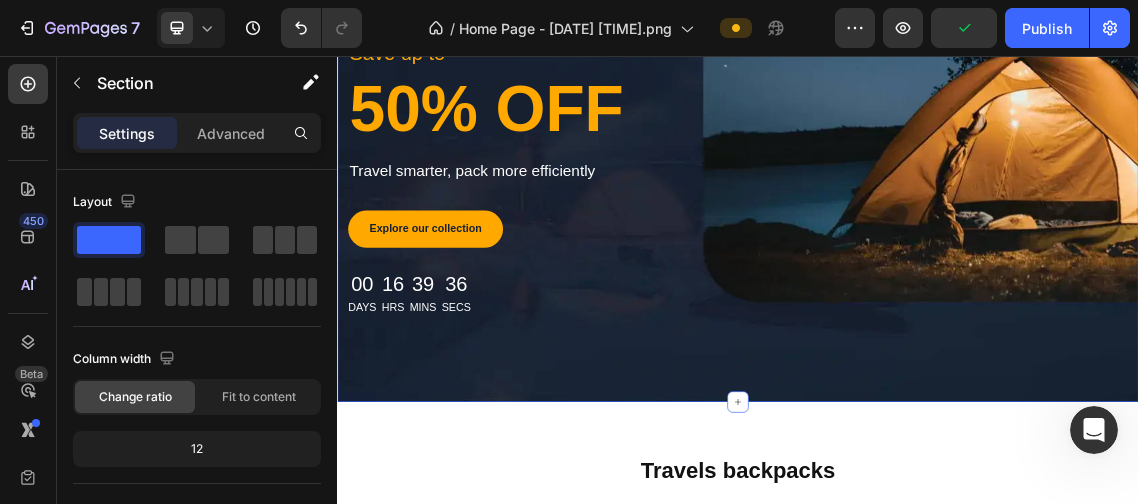 scroll, scrollTop: 0, scrollLeft: 0, axis: both 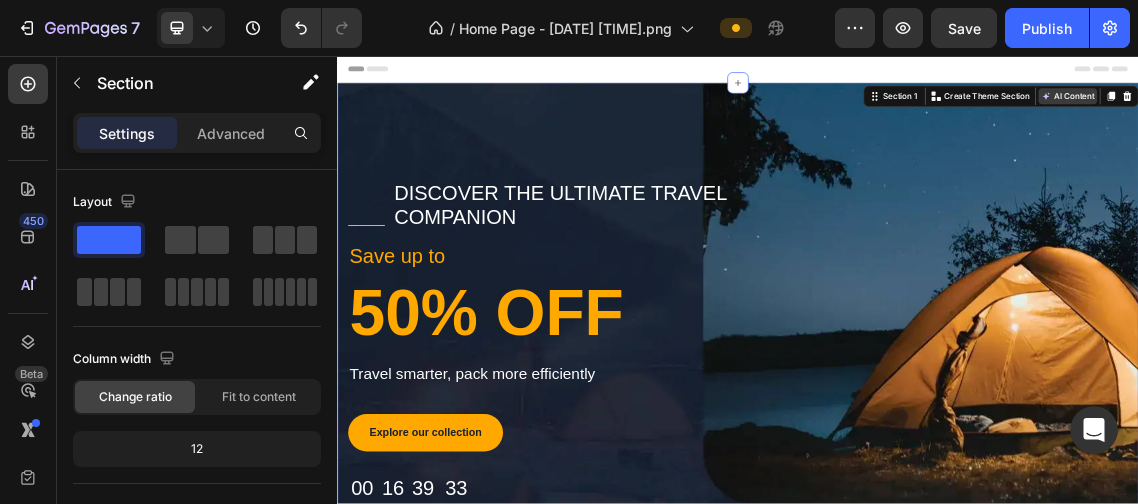click on "AI Content" at bounding box center [1431, 117] 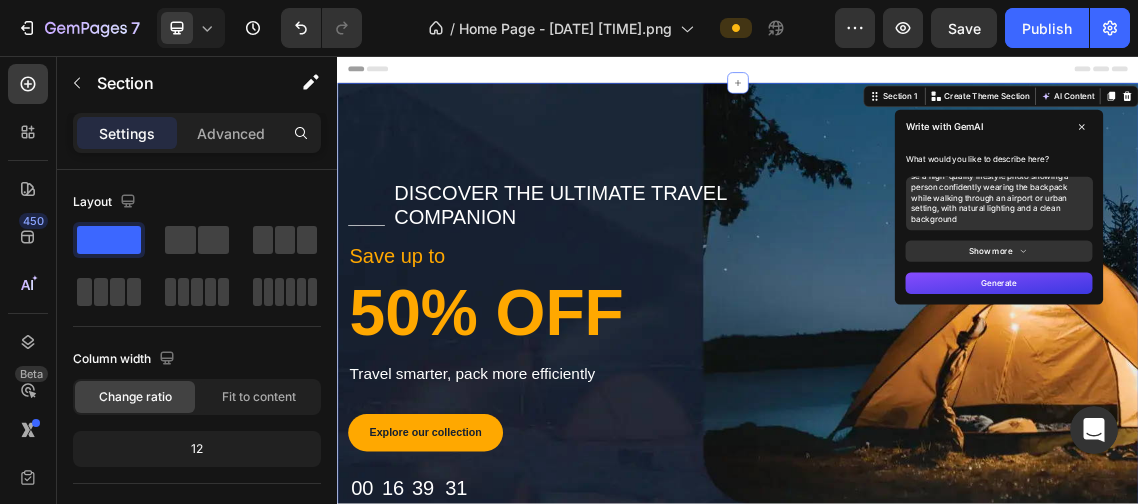 scroll, scrollTop: 31, scrollLeft: 0, axis: vertical 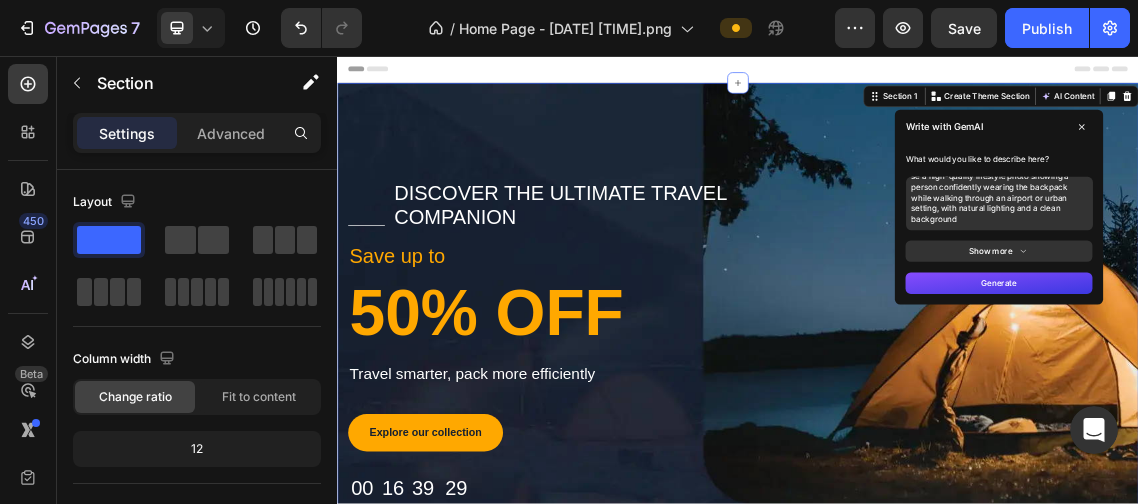 click on "Generate" at bounding box center (1328, 397) 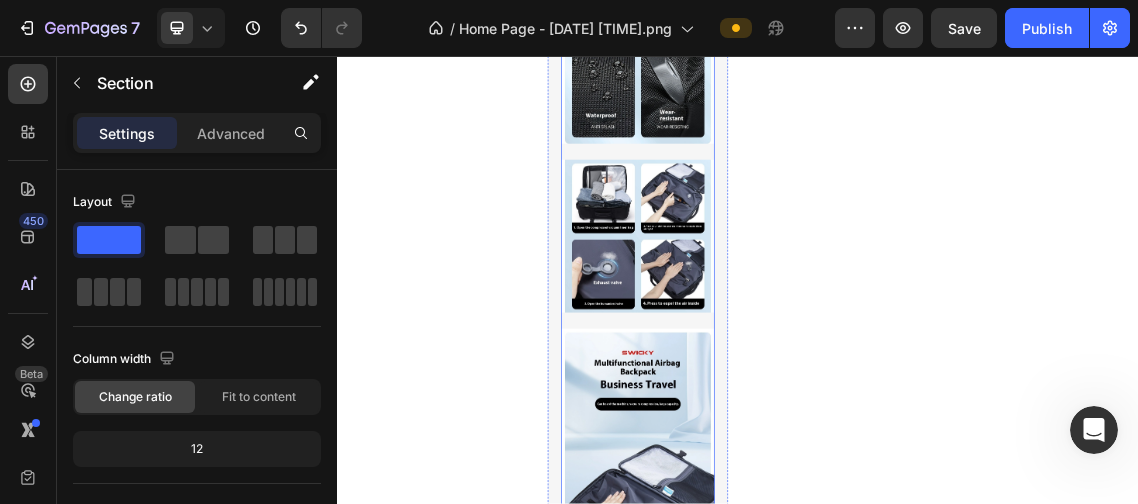scroll, scrollTop: 17635, scrollLeft: 0, axis: vertical 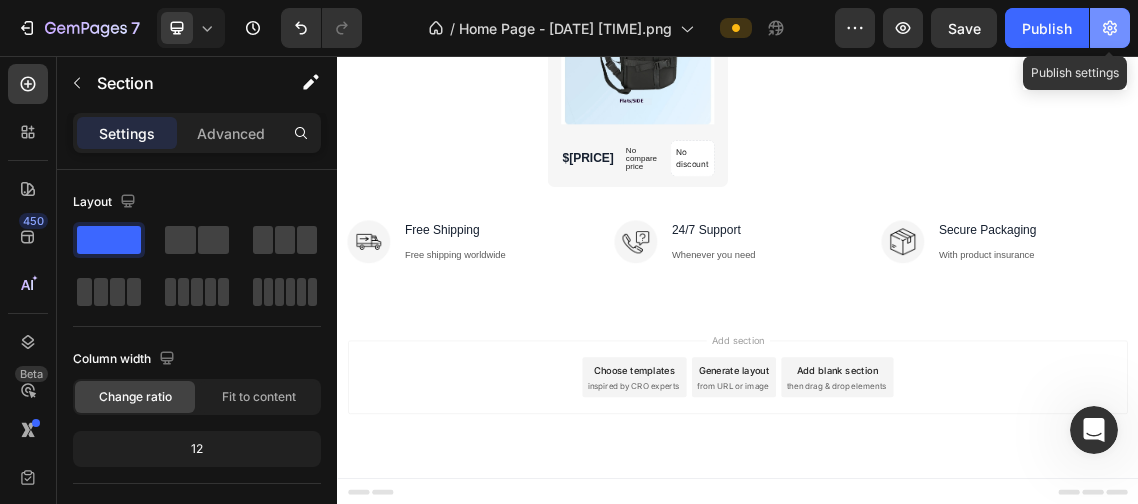 click 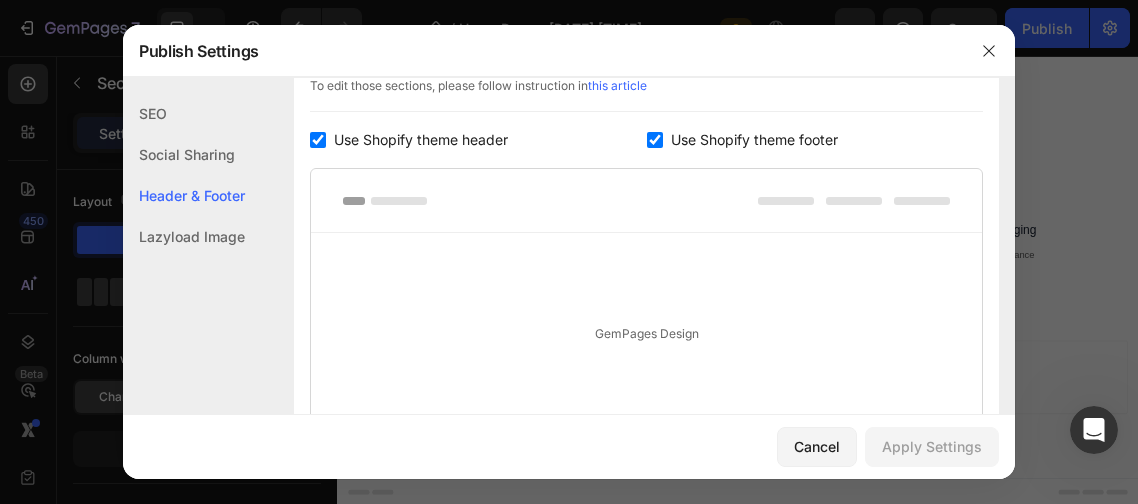scroll, scrollTop: 581, scrollLeft: 0, axis: vertical 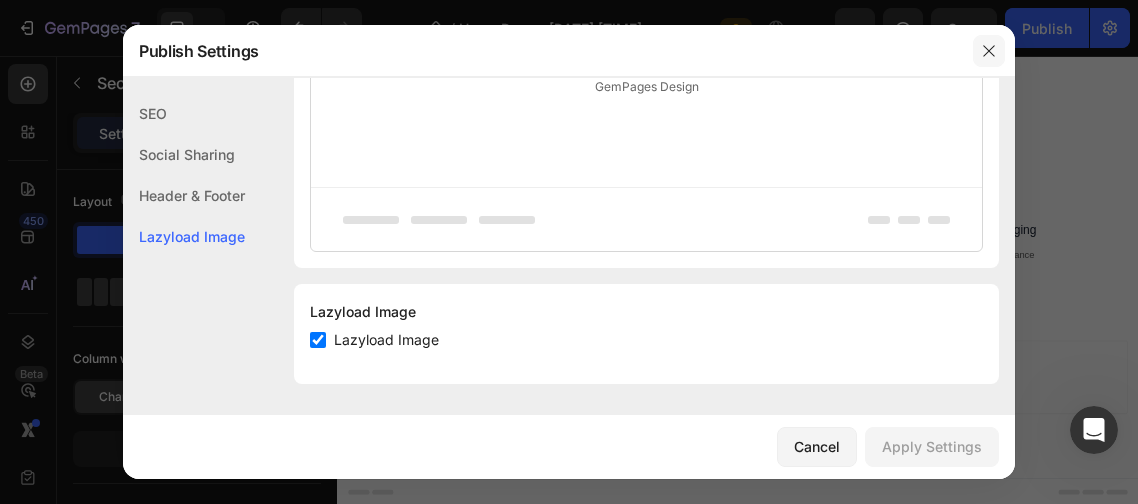 click 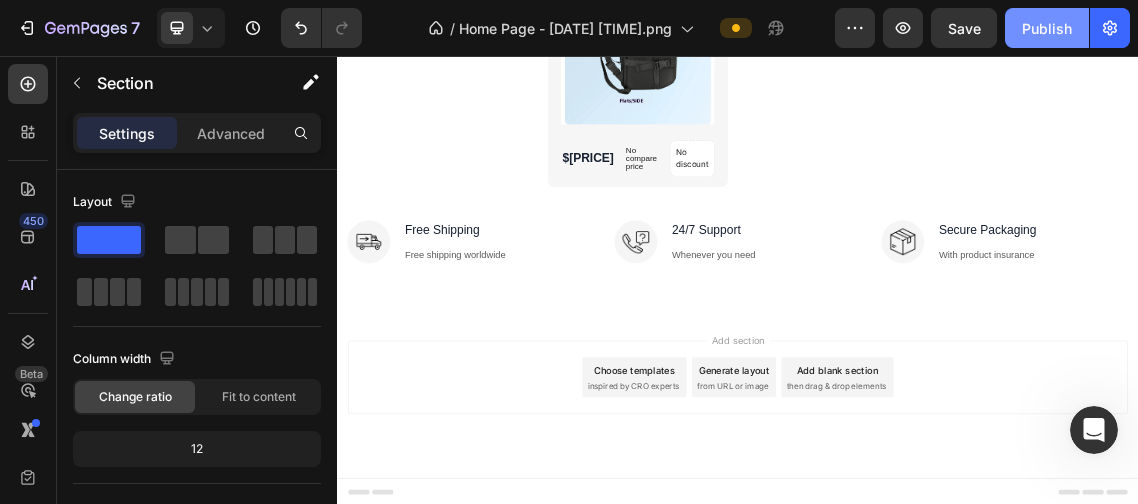click on "Publish" at bounding box center (1047, 28) 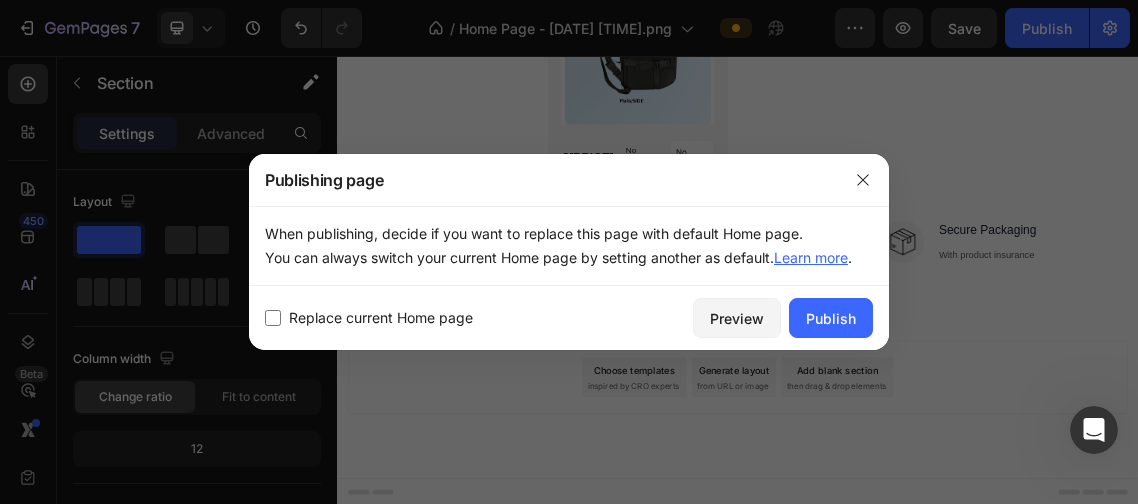 click at bounding box center (273, 318) 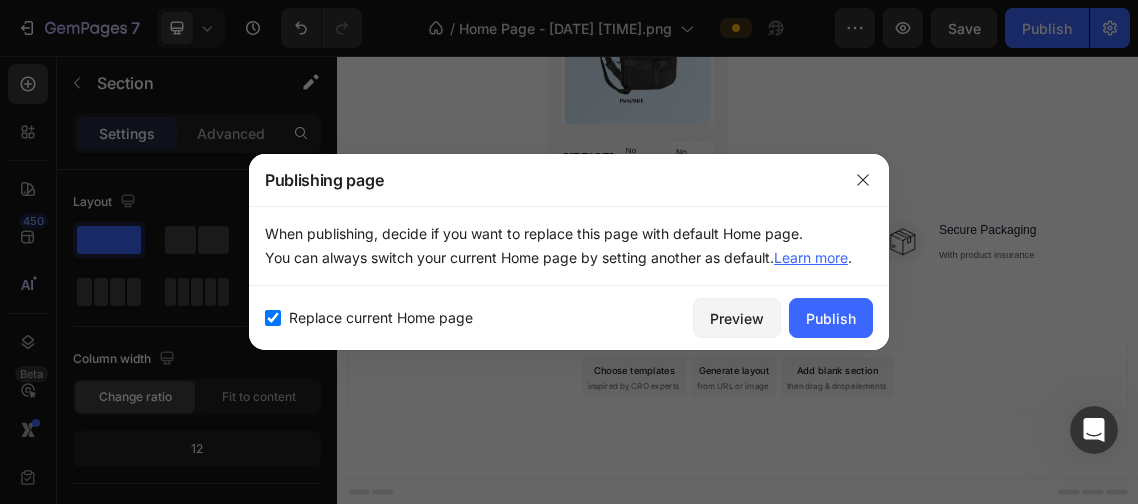 checkbox on "true" 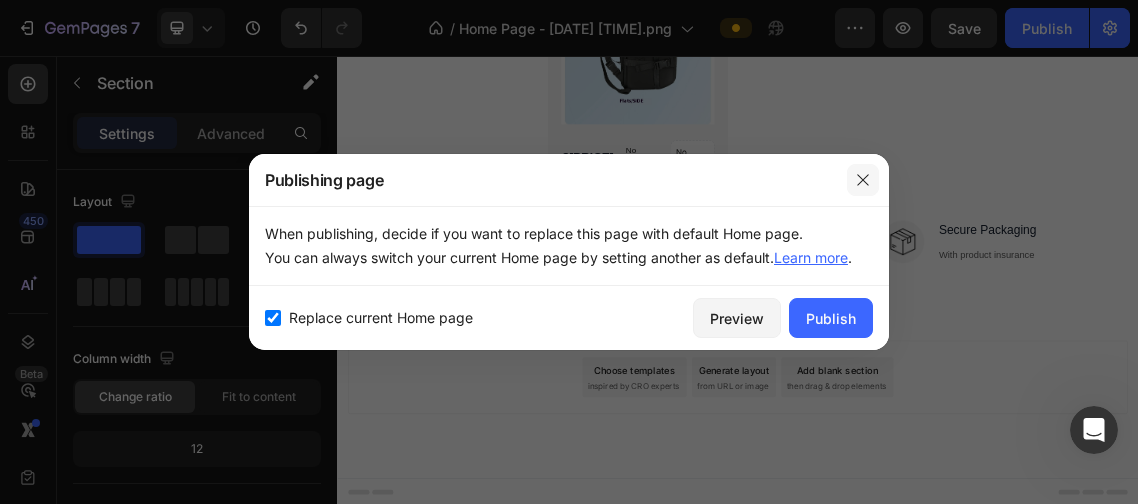 click 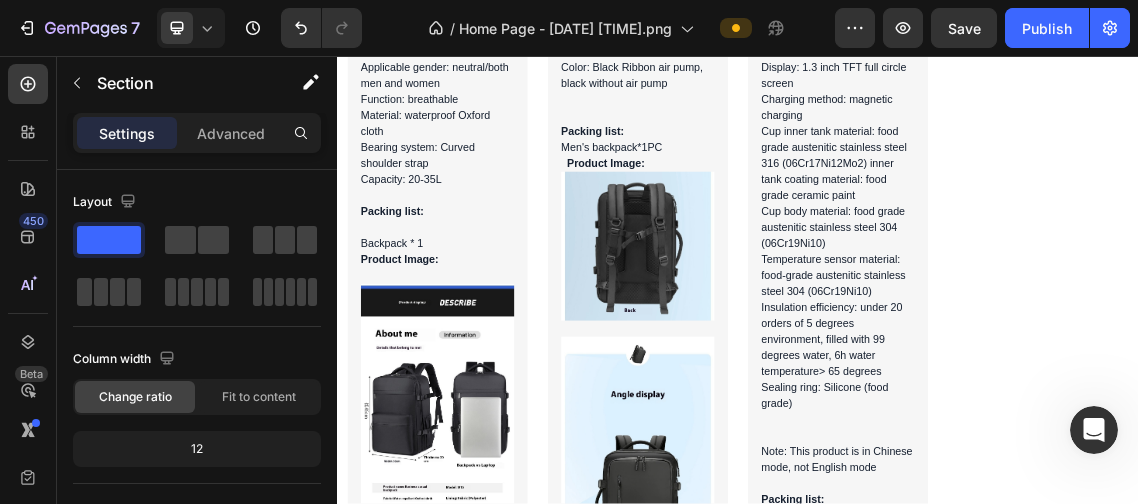scroll, scrollTop: 9476, scrollLeft: 0, axis: vertical 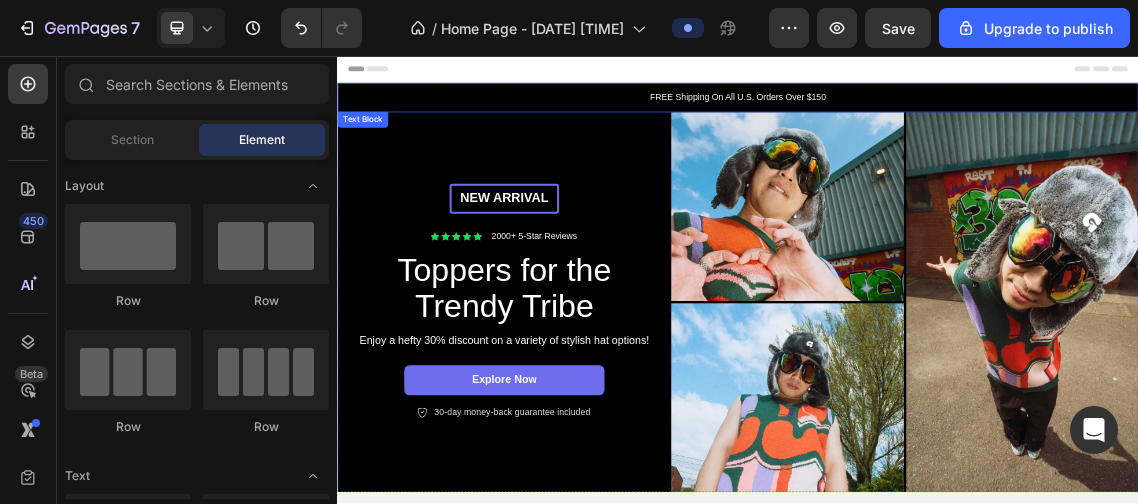 click on "FREE Shipping On All U.S. Orders Over $150" at bounding box center (937, 119) 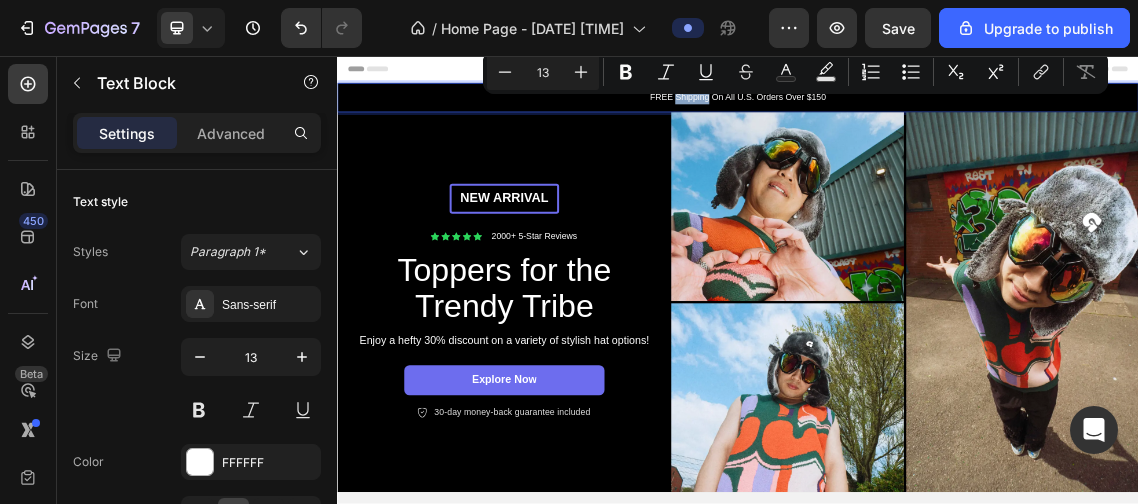 click on "Minus 13 Plus Bold Italic Underline       Strikethrough
Text Color
Text Background Color Numbered List Bulleted List Subscript Superscript       link Remove Format" at bounding box center [795, 72] 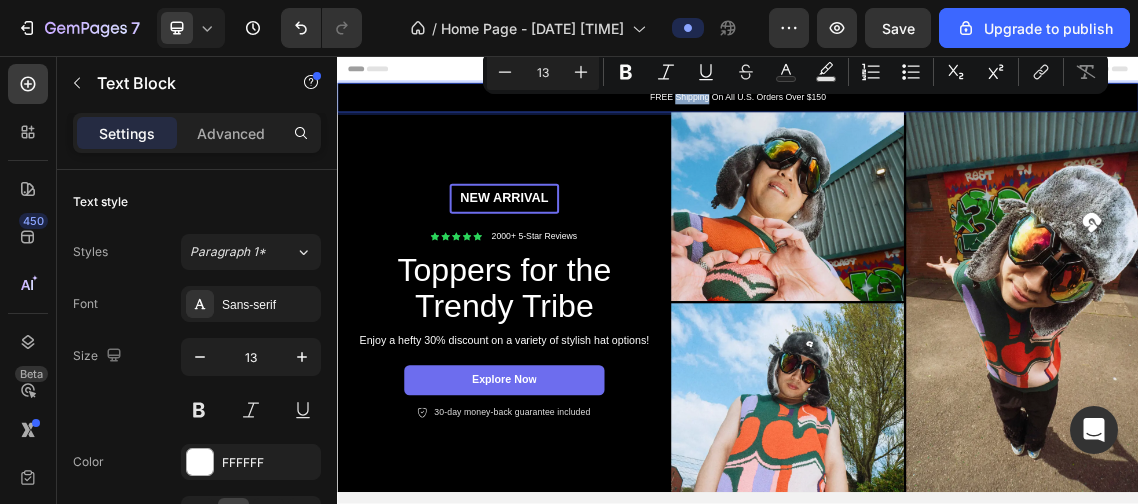 click on "Minus 13 Plus Bold Italic Underline       Strikethrough
Text Color
Text Background Color Numbered List Bulleted List Subscript Superscript       link Remove Format" at bounding box center (795, 72) 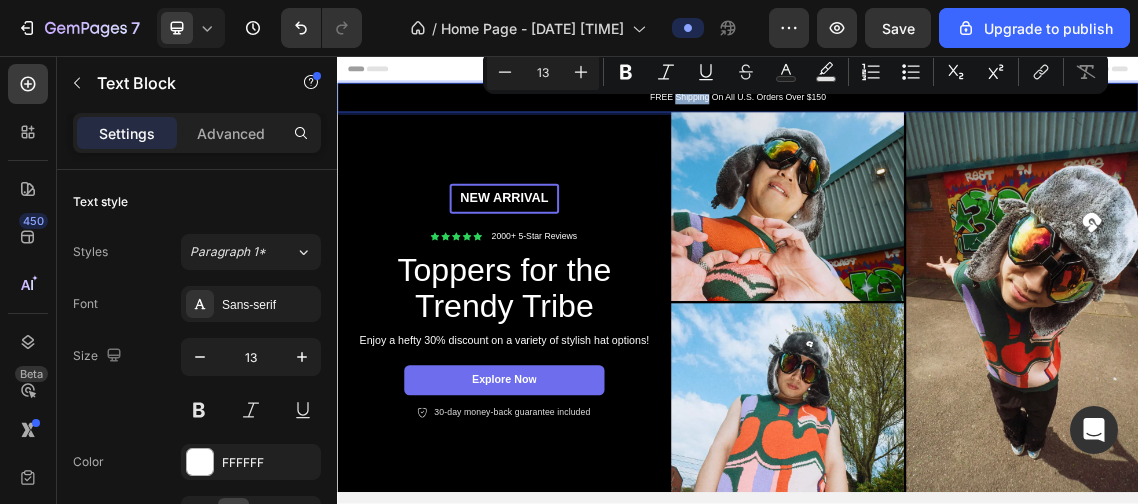 click on "FREE Shipping On All U.S. Orders Over $150" at bounding box center (937, 119) 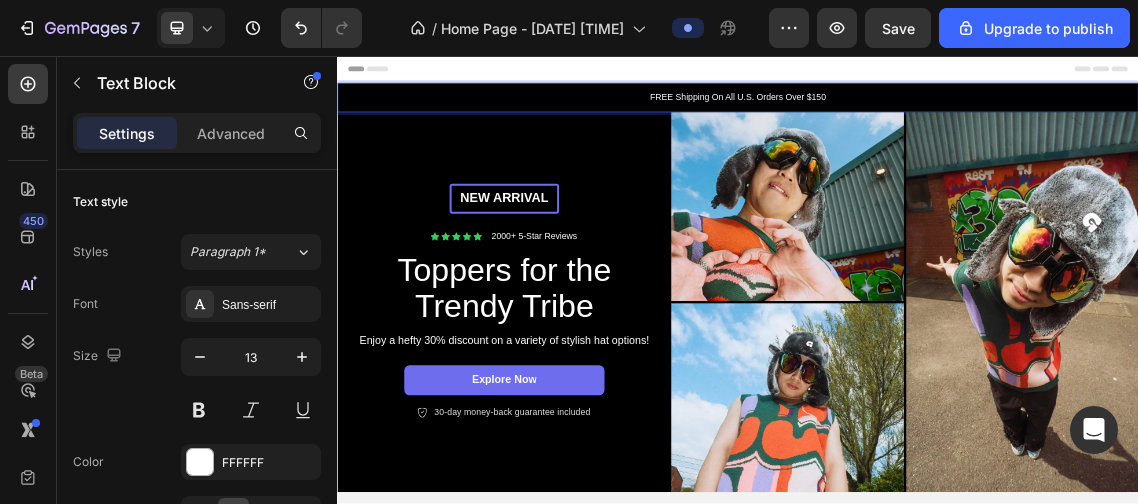 click on "FREE Shipping On All U.S. Orders Over $150" at bounding box center [937, 119] 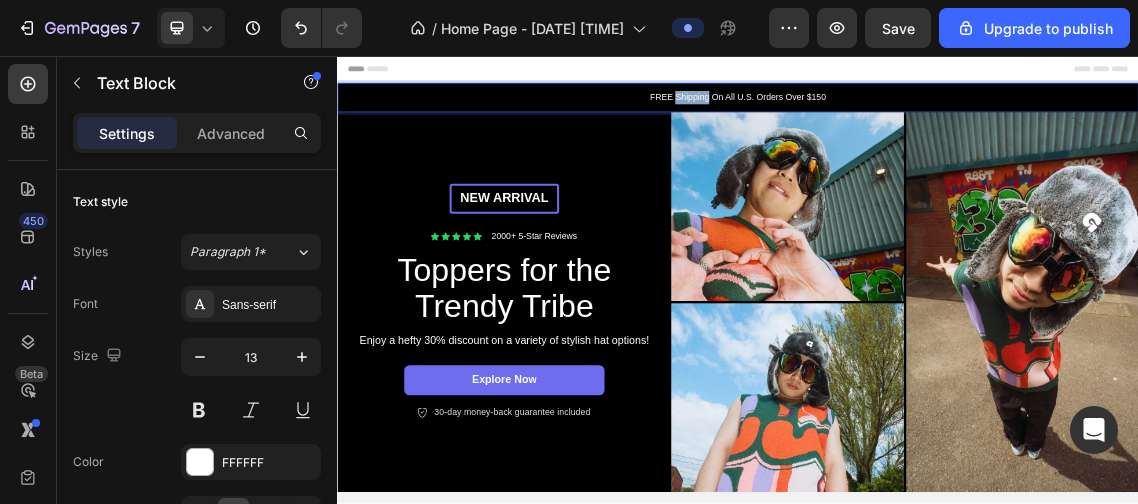 click on "FREE Shipping On All U.S. Orders Over $150" at bounding box center [937, 119] 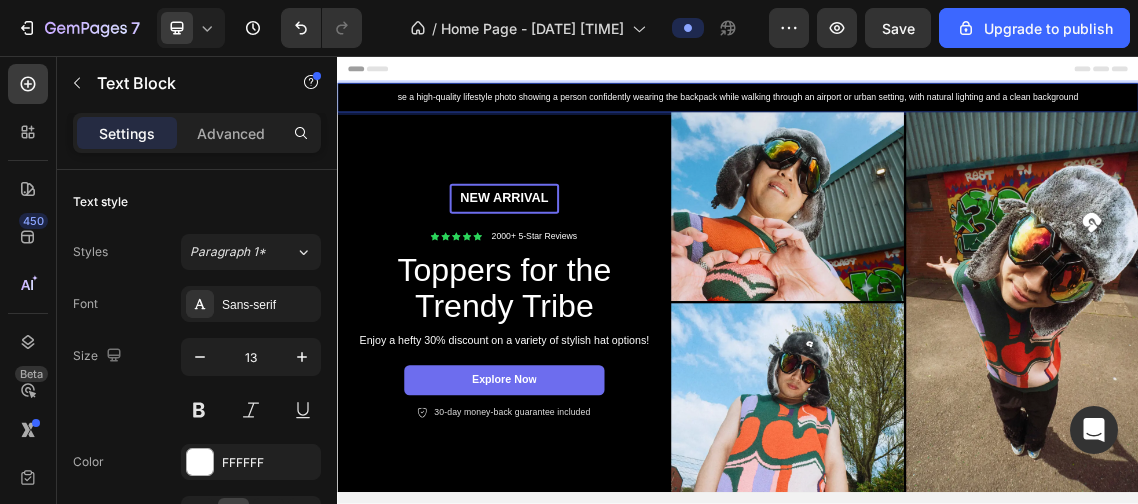 click on "se a high-quality lifestyle photo showing a person confidently wearing the backpack while walking through an airport or urban setting, with natural lighting and a clean background" at bounding box center (937, 119) 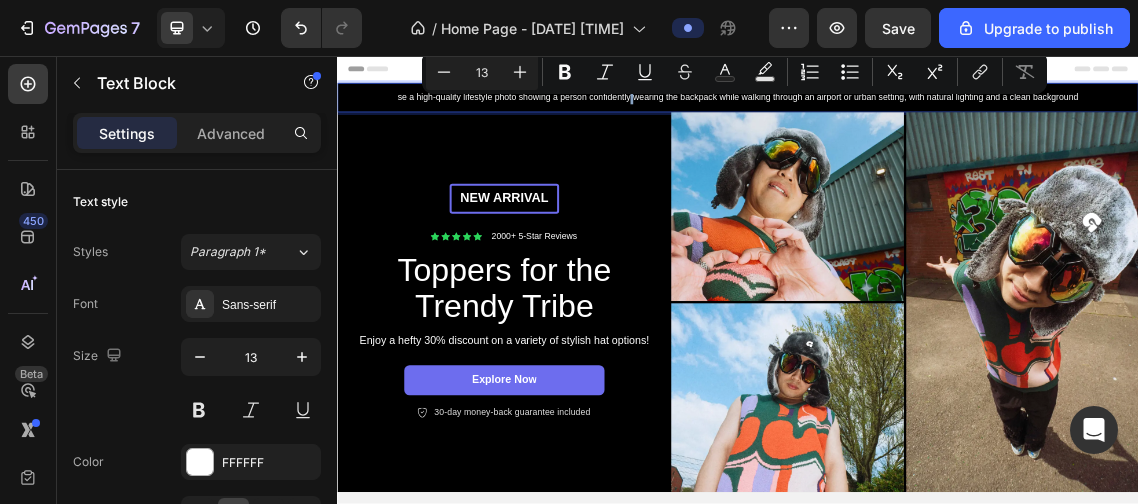 click on "Minus 13 Plus Bold Italic Underline       Strikethrough
Text Color
Text Background Color Numbered List Bulleted List Subscript Superscript       link Remove Format" at bounding box center (734, 72) 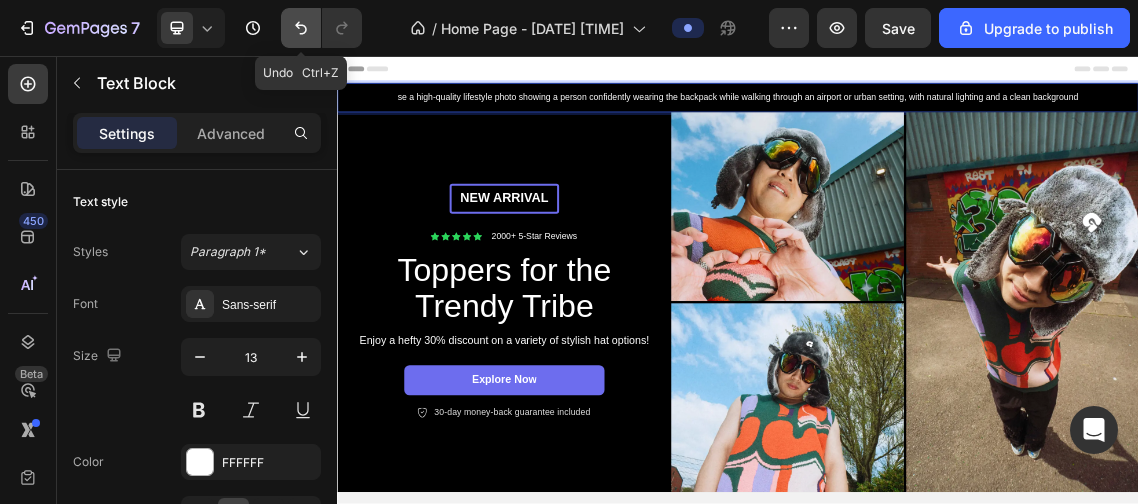click 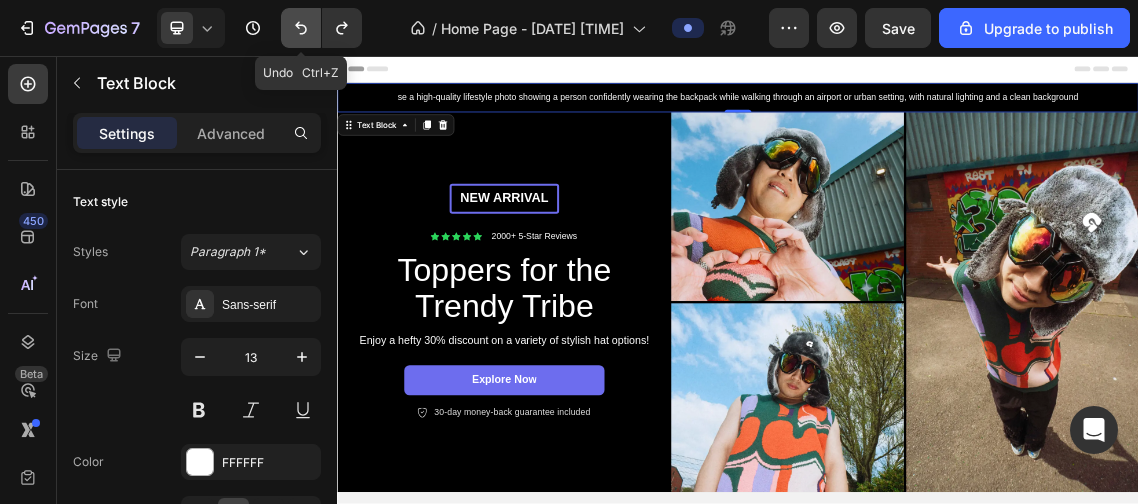 click 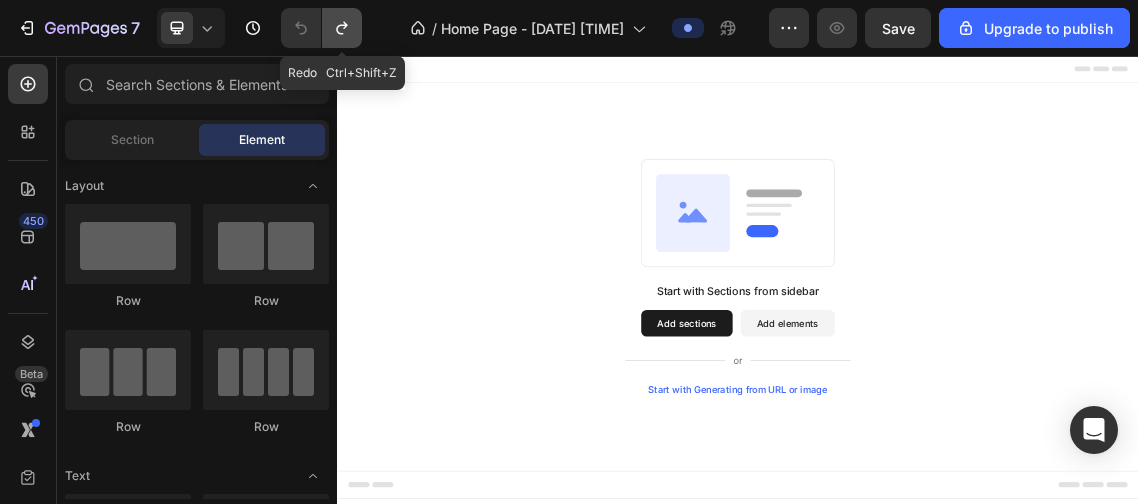 click 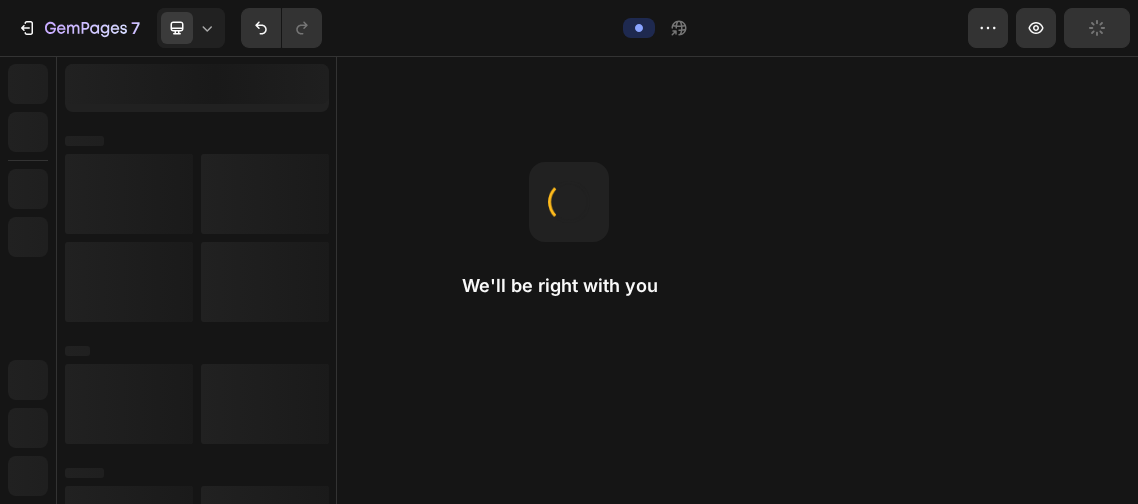 scroll, scrollTop: 0, scrollLeft: 0, axis: both 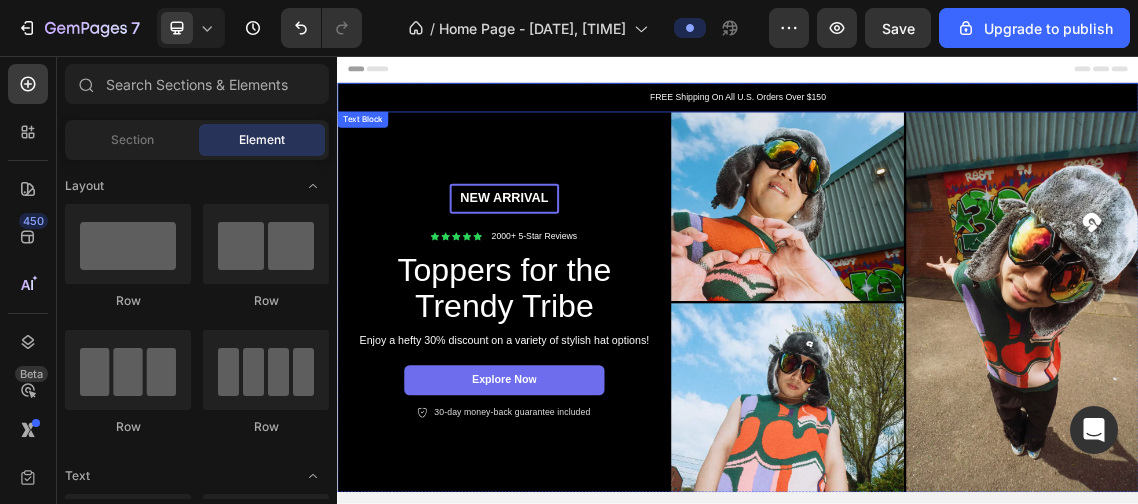 click on "FREE Shipping On All U.S. Orders Over $150" at bounding box center [937, 119] 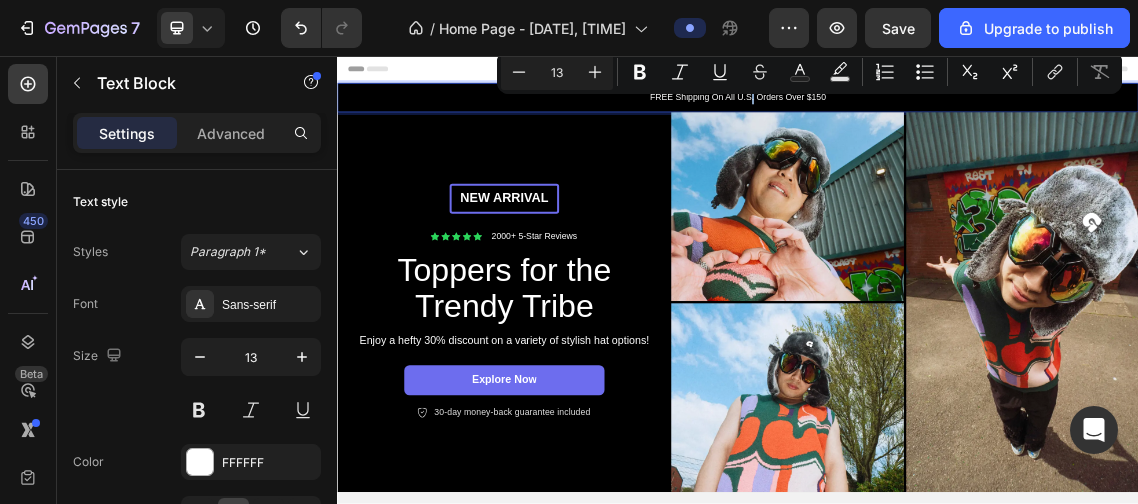 click on "Minus 13 Plus Bold Italic Underline       Strikethrough
Text Color
Text Background Color Numbered List Bulleted List Subscript Superscript       link Remove Format" at bounding box center (809, 72) 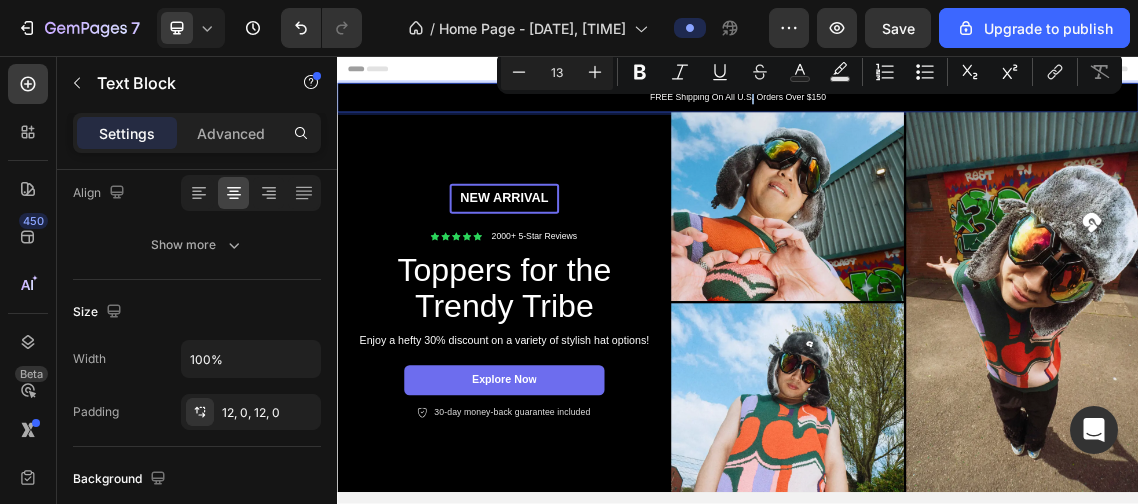scroll, scrollTop: 0, scrollLeft: 0, axis: both 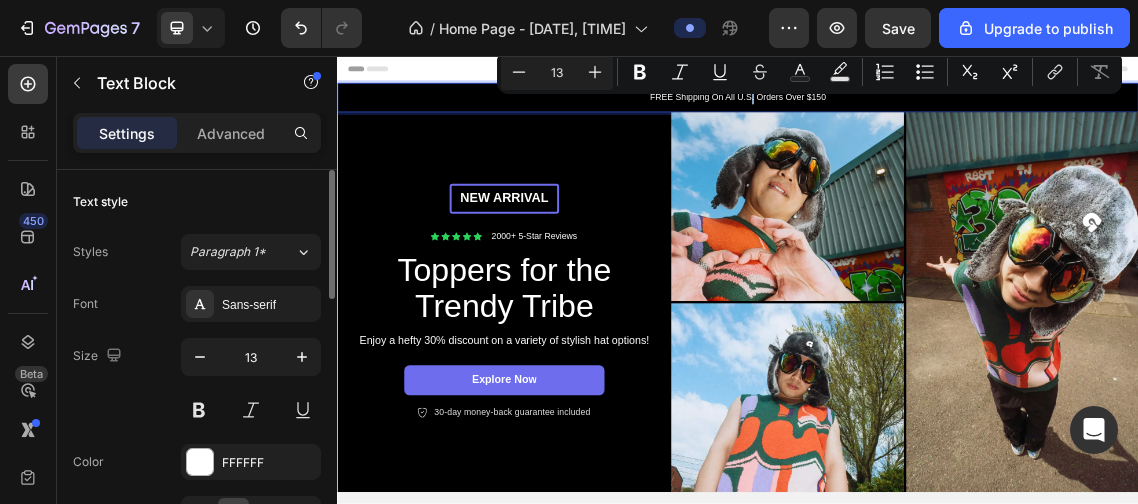 click on "FREE Shipping On All U.S. Orders Over $150" at bounding box center [937, 119] 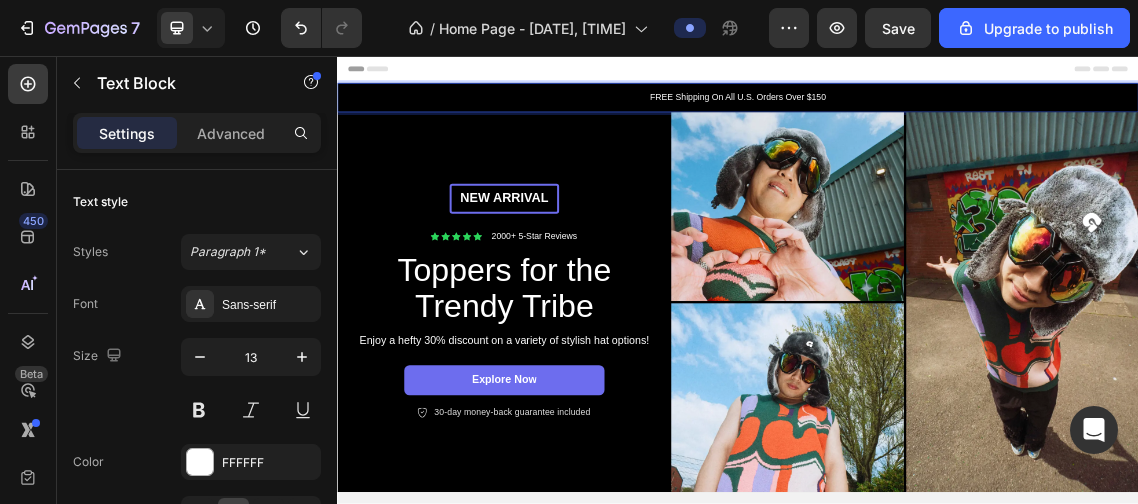 click on "FREE Shipping On All U.S. Orders Over $150" at bounding box center (937, 119) 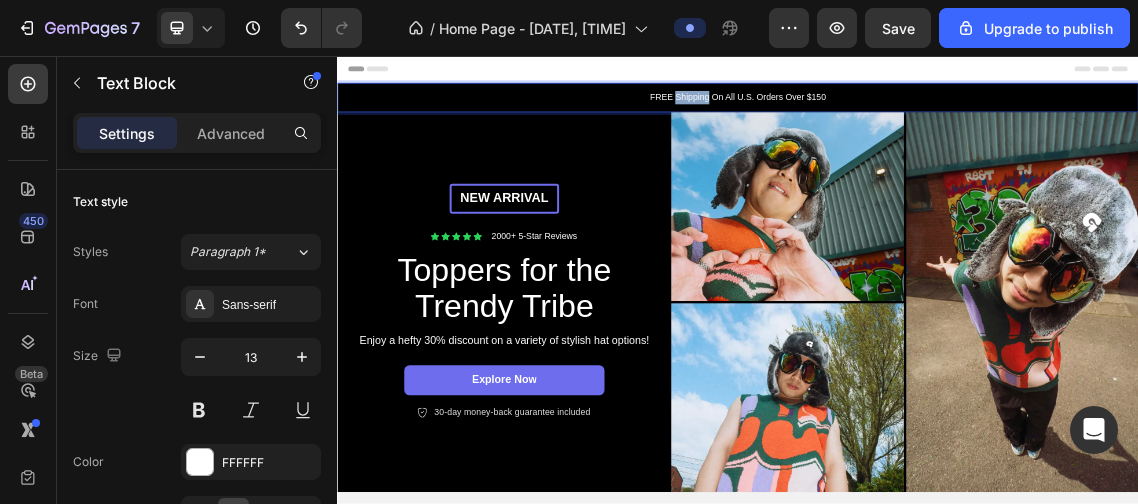 click on "FREE Shipping On All U.S. Orders Over $150" at bounding box center [937, 119] 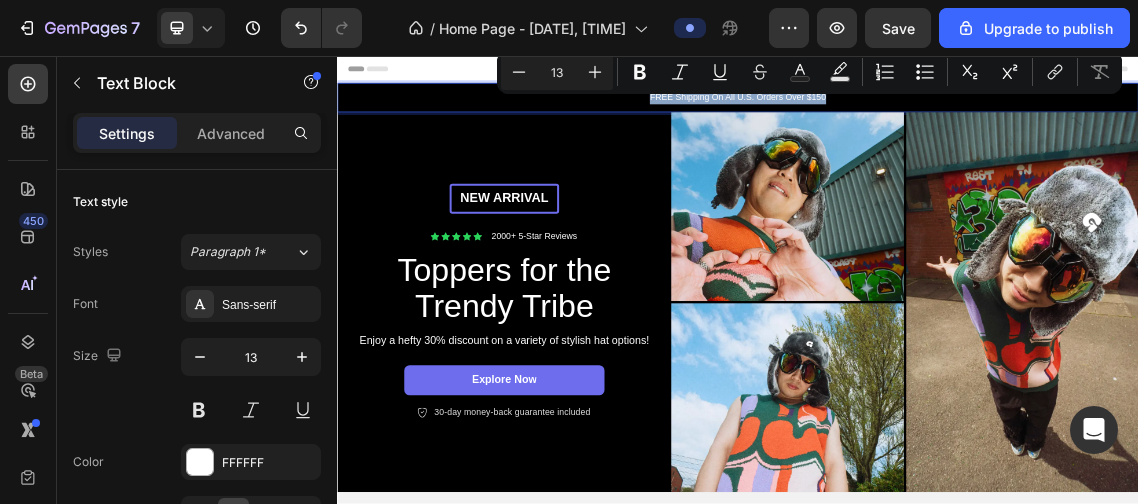 click on "FREE Shipping On All U.S. Orders Over $150" at bounding box center [937, 119] 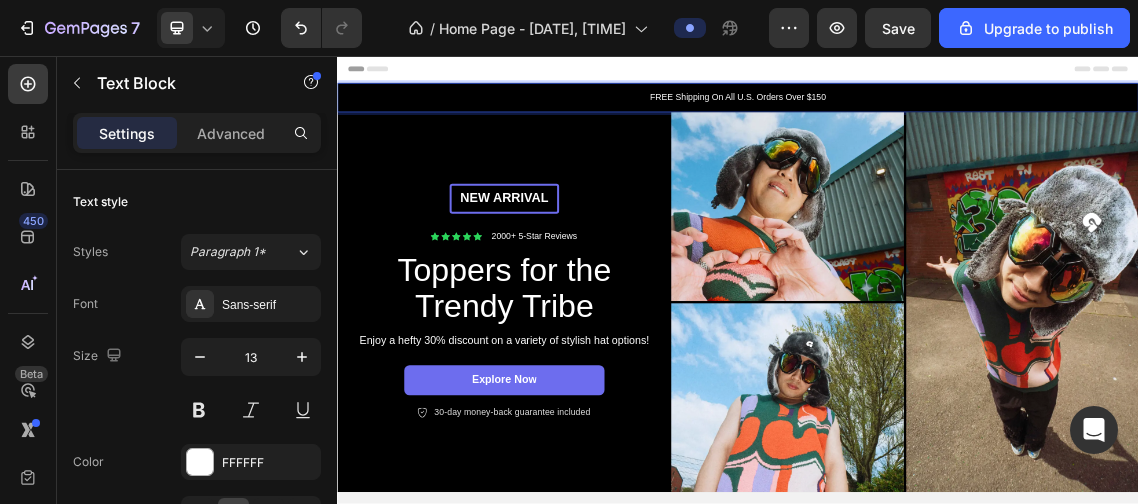 click on "FREE Shipping On All U.S. Orders Over $150" at bounding box center [937, 119] 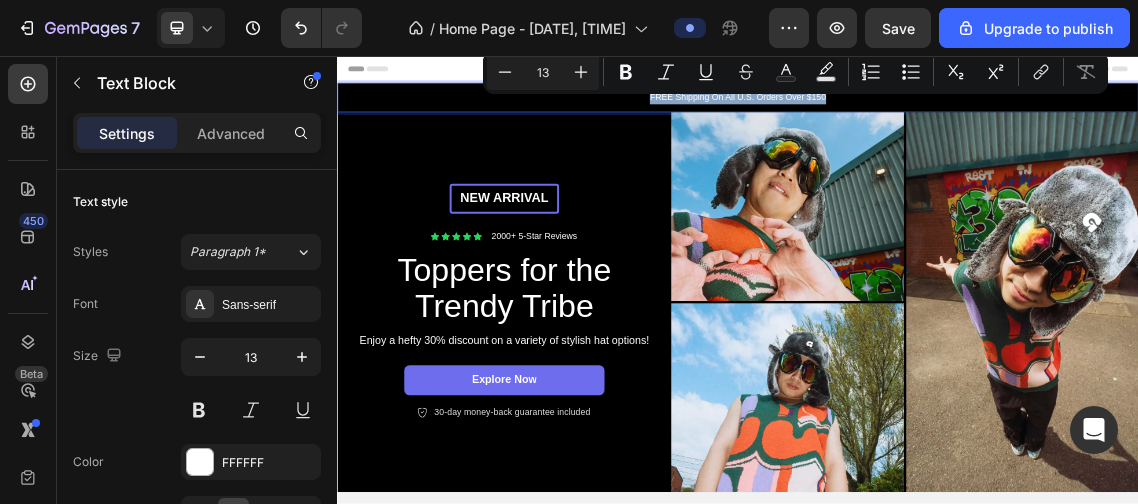 click on "FREE Shipping On All U.S. Orders Over $150" at bounding box center (937, 119) 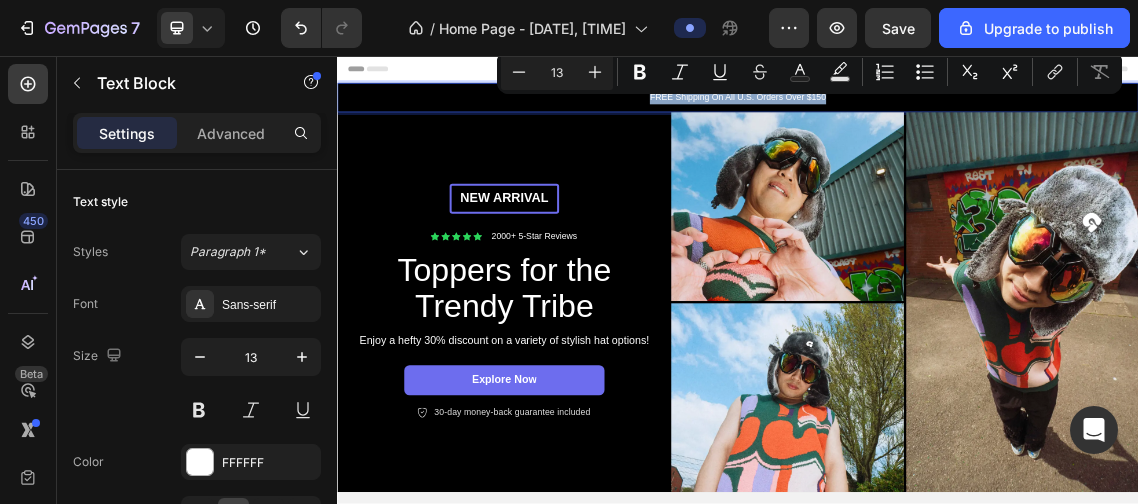 click on "FREE Shipping On All U.S. Orders Over $150" at bounding box center [937, 119] 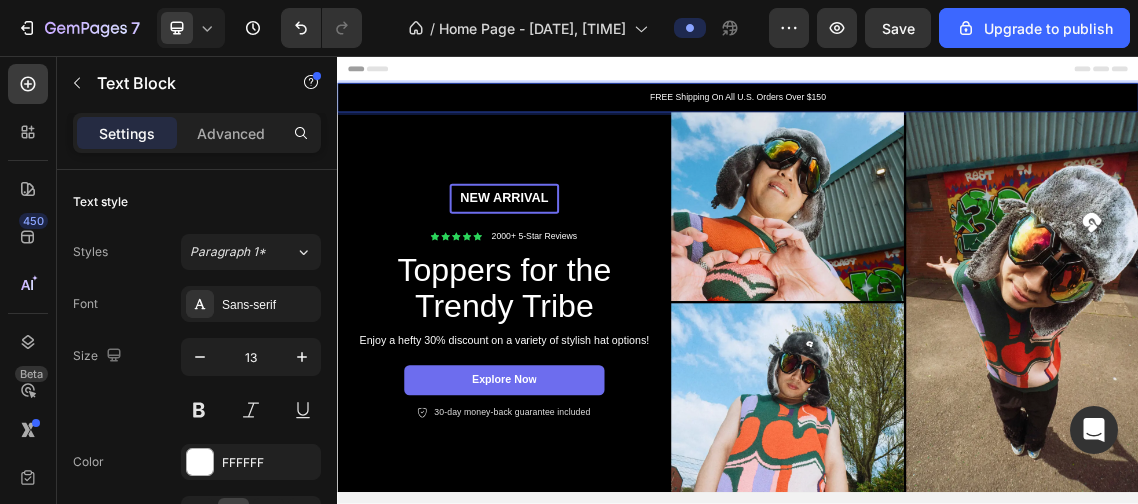 click on "FREE Shipping On All U.S. Orders Over $150" at bounding box center [937, 119] 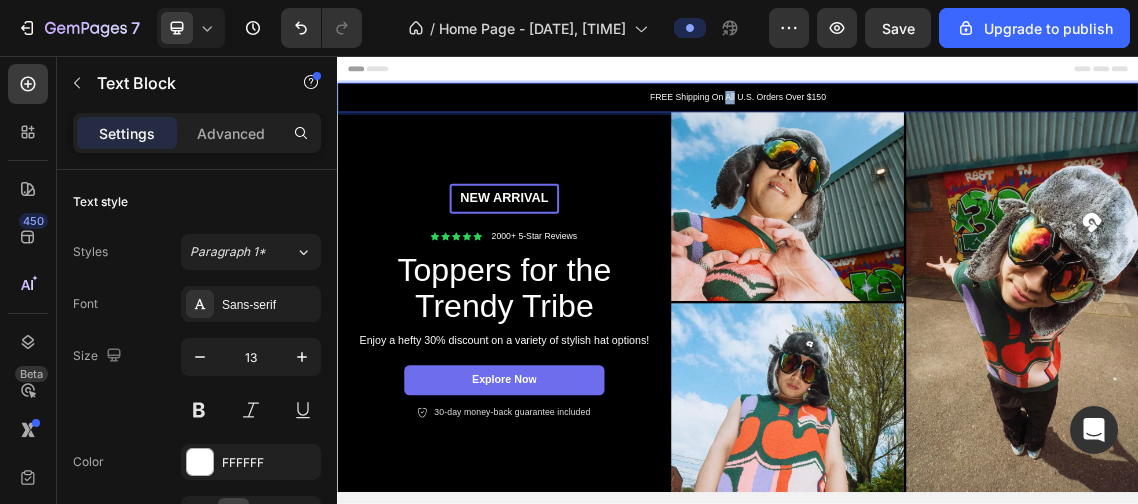 click on "FREE Shipping On All U.S. Orders Over $150" at bounding box center (937, 119) 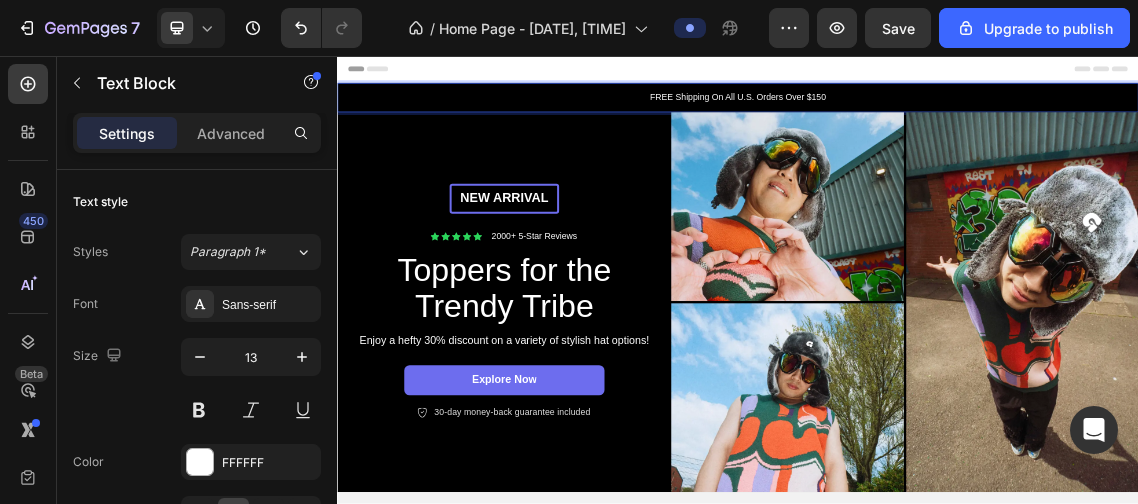 click on "FREE Shipping On All U.S. Orders Over $150" at bounding box center [937, 119] 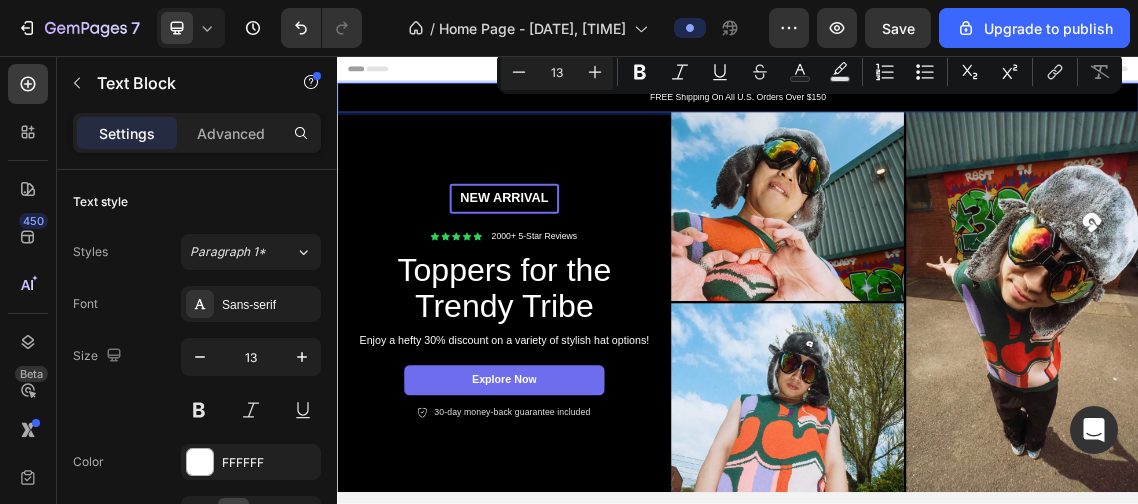 click on "FREE Shipping On All U.S. Orders Over $150" at bounding box center [937, 119] 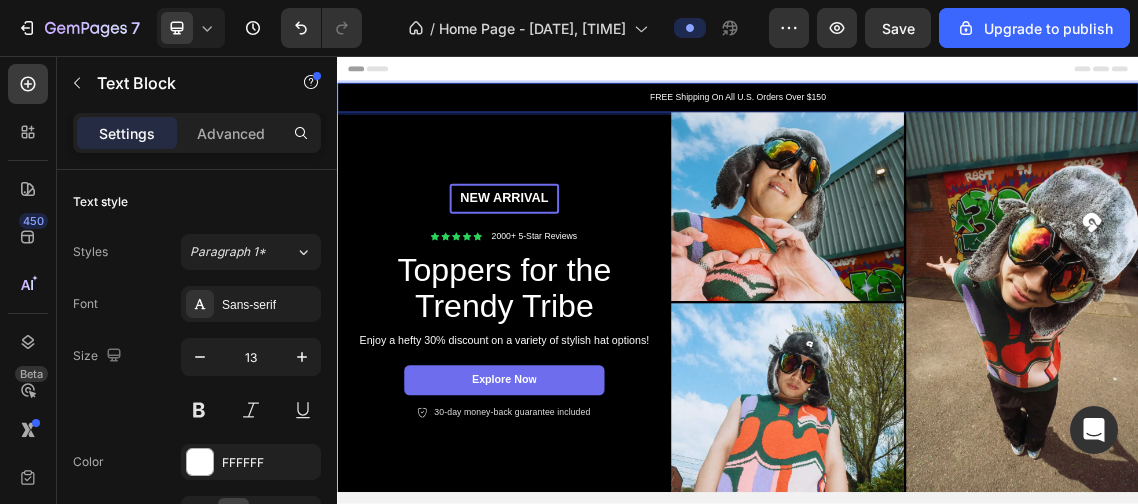 click on "FREE Shipping On All U.S. Orders Over $150" at bounding box center [937, 119] 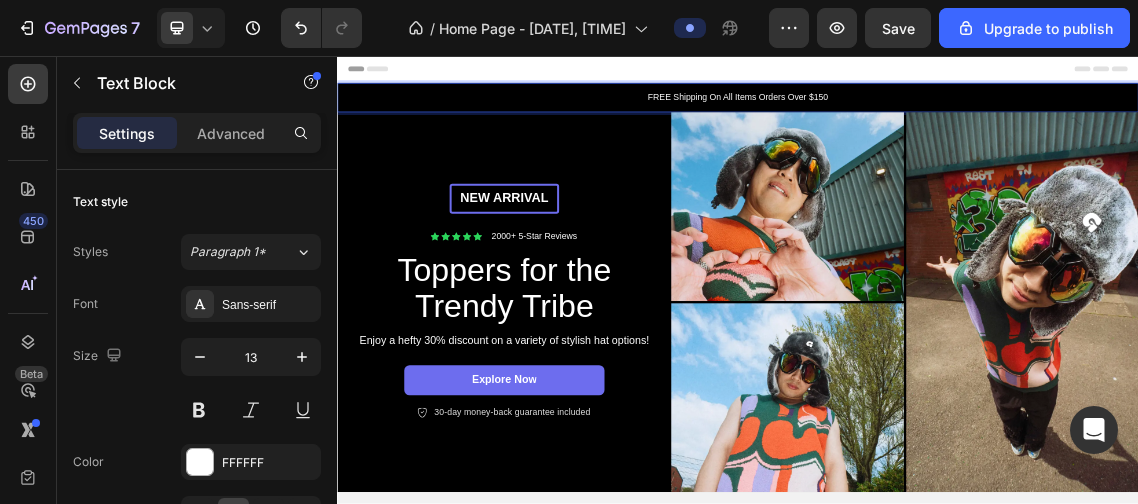 click on "FREE Shipping On All Items Orders Over $150" at bounding box center [937, 119] 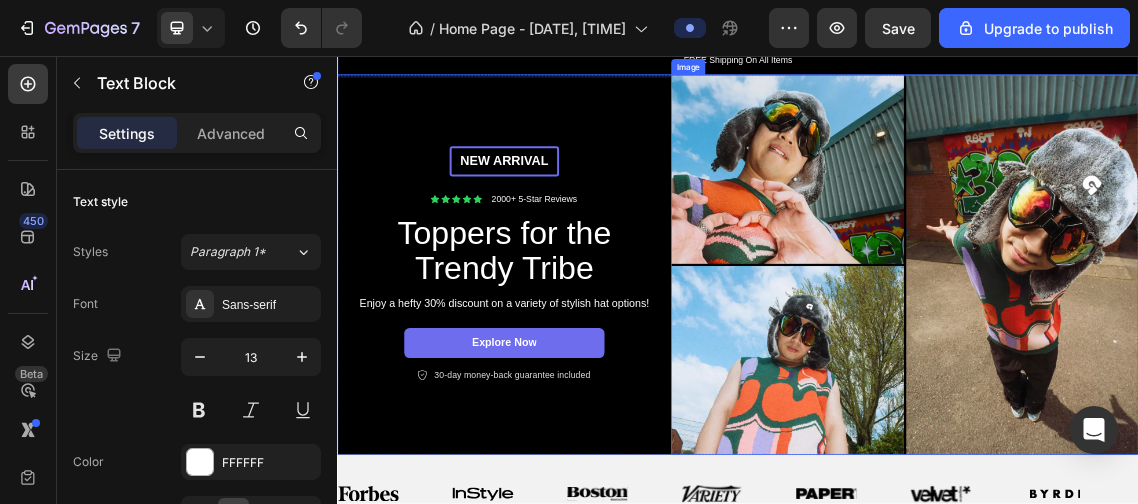 scroll, scrollTop: 54, scrollLeft: 0, axis: vertical 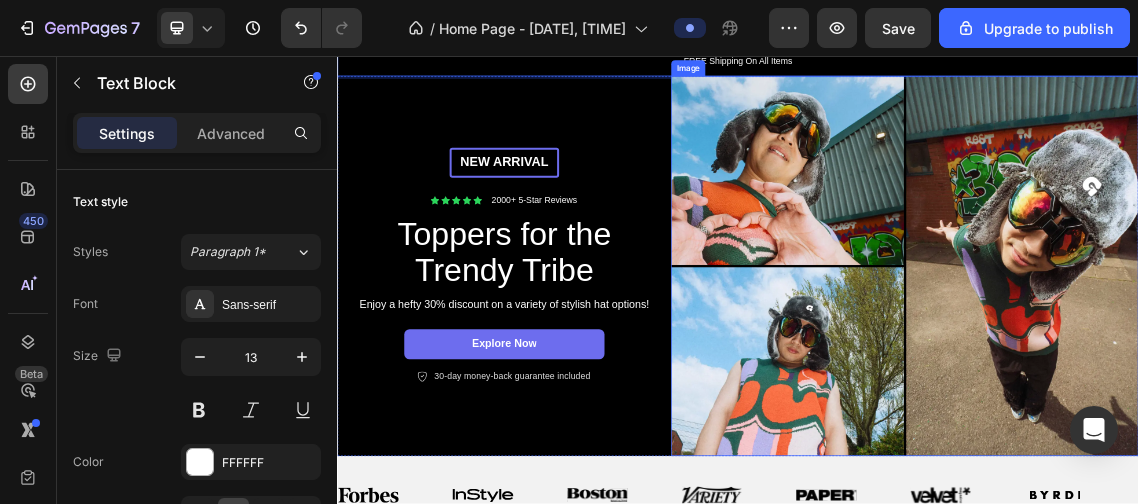 click at bounding box center (1187, 371) 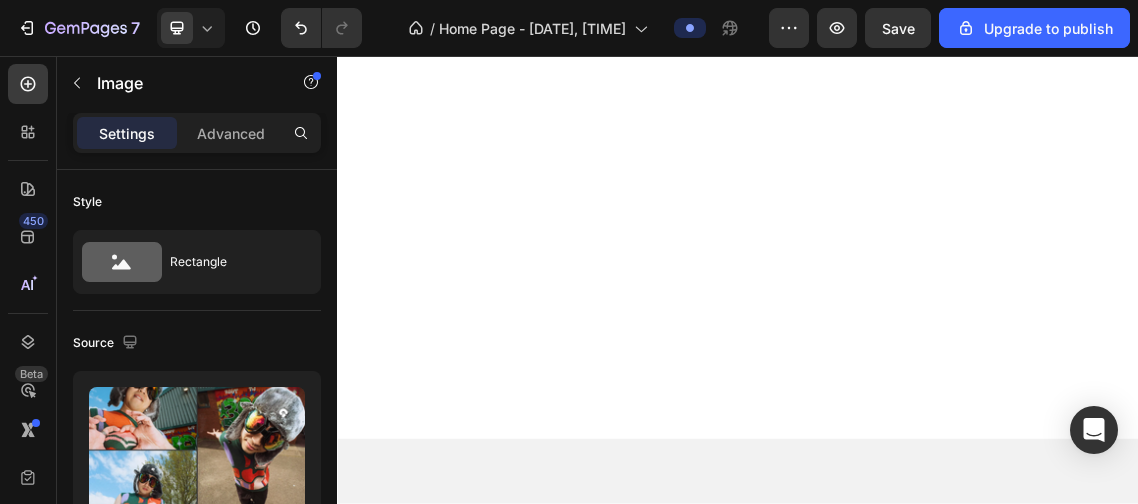 scroll, scrollTop: 0, scrollLeft: 0, axis: both 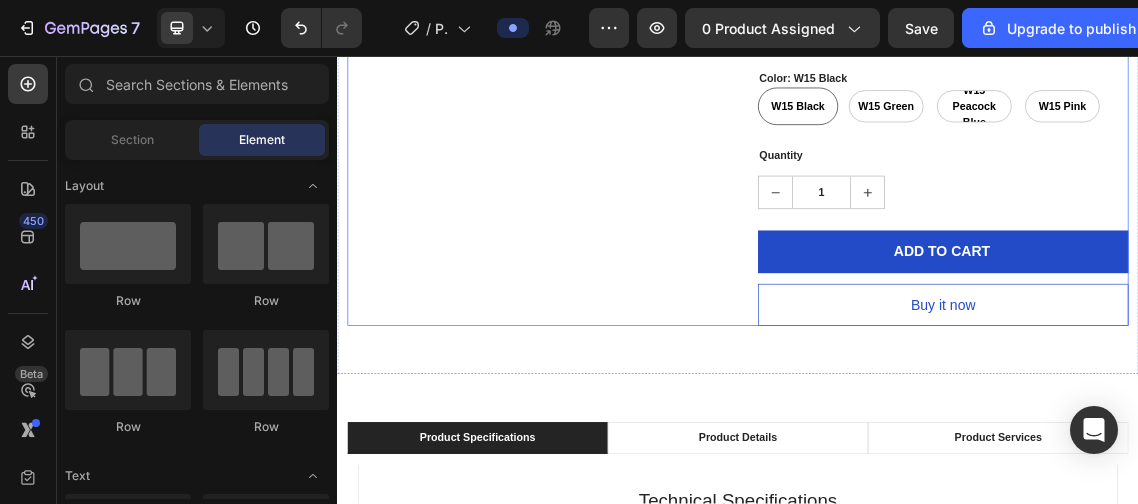 click on "Hurry up! Only 5524 left in stock (P) Stock Counter Large Capacity Vacuum Compression Backpack (P) Title Icon Icon Icon Icon Icon Icon Icon List Hoz 915 reviews Text block Row $79.00 (P) Price (P) Price No compare price (P) Price No discount Not be displayed when published Product Badge Row Product information: Pattern: solid color Lining texture: Polyester Applicable scenarios: Business travel Applicable gender: neutral/both men and women Function: breathable Material: waterproof Oxford cloth Bearing system: Curved shoulder strap Capacity: 20-35L Packing list: Backpack * 1 Product Image: (P) Description See All Specs Button Row Icon Free Delivery Text block Free delivery and returns Text block Icon List Icon Worry-Free Trial Text block 60-Day easy returns Text block Icon List" at bounding box center [1244, -3710] 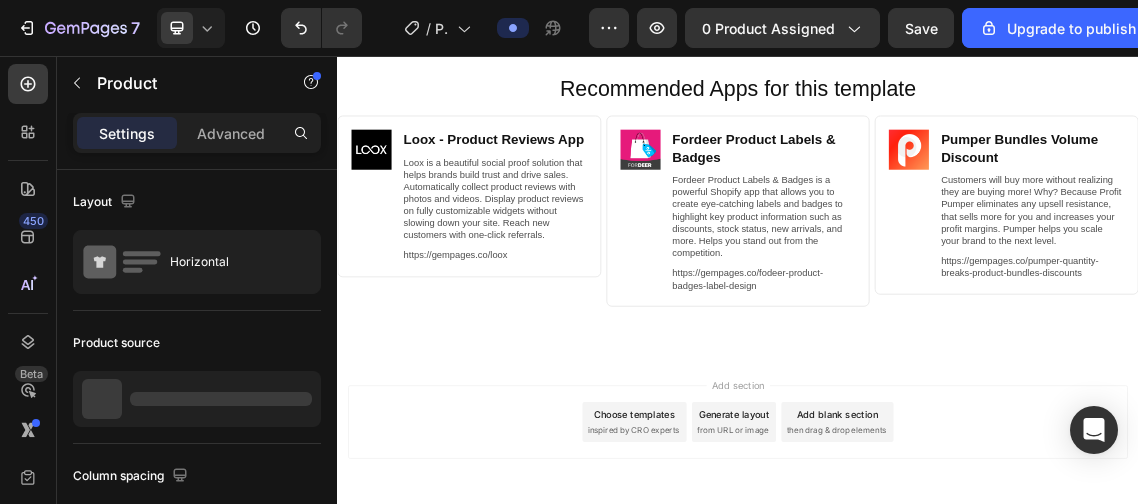 scroll, scrollTop: 4846, scrollLeft: 0, axis: vertical 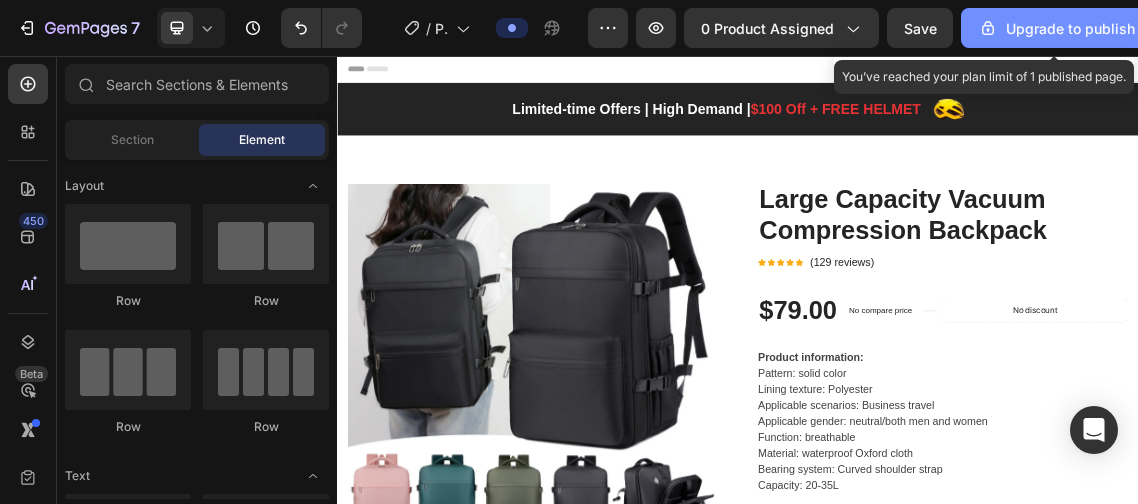 click 